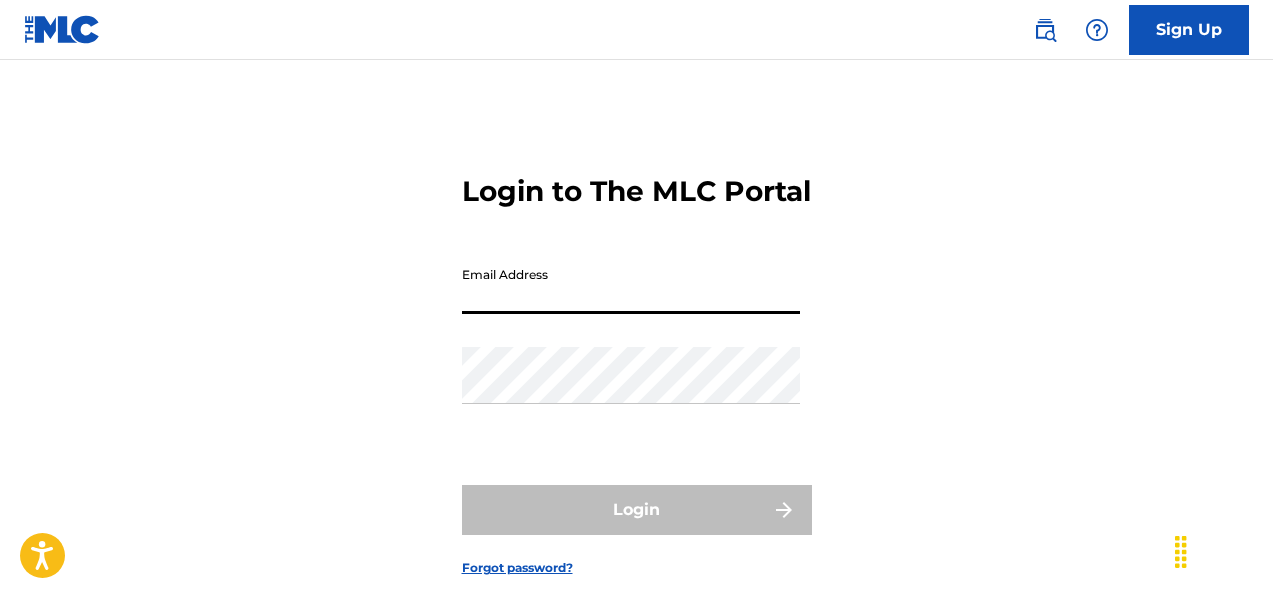 scroll, scrollTop: 0, scrollLeft: 0, axis: both 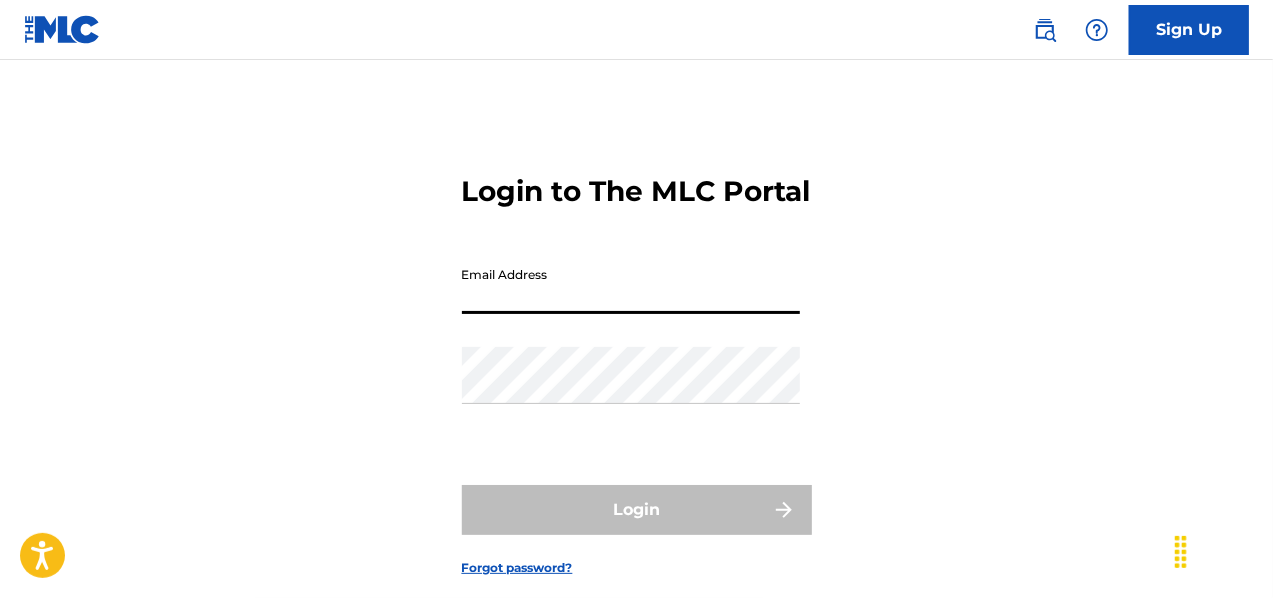 type on "[FIRST]@[DOMAIN]" 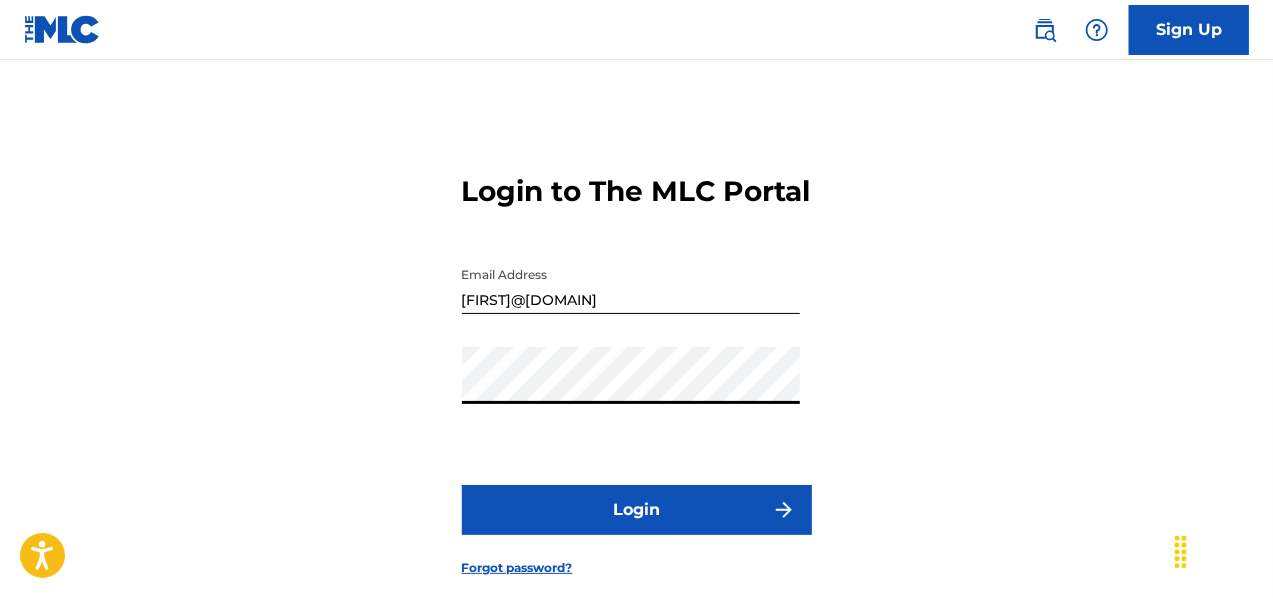 click on "Login" at bounding box center (637, 510) 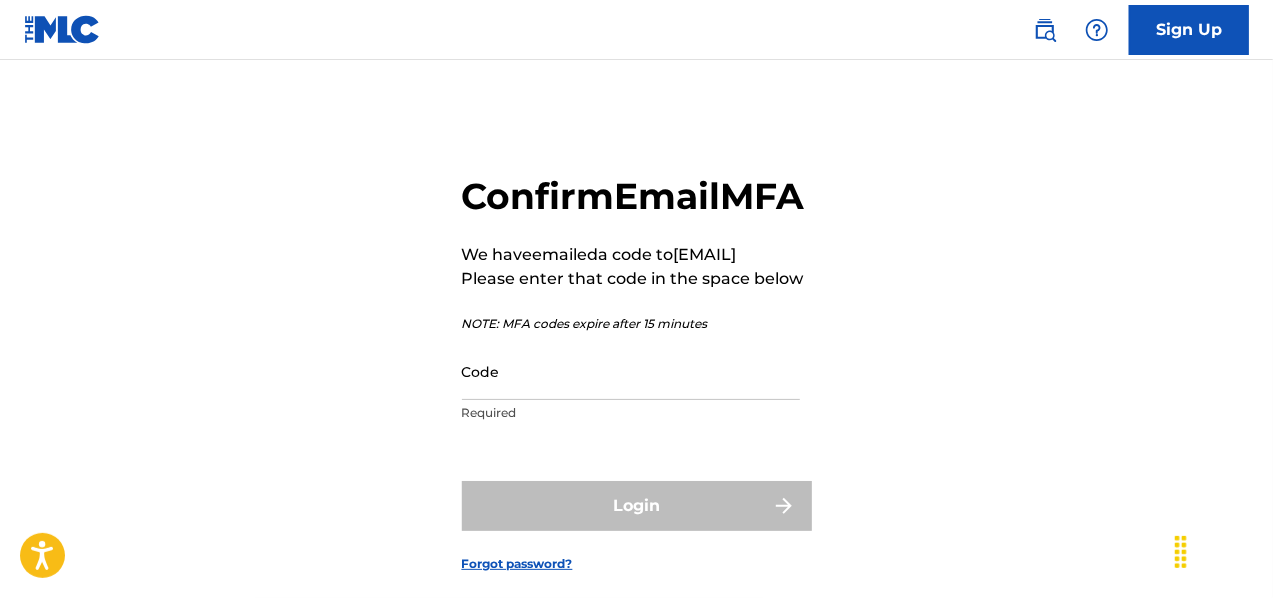 click on "Code" at bounding box center (631, 371) 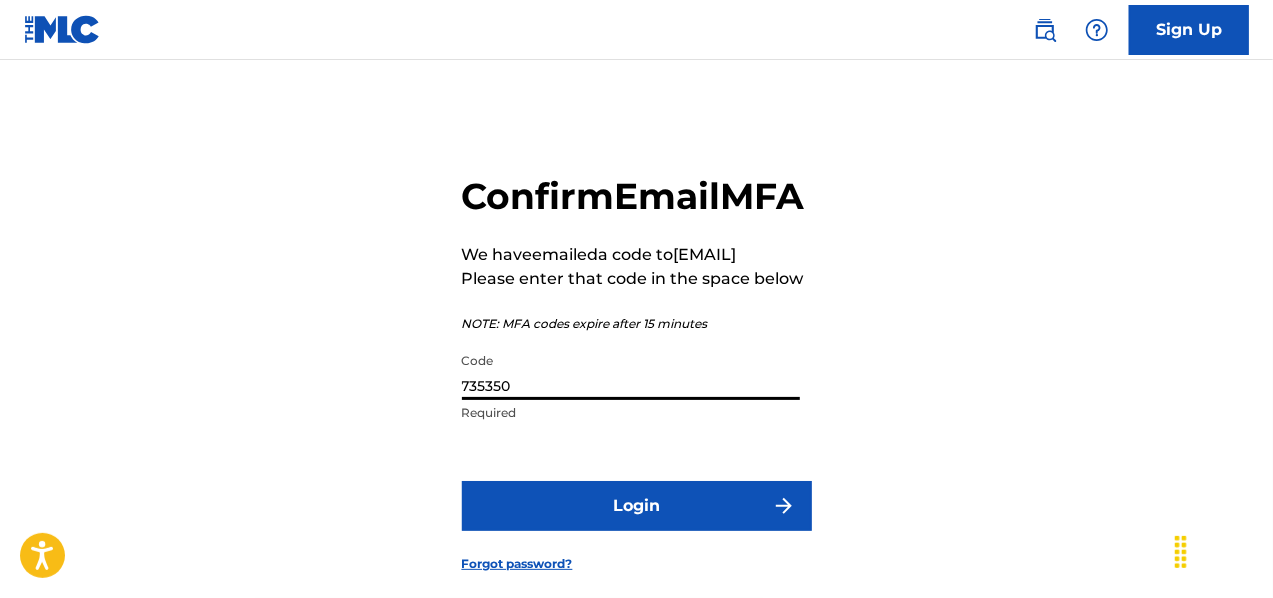 type on "735350" 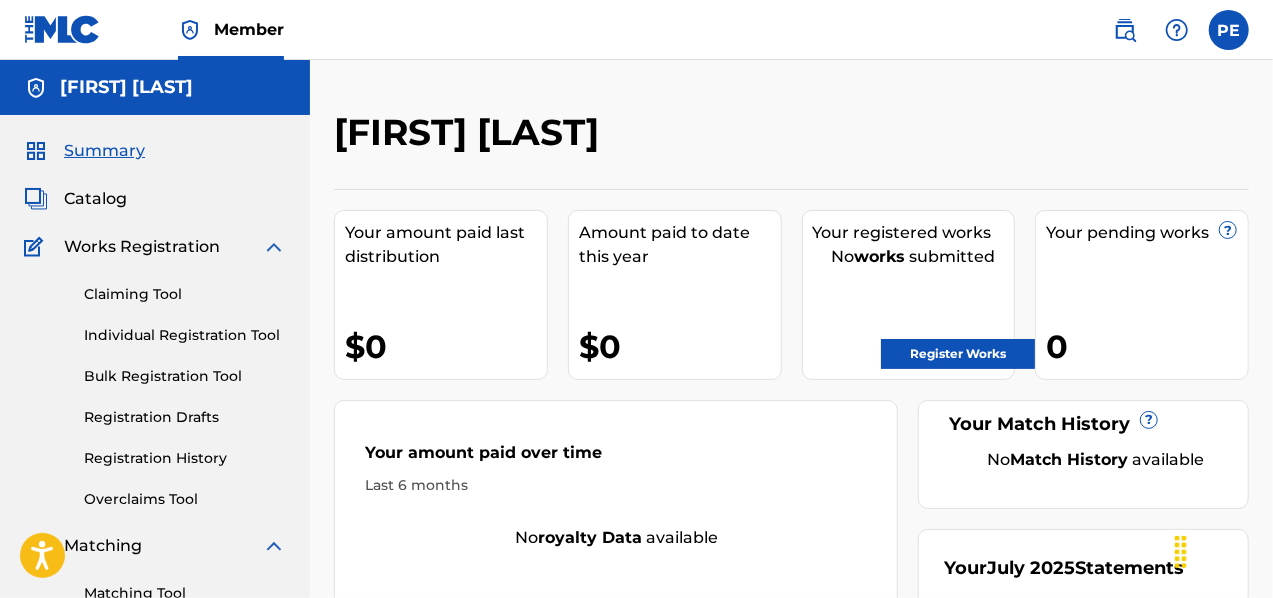 scroll, scrollTop: 0, scrollLeft: 0, axis: both 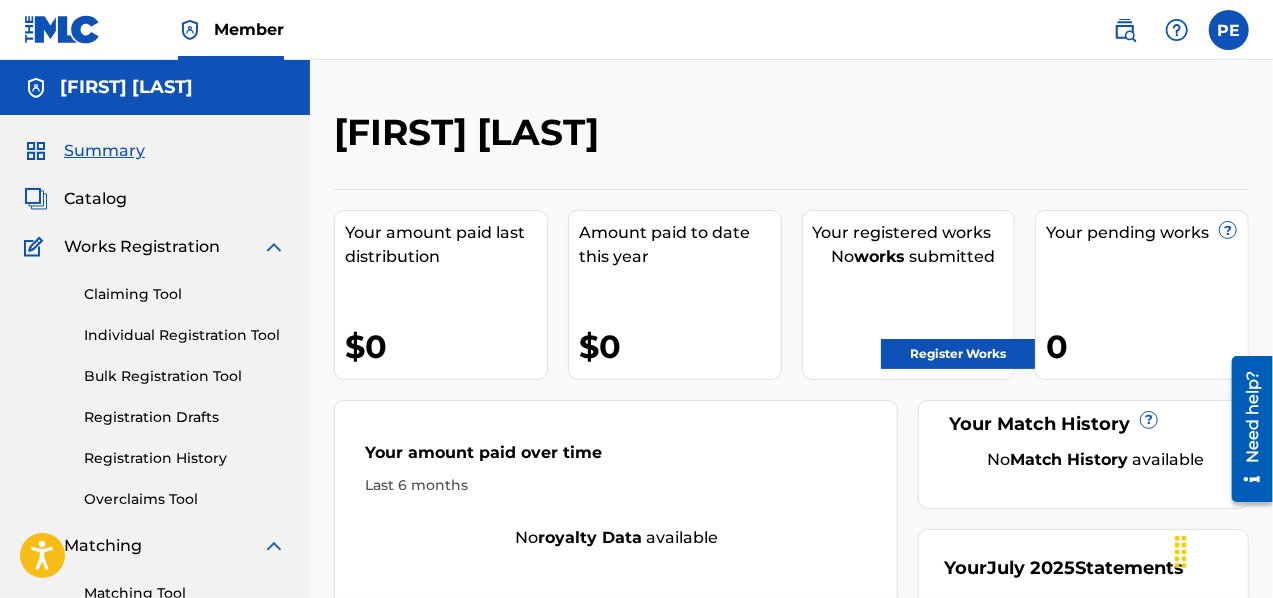 click on "Claiming Tool" at bounding box center (185, 294) 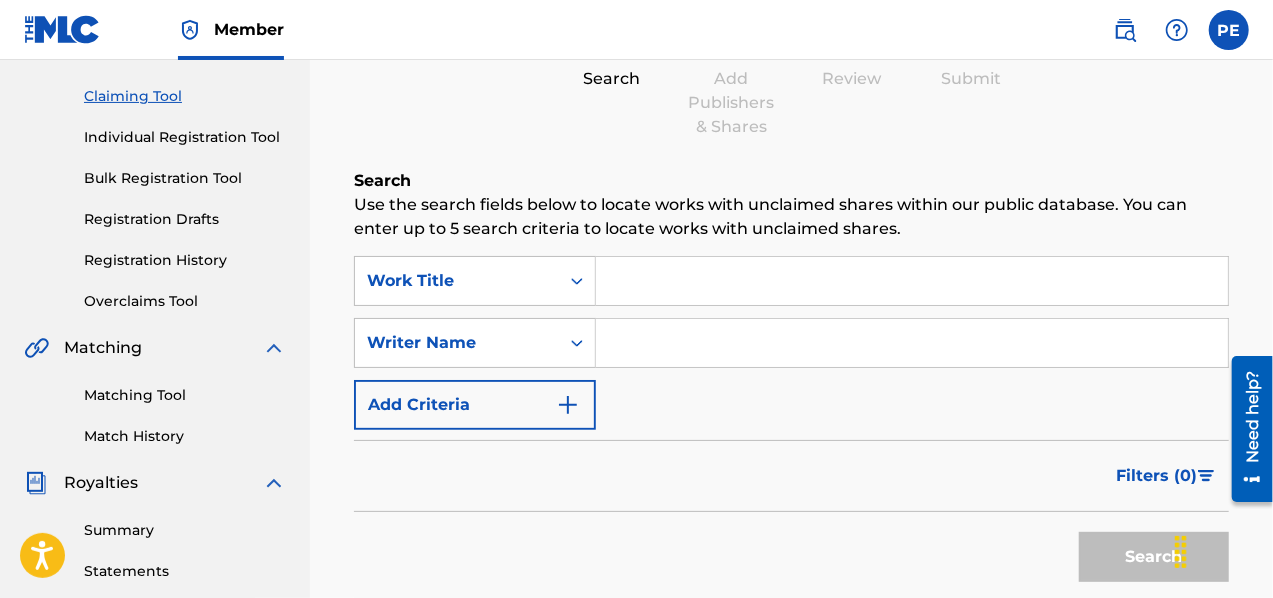scroll, scrollTop: 200, scrollLeft: 0, axis: vertical 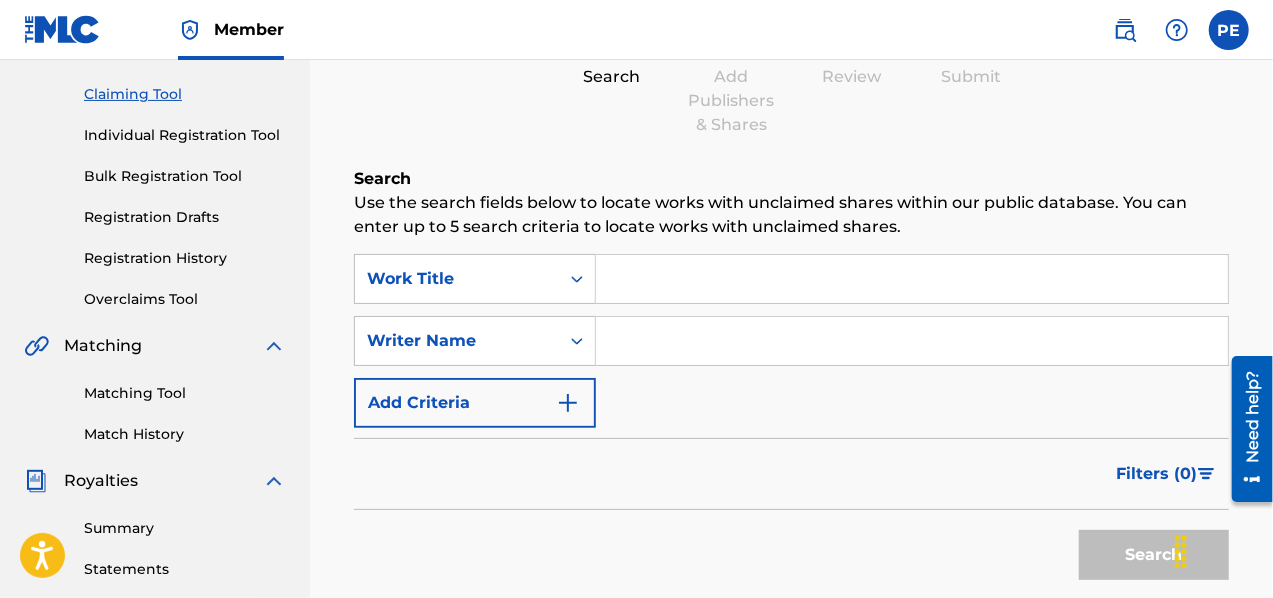 click at bounding box center (912, 279) 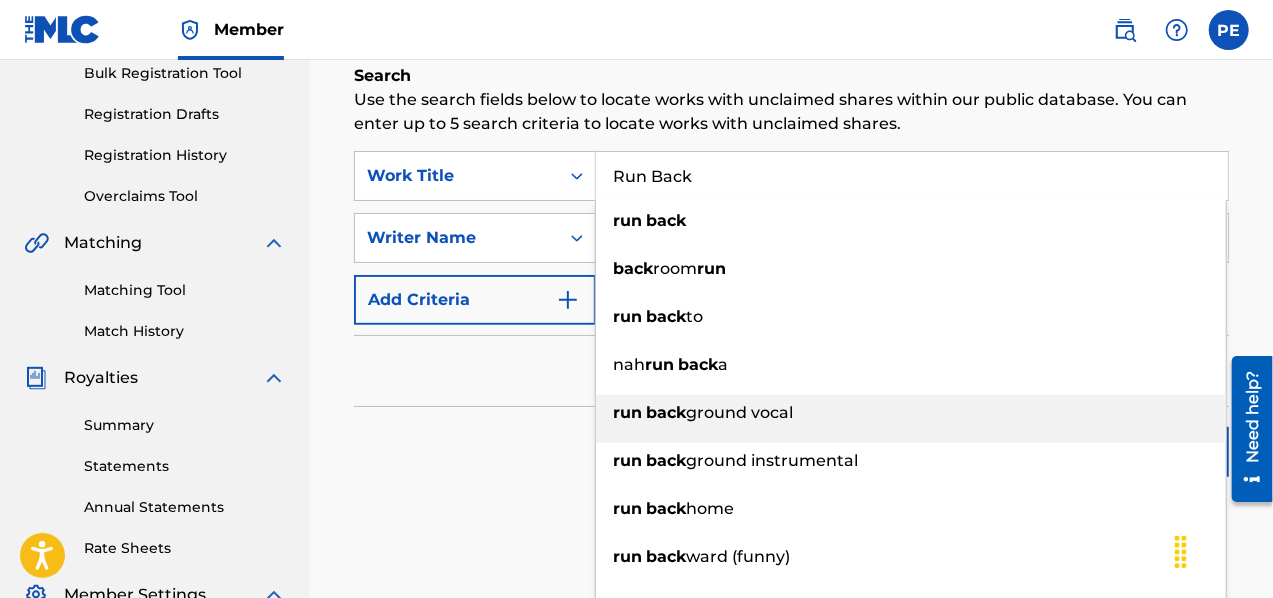 scroll, scrollTop: 300, scrollLeft: 0, axis: vertical 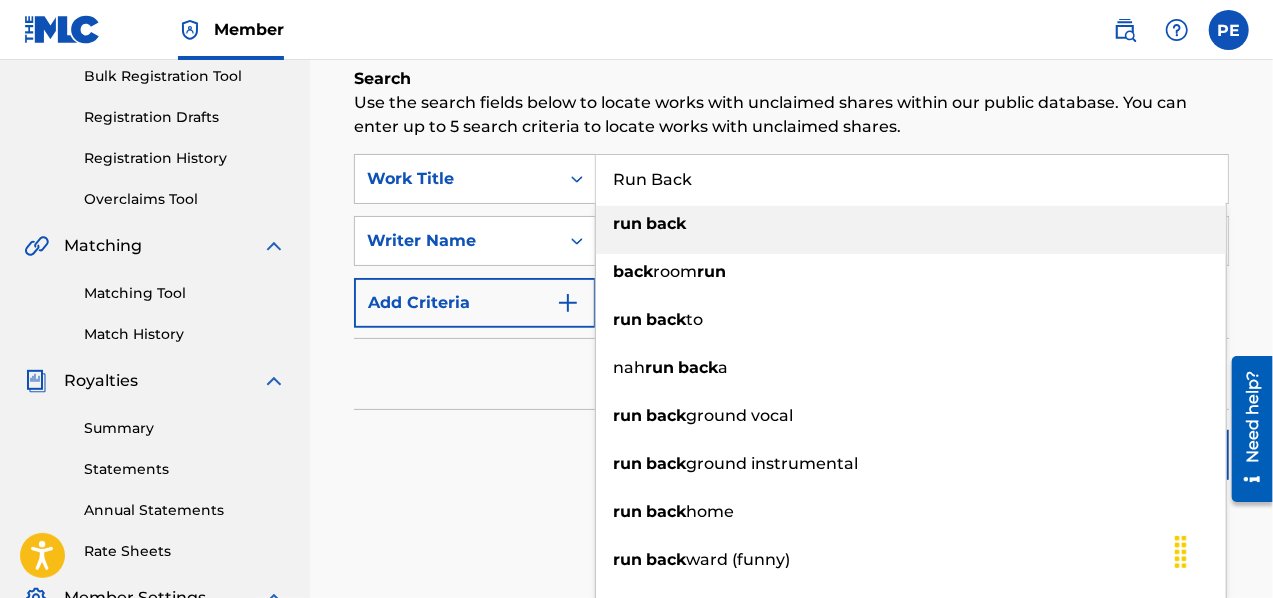 click on "run   back" at bounding box center [911, 224] 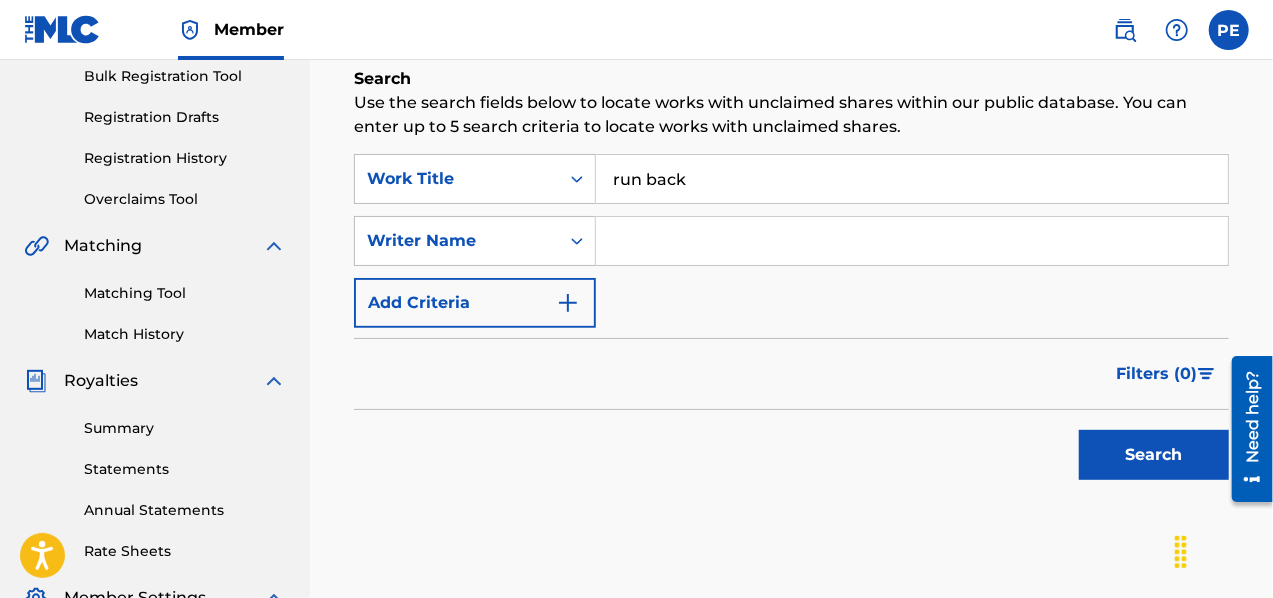 click at bounding box center (912, 241) 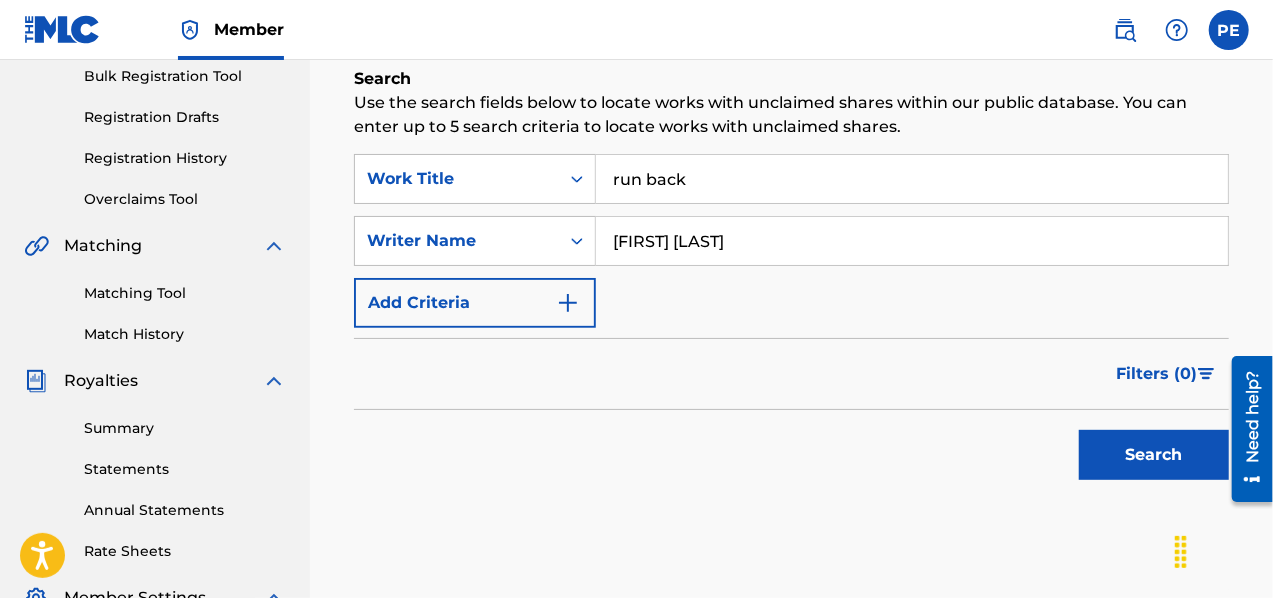 click on "Search" at bounding box center [1154, 455] 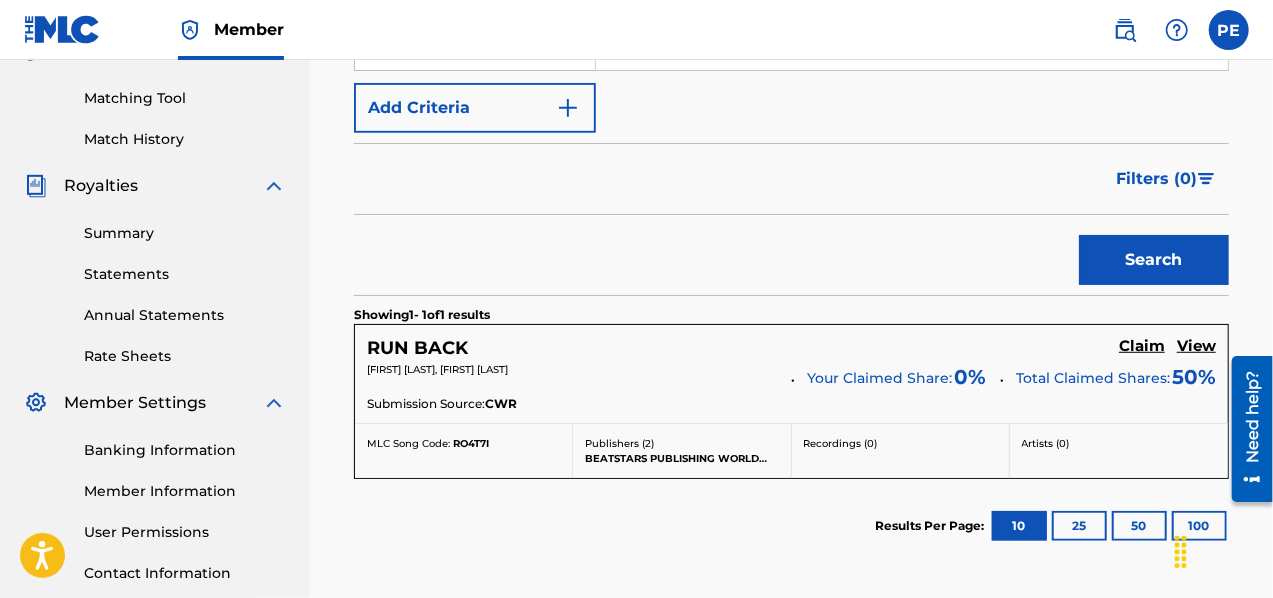 scroll, scrollTop: 500, scrollLeft: 0, axis: vertical 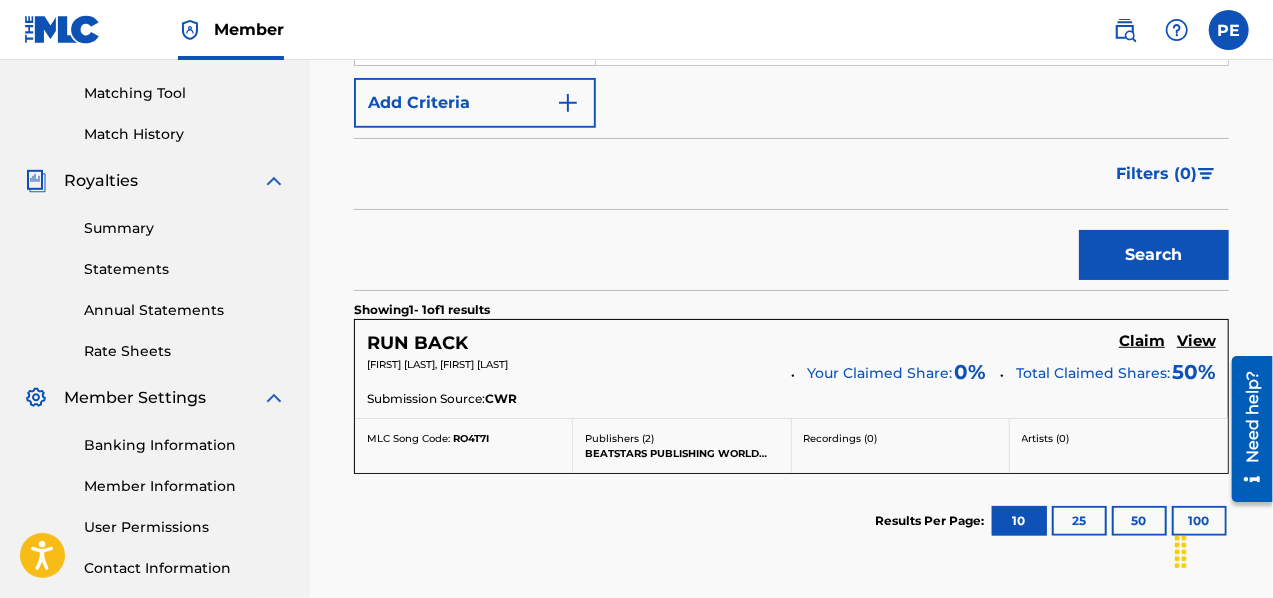 click on "Claim" at bounding box center [1142, 341] 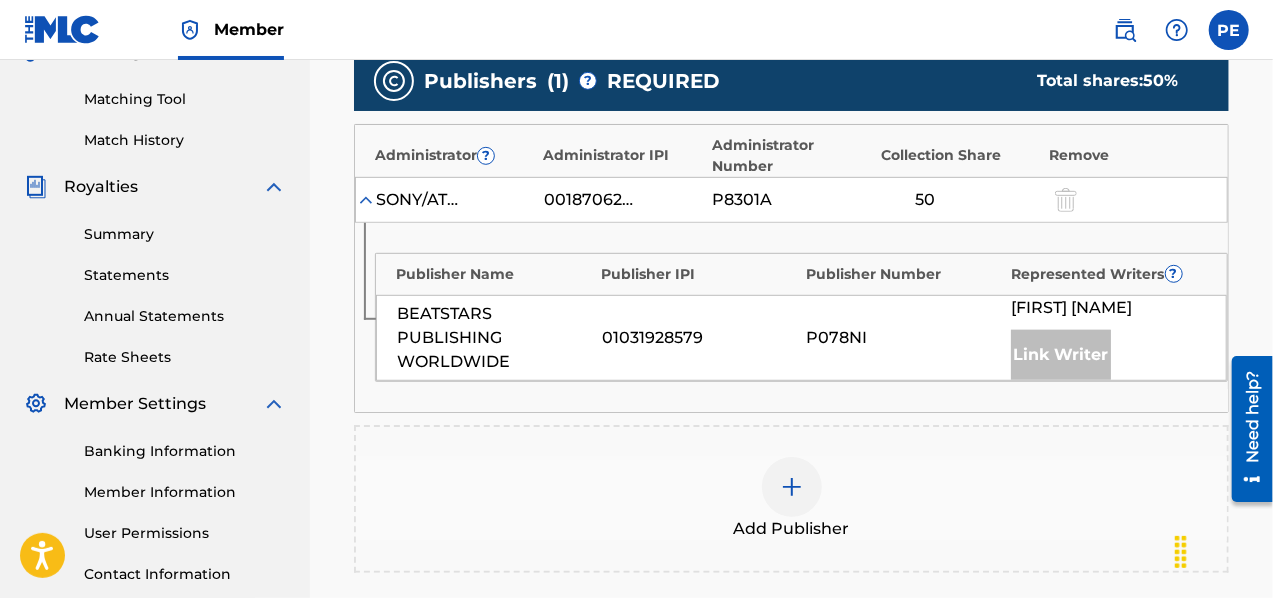 scroll, scrollTop: 500, scrollLeft: 0, axis: vertical 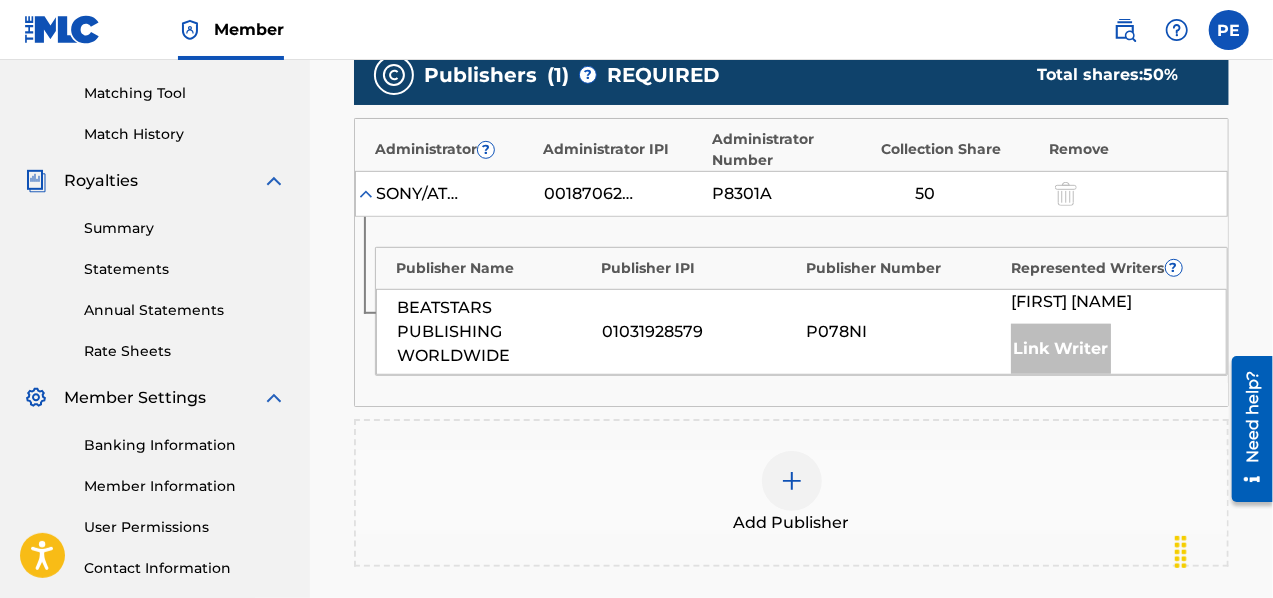 click at bounding box center [792, 481] 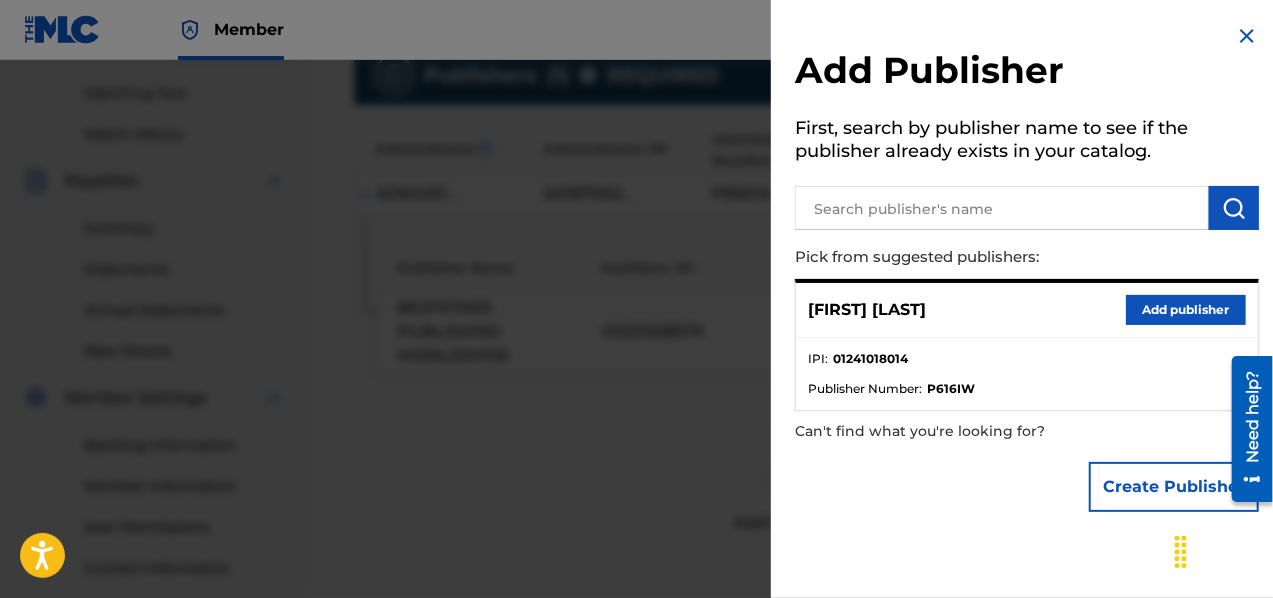 click on "Add publisher" at bounding box center [1186, 310] 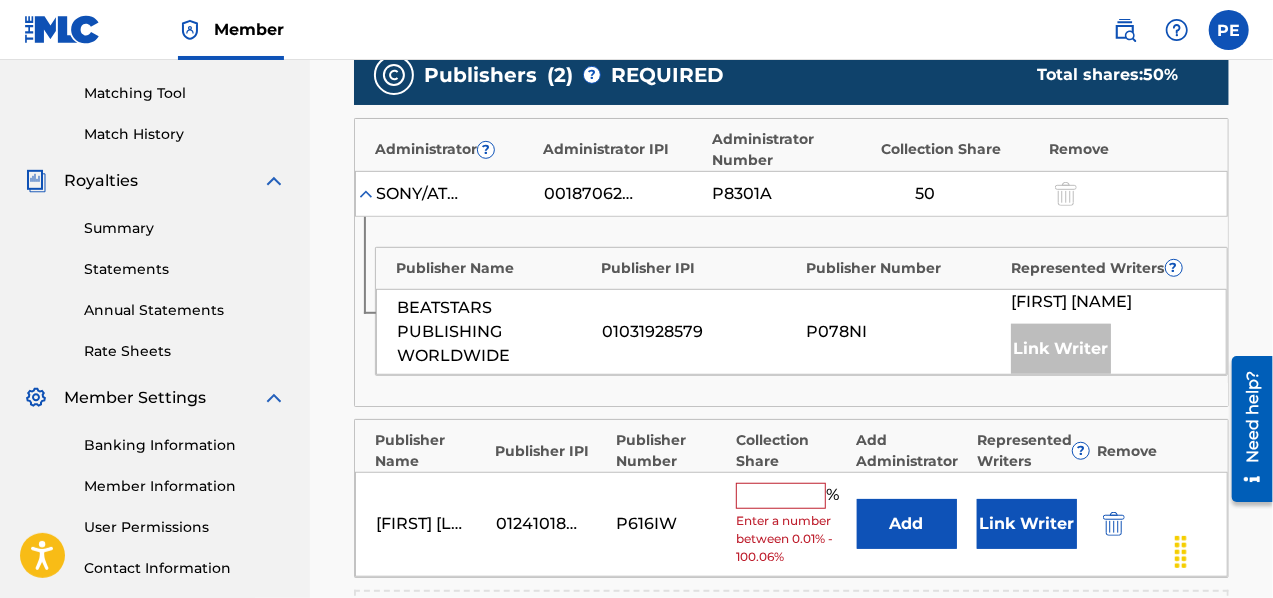 click at bounding box center [781, 496] 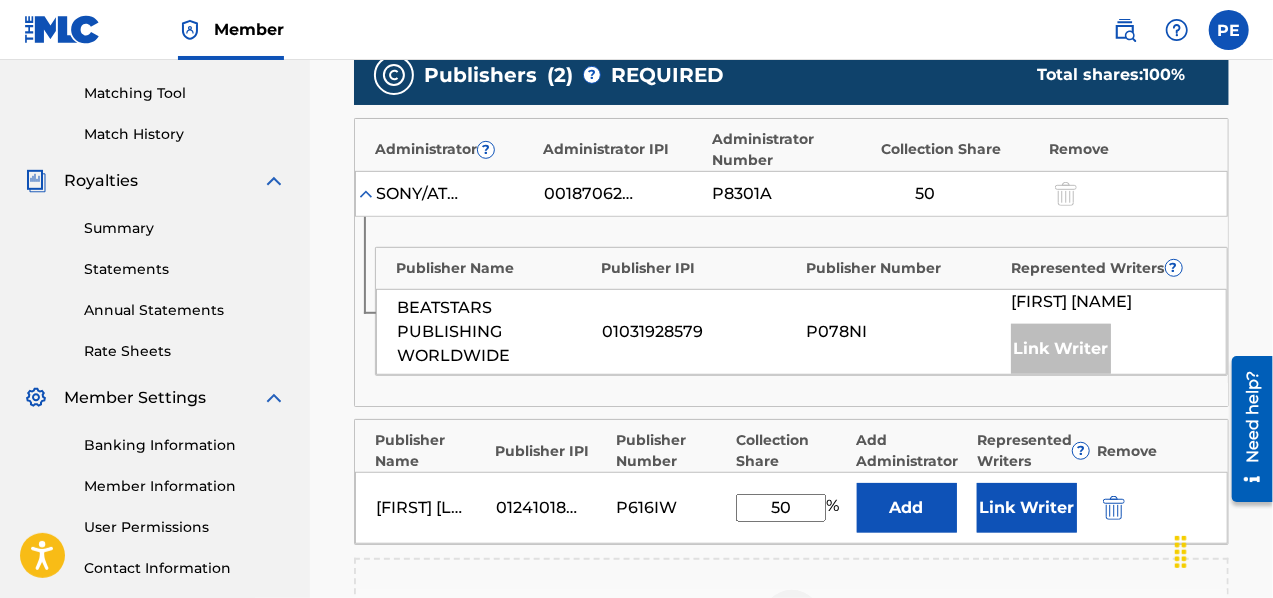 type on "50" 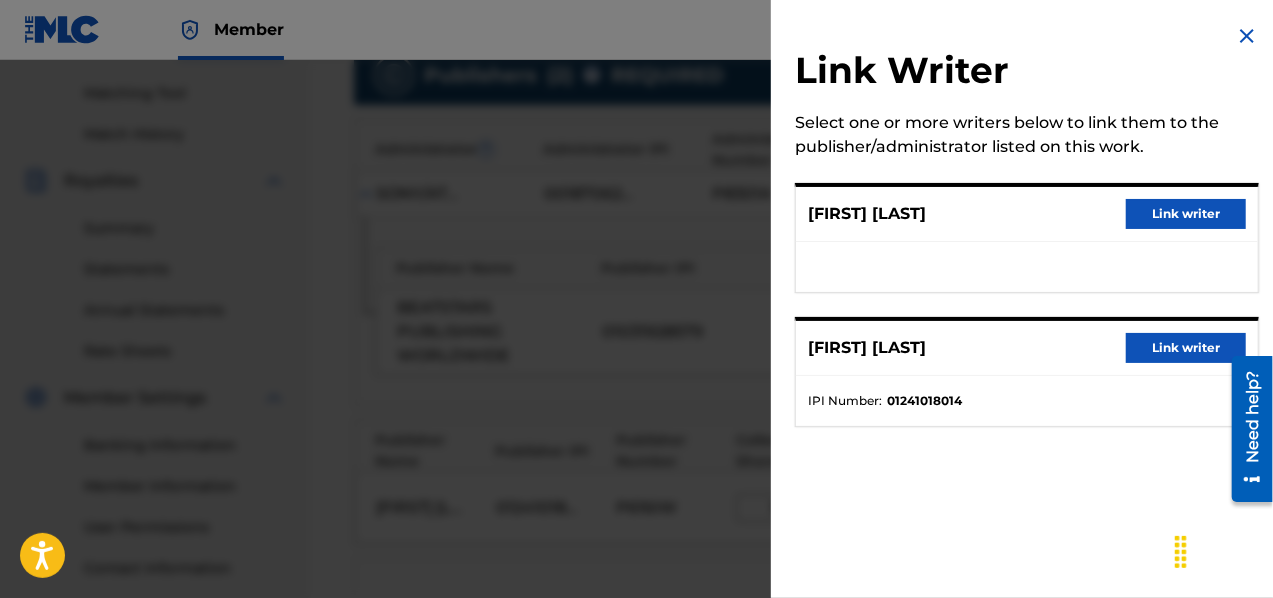 click on "Link writer" at bounding box center (1186, 348) 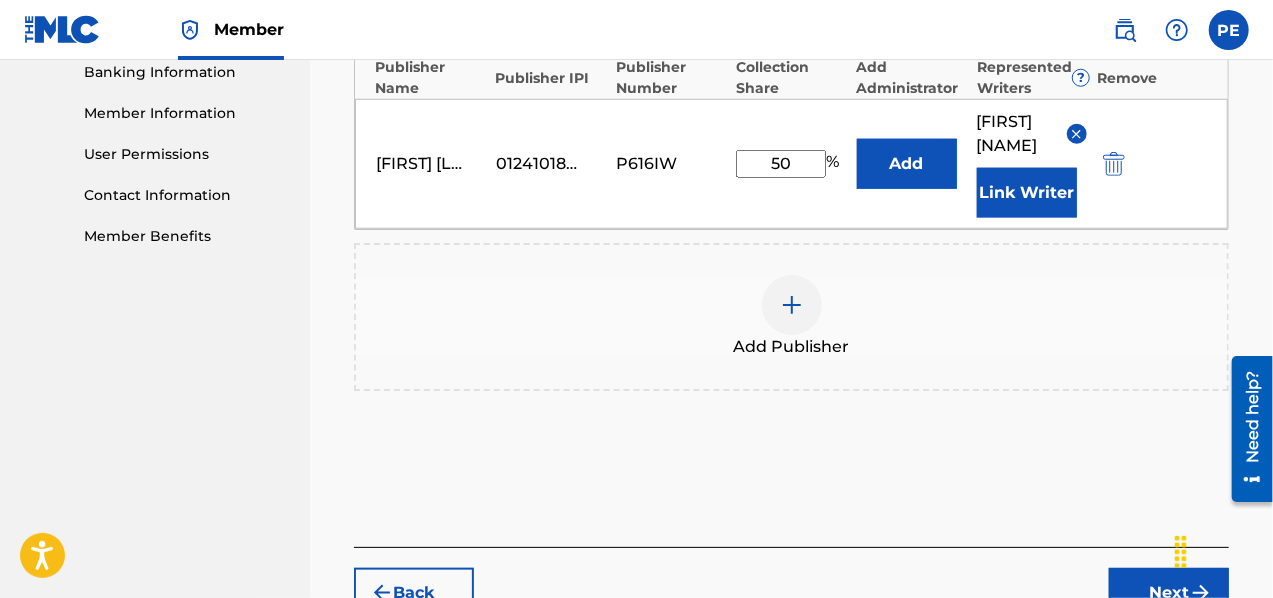 scroll, scrollTop: 1000, scrollLeft: 0, axis: vertical 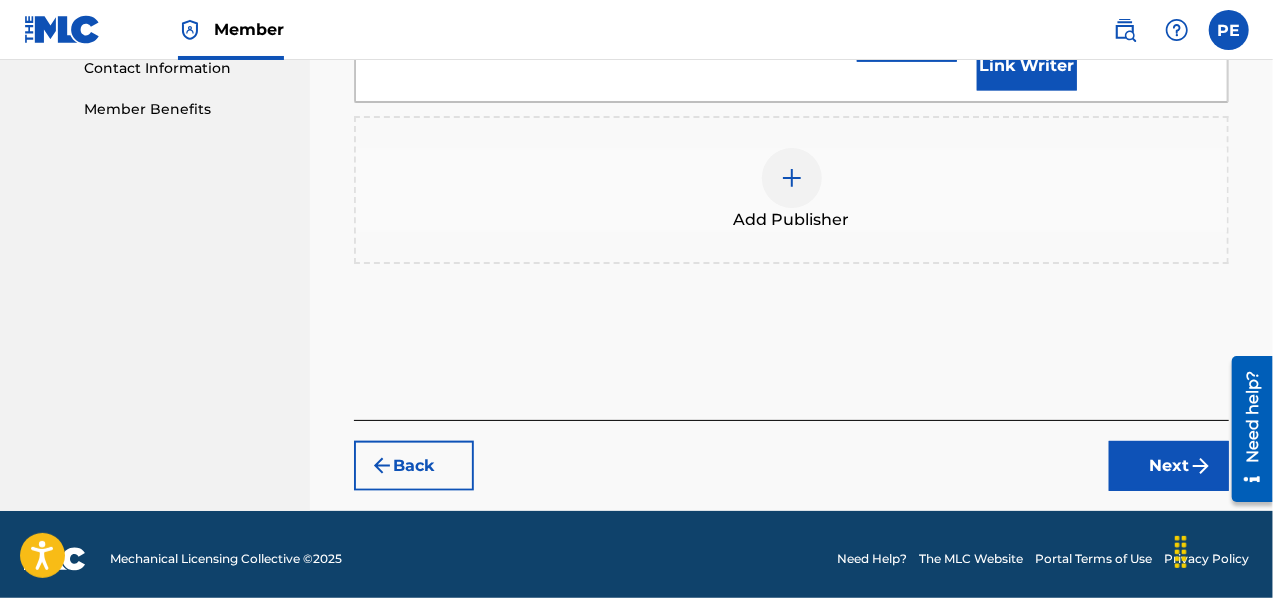 click on "Next" at bounding box center [1169, 466] 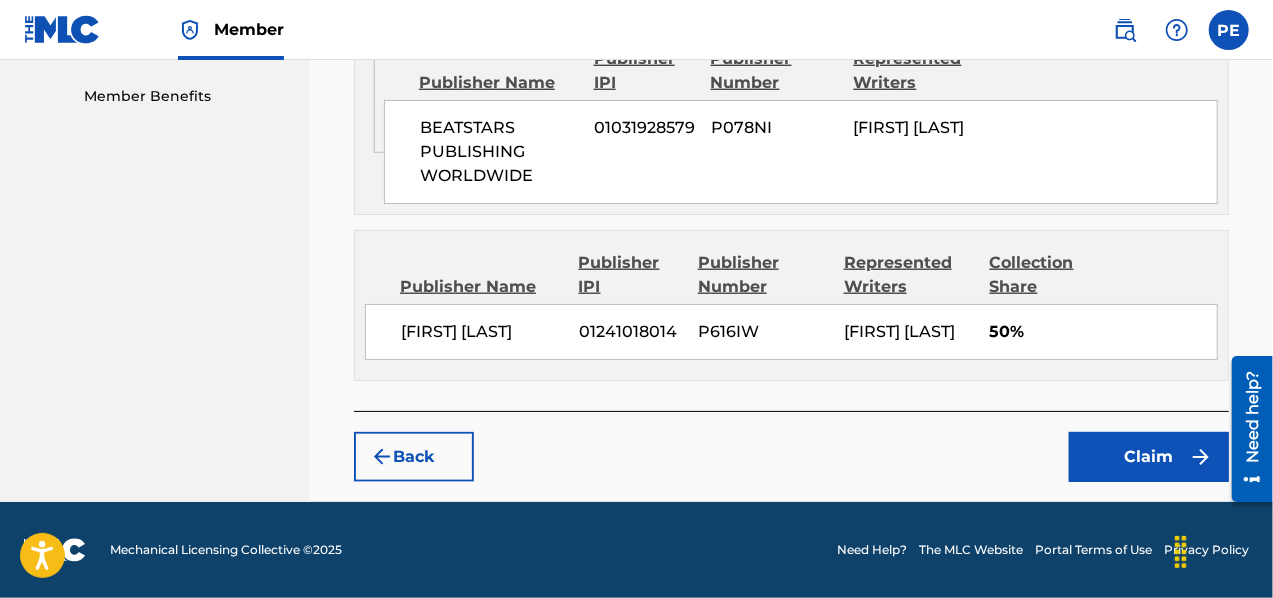 scroll, scrollTop: 1032, scrollLeft: 0, axis: vertical 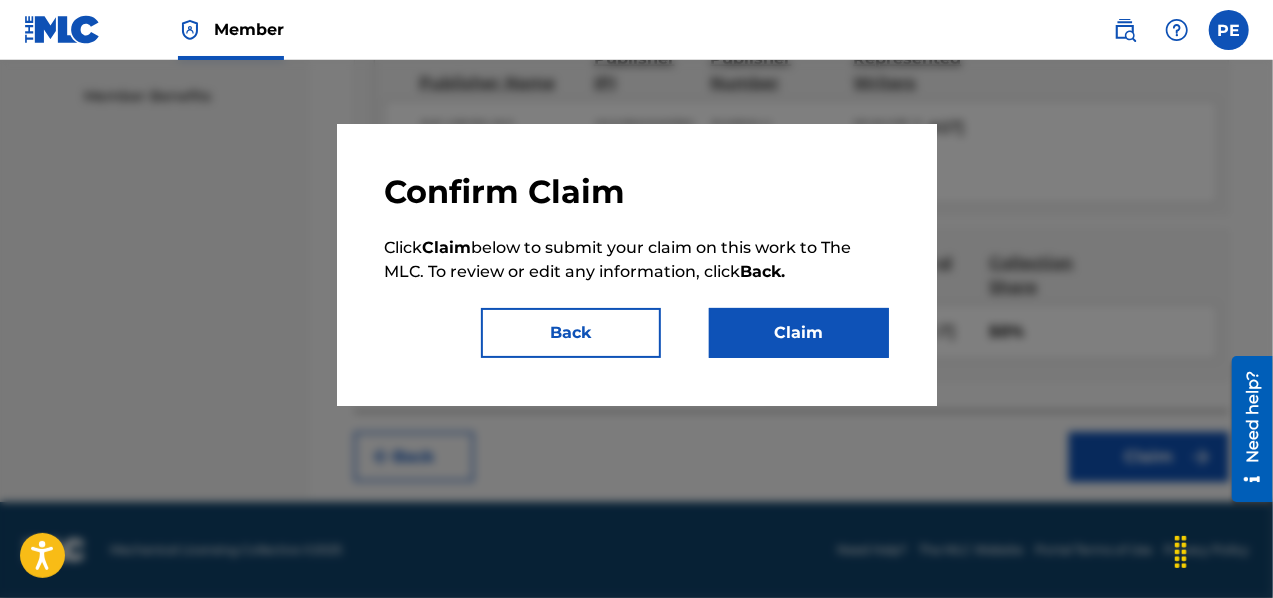 click on "Claim" at bounding box center (799, 333) 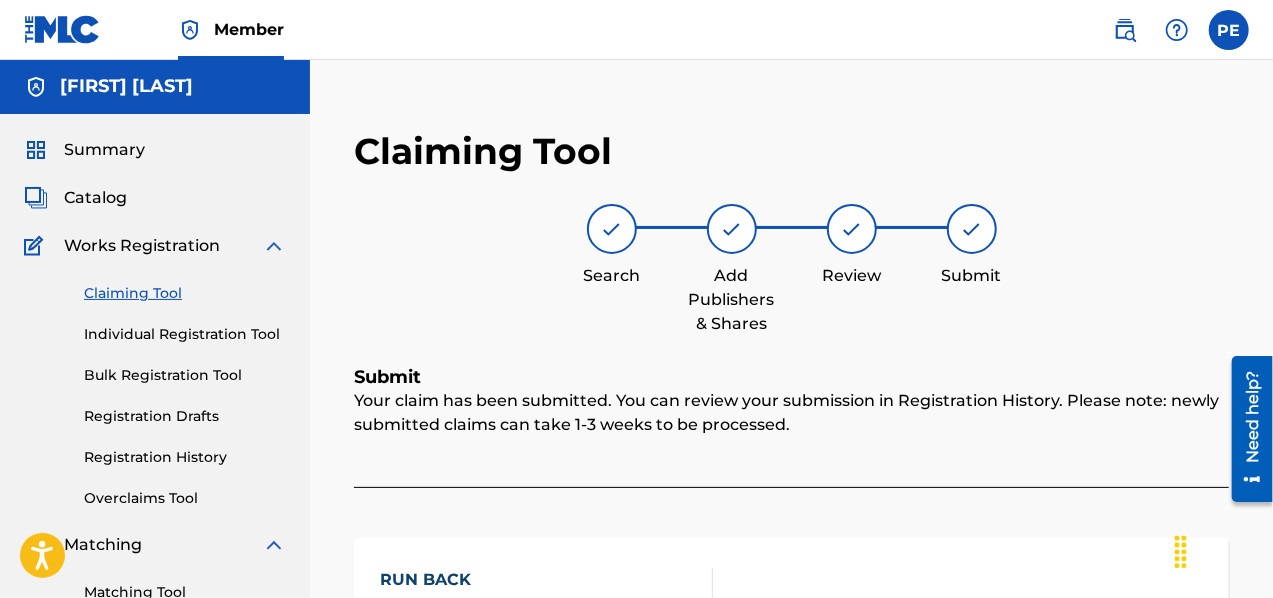 scroll, scrollTop: 0, scrollLeft: 0, axis: both 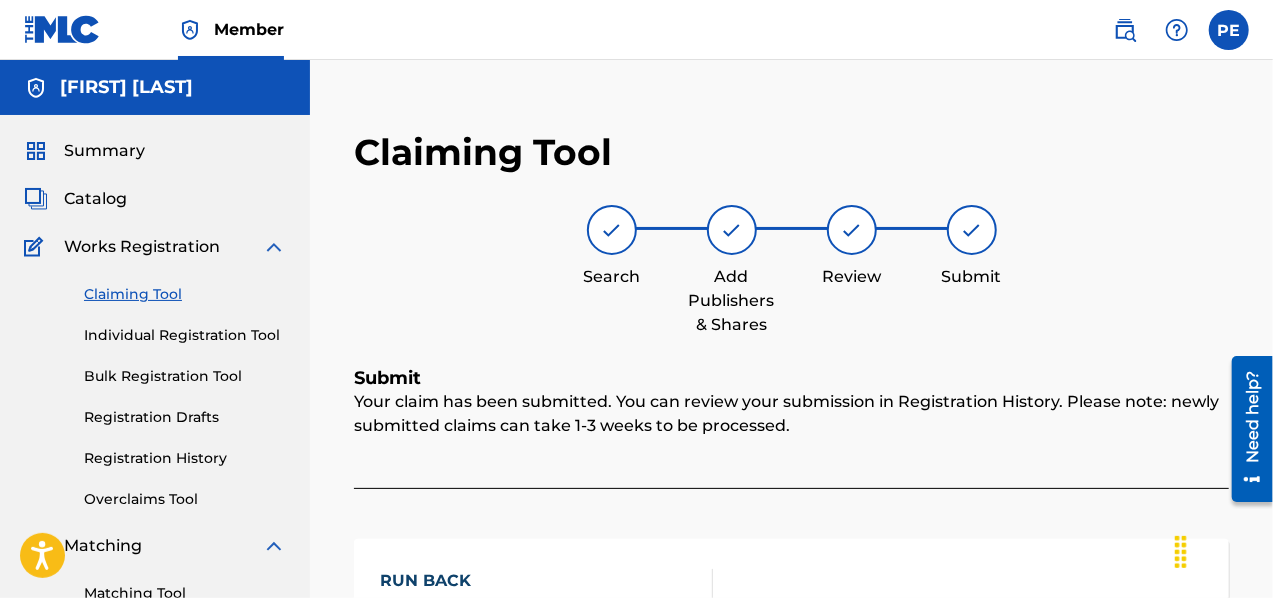 click on "Claiming Tool" at bounding box center (185, 294) 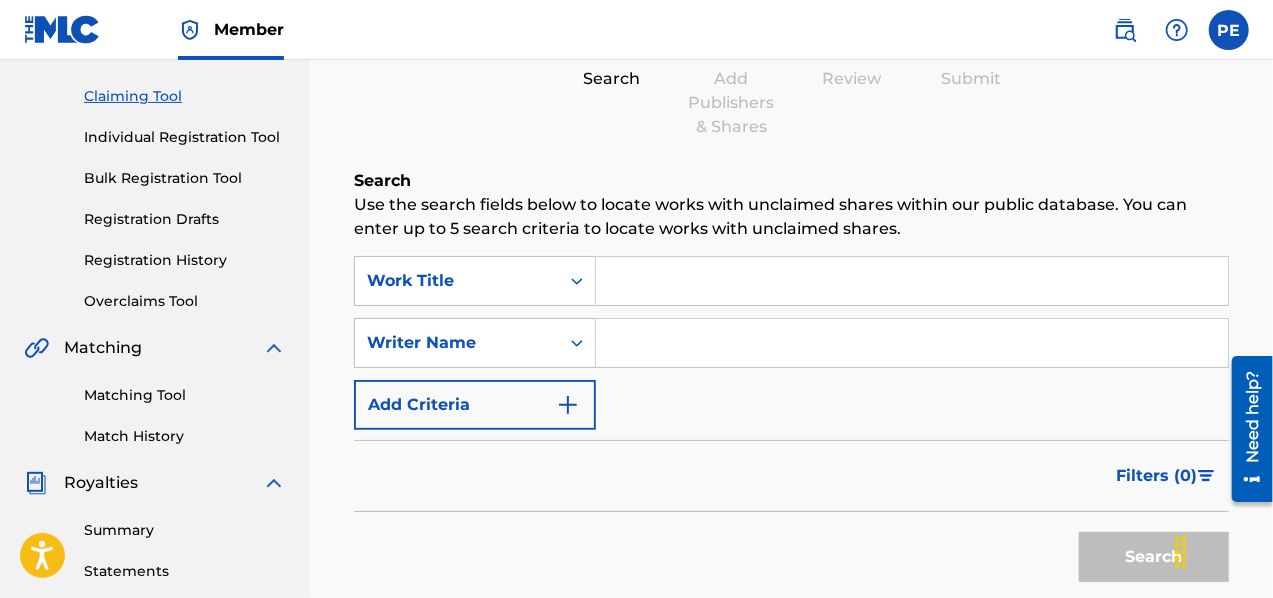 scroll, scrollTop: 200, scrollLeft: 0, axis: vertical 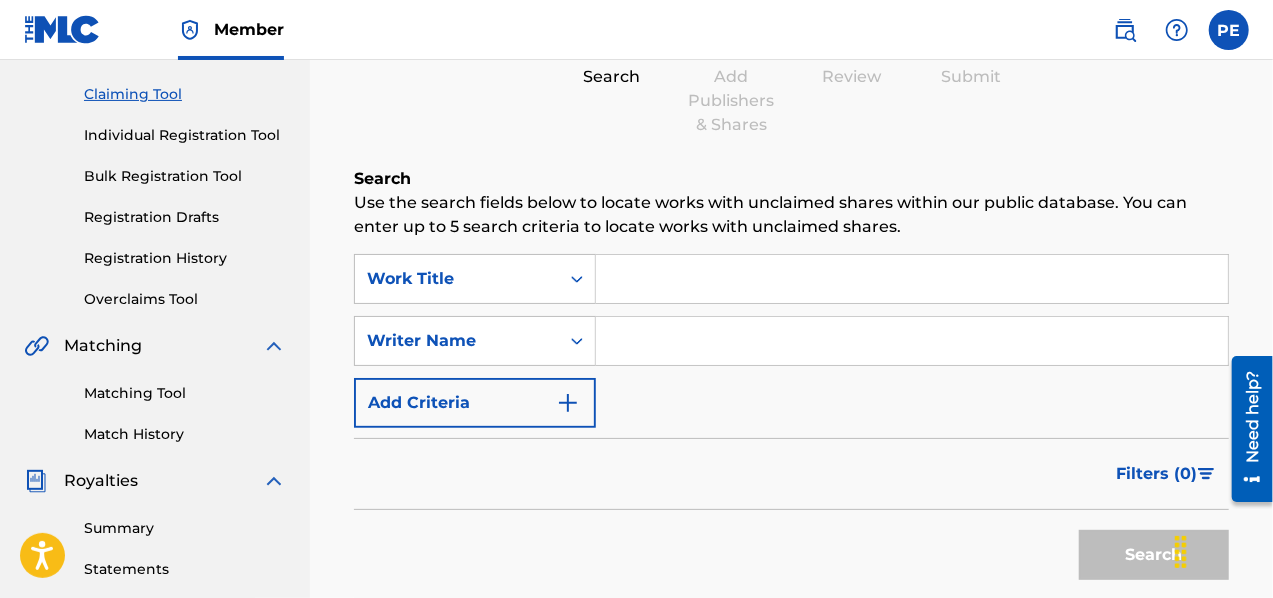 click on "Search Use the search fields below to locate works with unclaimed shares within our public database. You can enter up to 5 search criteria to locate works with unclaimed shares. SearchWithCriteria84bc33ff-f249-4ff3-a191-ff9a32ef16f6 Work Title SearchWithCriteria0d65a0e1-b0c3-44a5-8ee8-d5c55c097e1d Writer Name Add Criteria Filter Claim Search Filters Include works claimed by my Member Remove Filters Apply Filters Filters ( 0 ) Search" at bounding box center [791, 428] 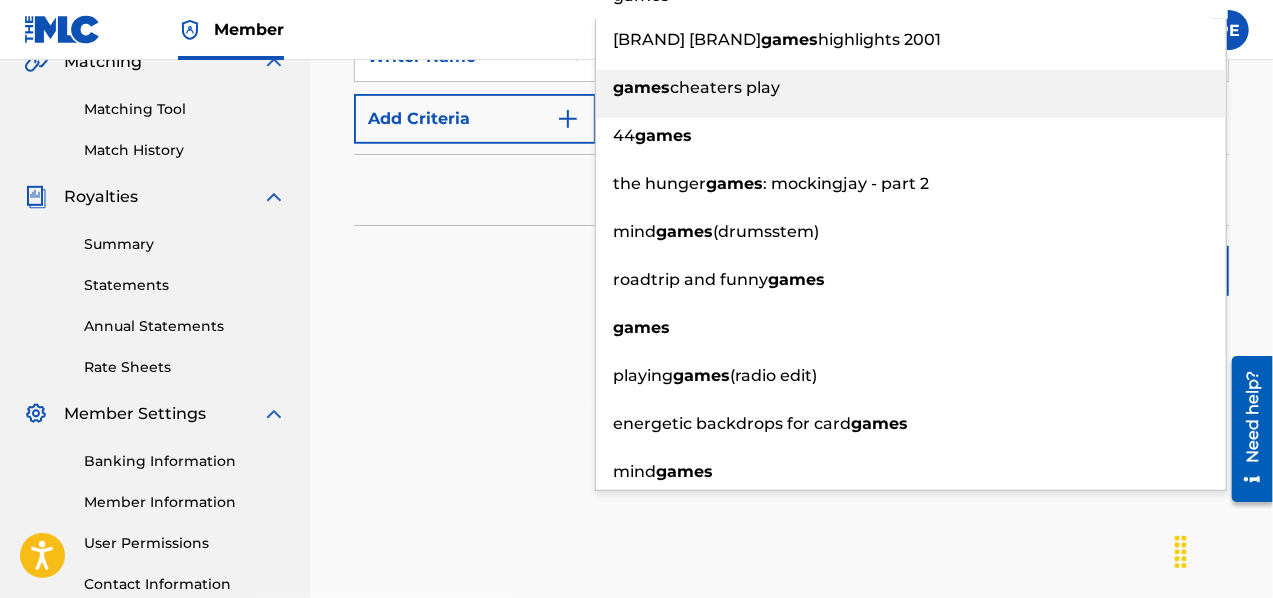scroll, scrollTop: 500, scrollLeft: 0, axis: vertical 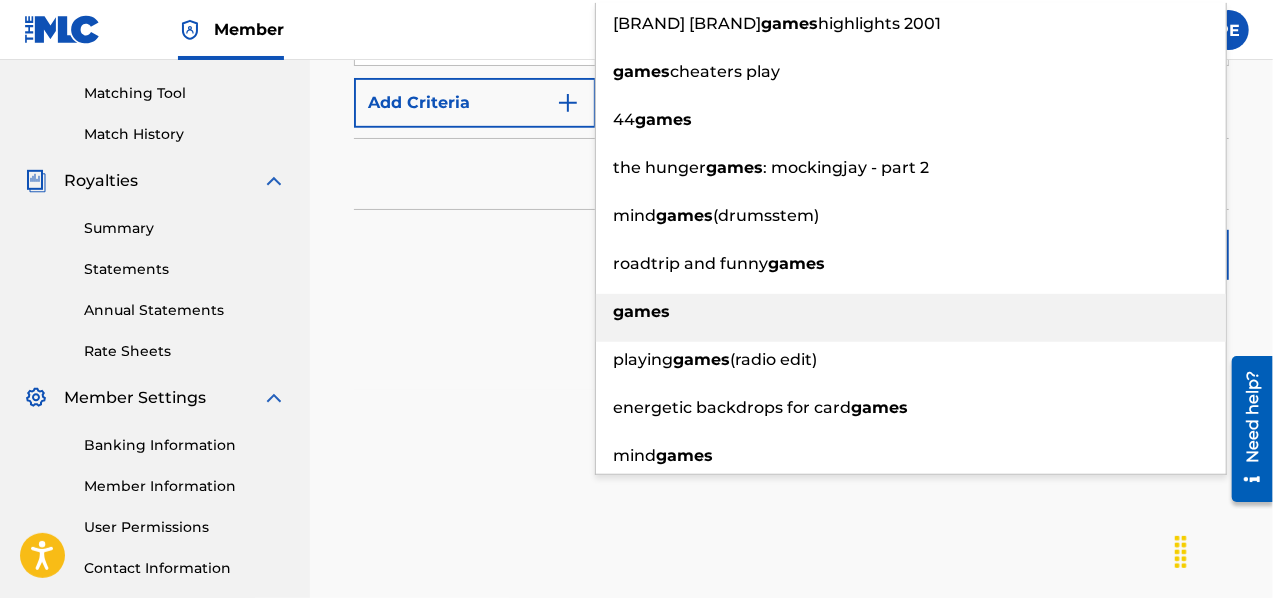type on "games" 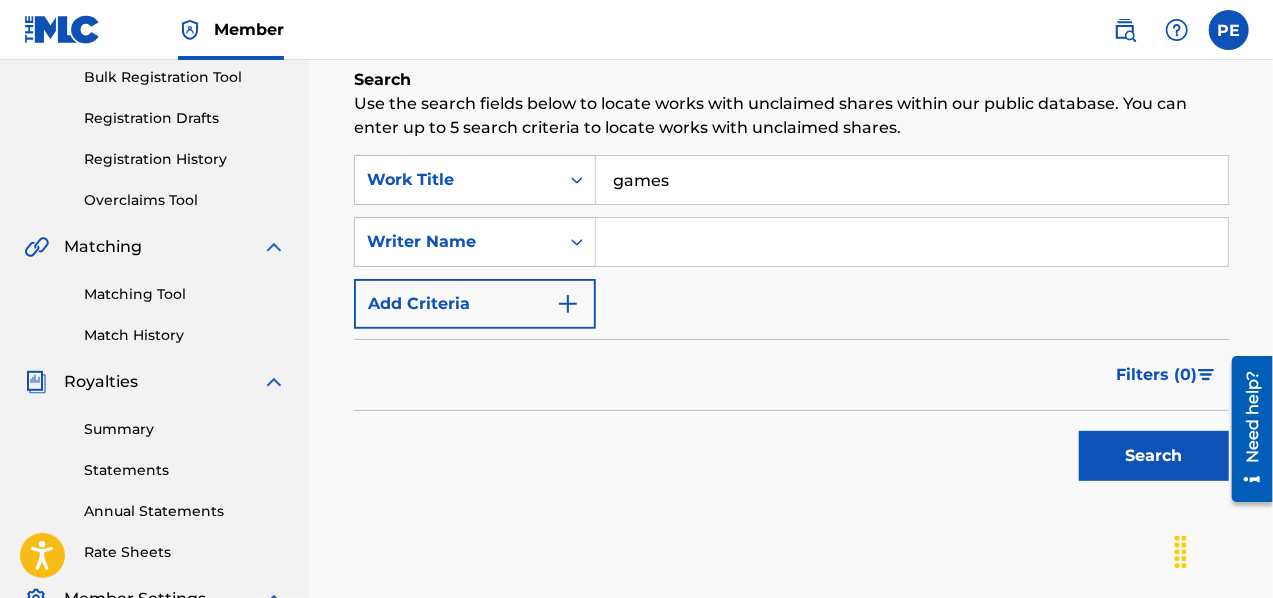 scroll, scrollTop: 254, scrollLeft: 0, axis: vertical 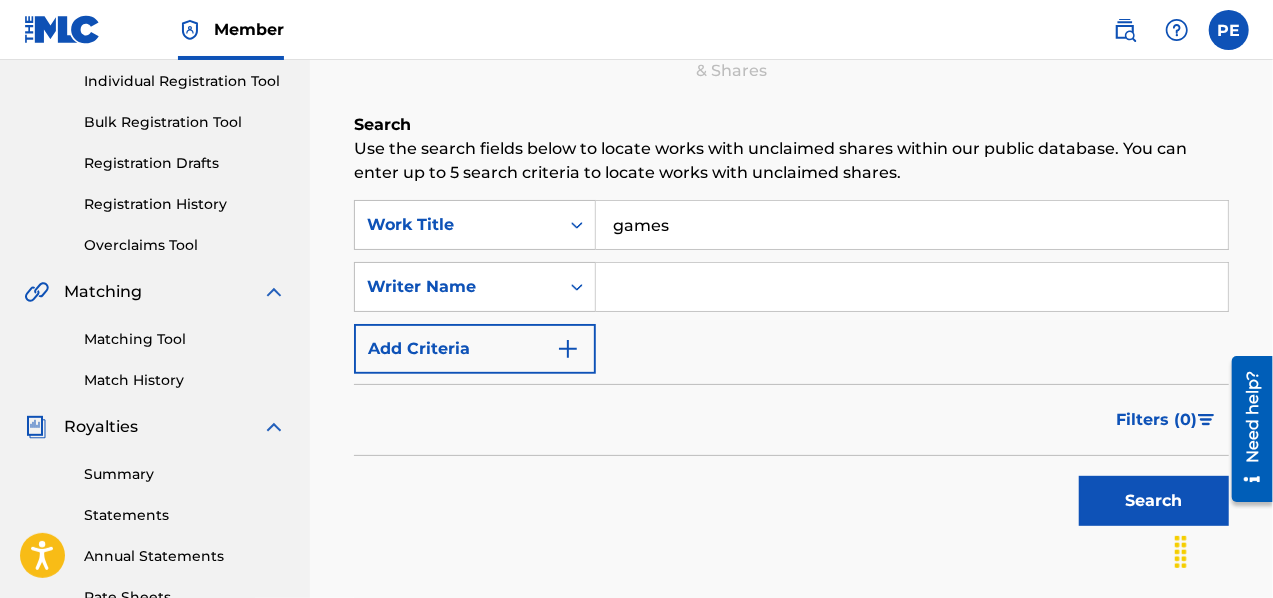 click at bounding box center (912, 287) 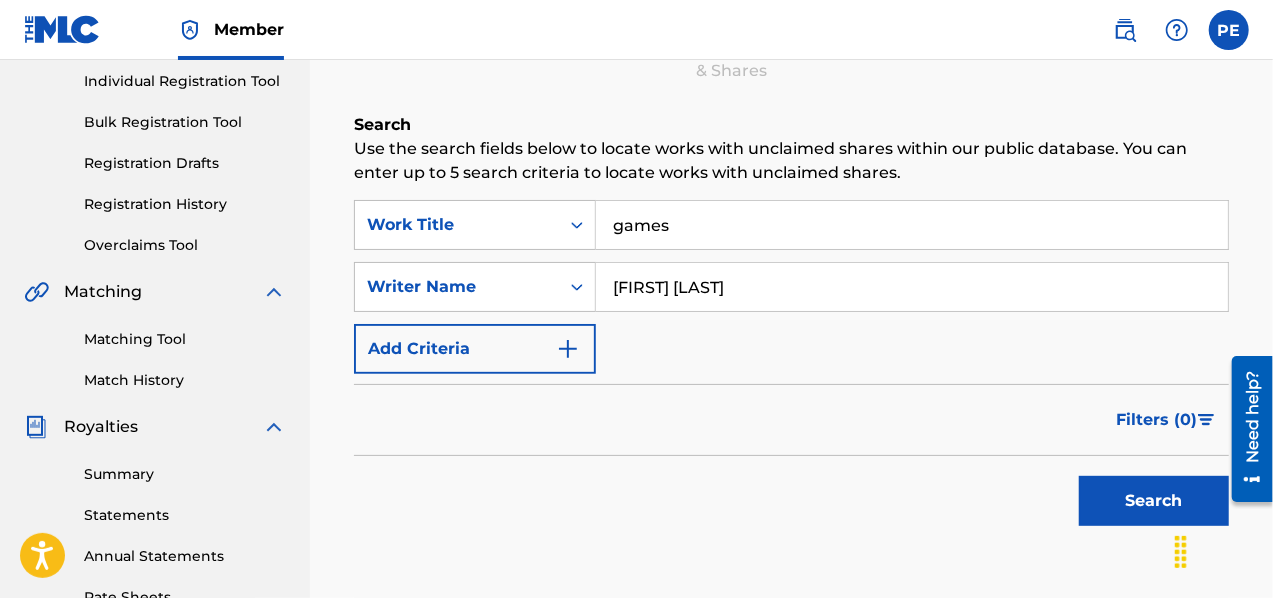 click on "[FIRST] [LAST]" at bounding box center [912, 287] 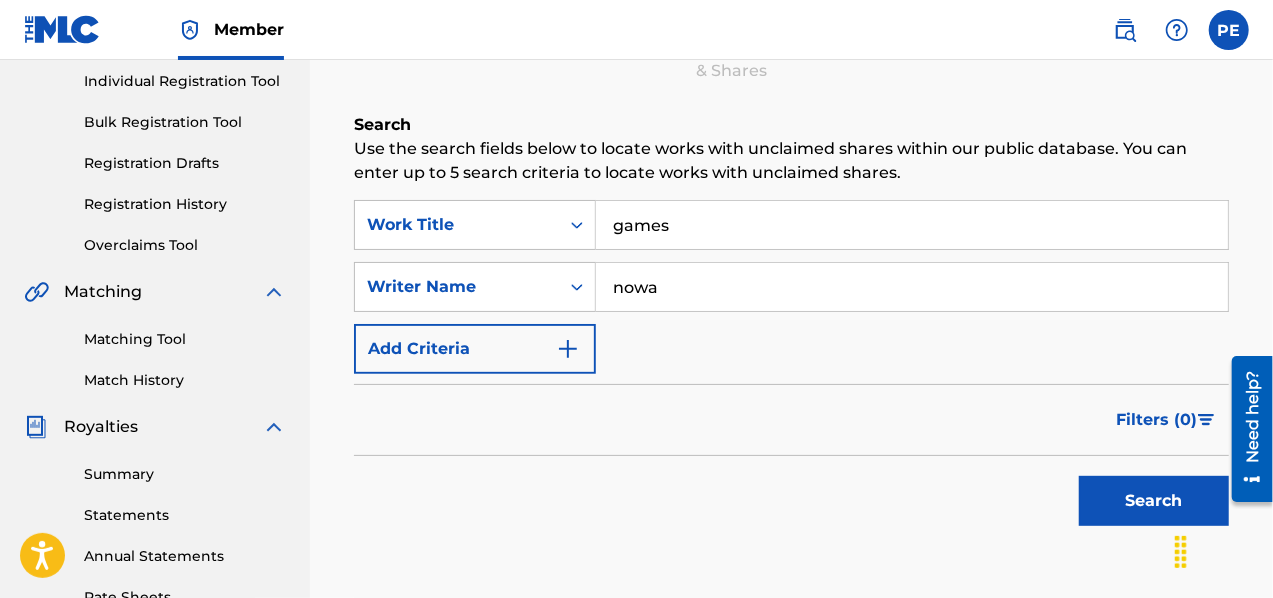 click on "Search" at bounding box center [1154, 501] 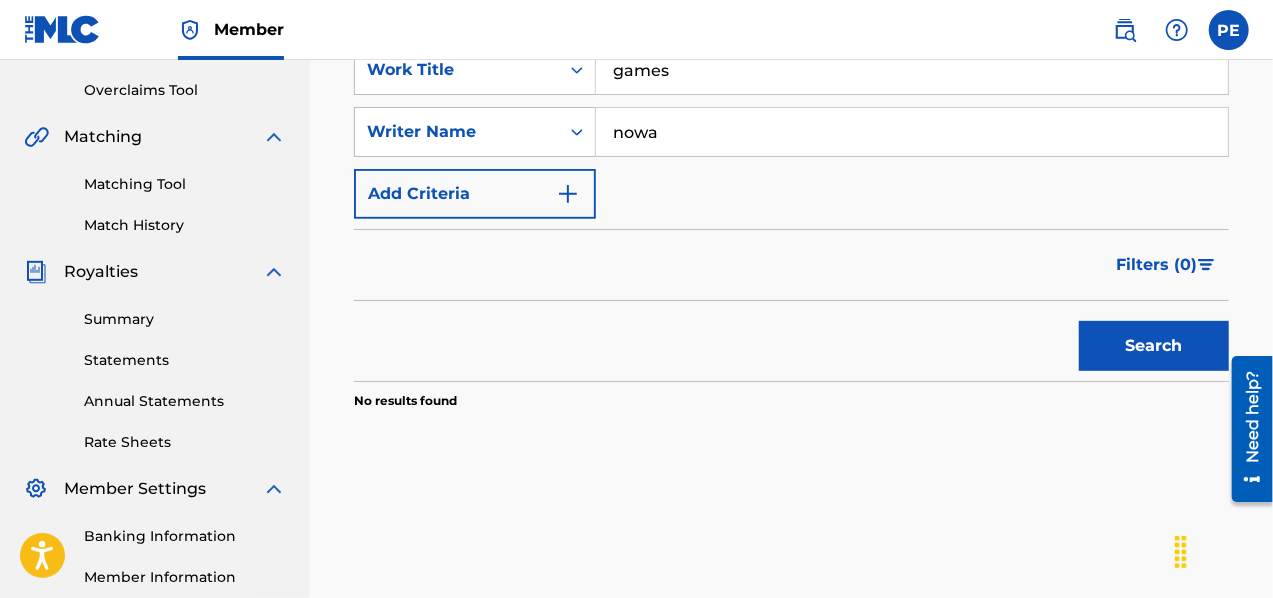 scroll, scrollTop: 254, scrollLeft: 0, axis: vertical 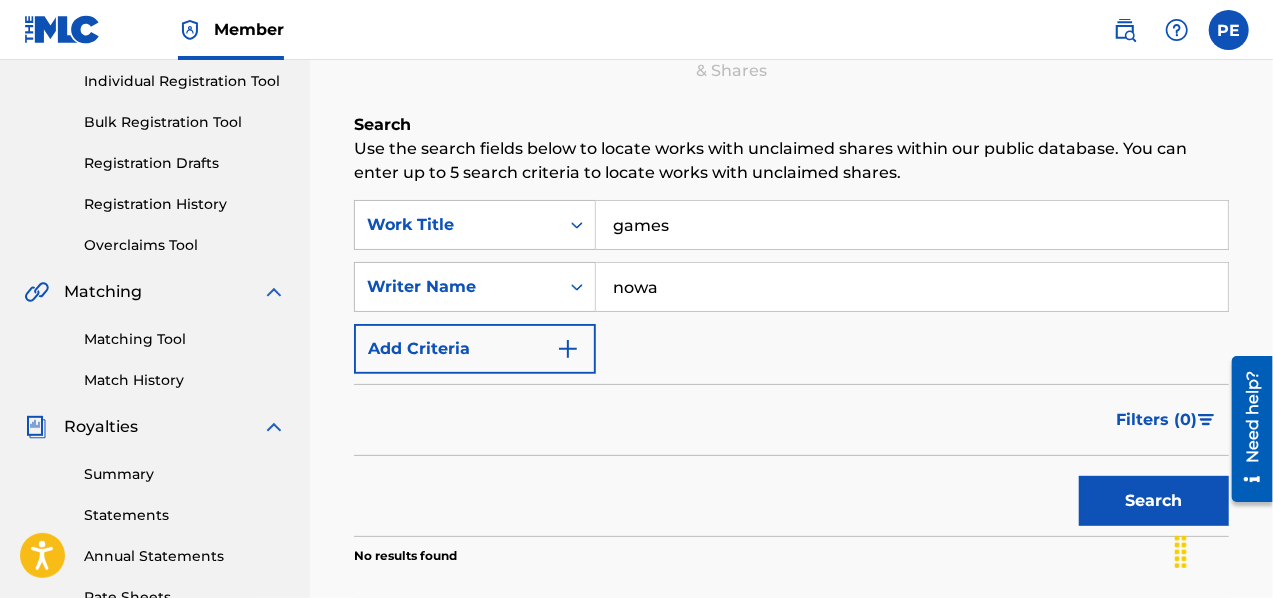 click on "nowa" at bounding box center (912, 287) 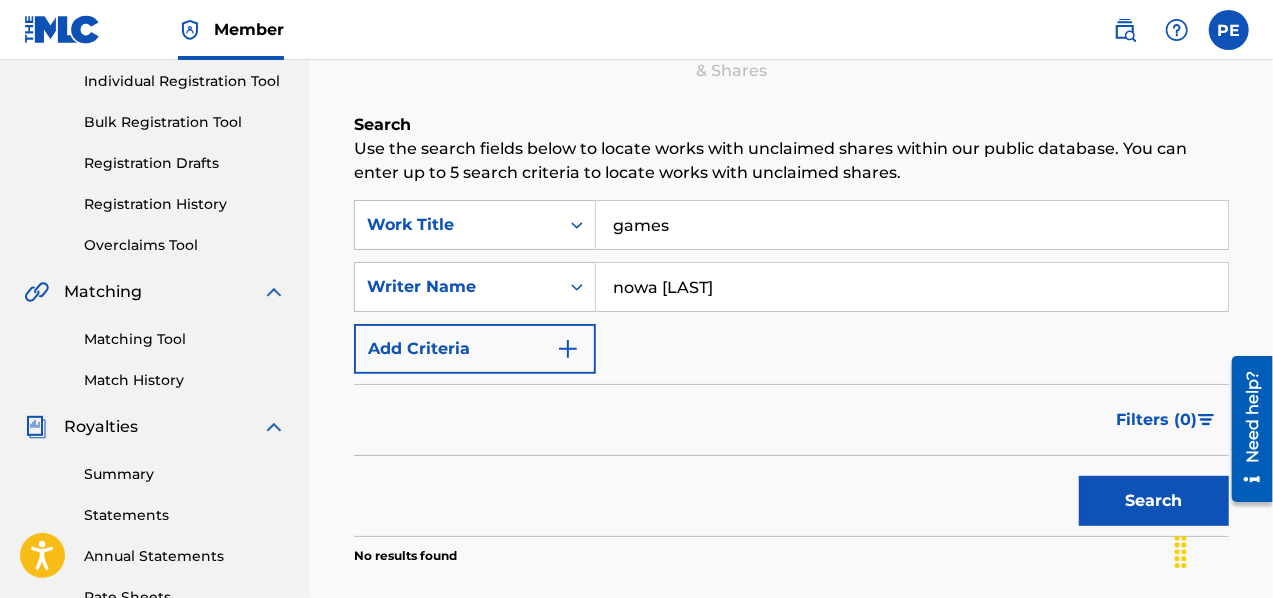 click on "Search" at bounding box center (1154, 501) 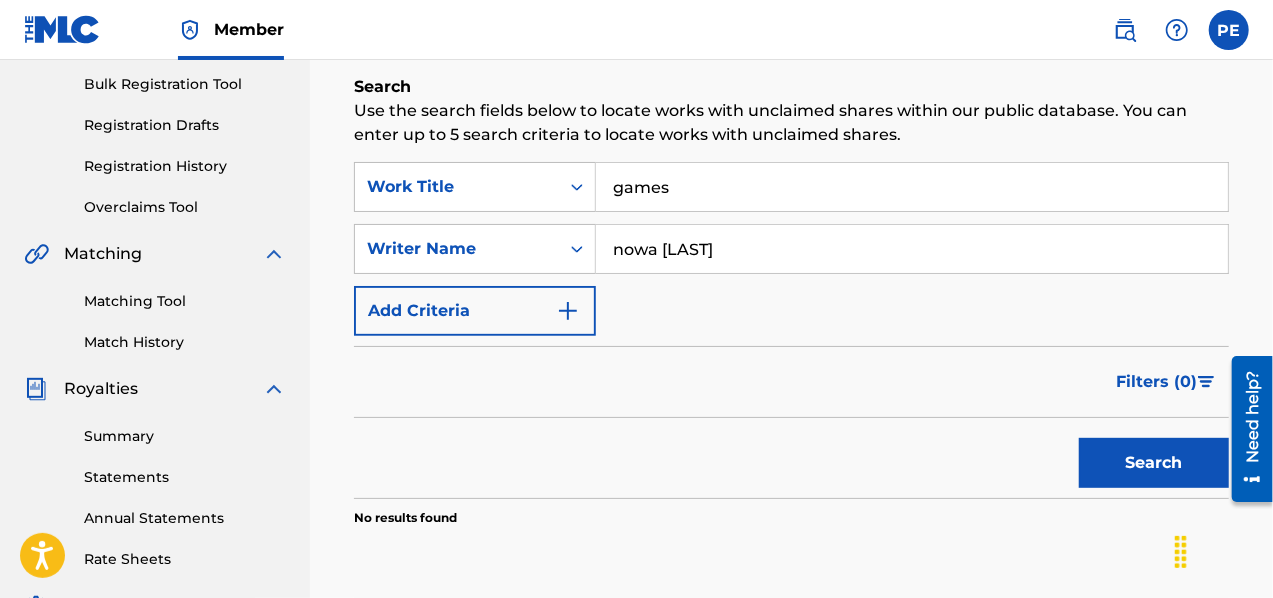 scroll, scrollTop: 254, scrollLeft: 0, axis: vertical 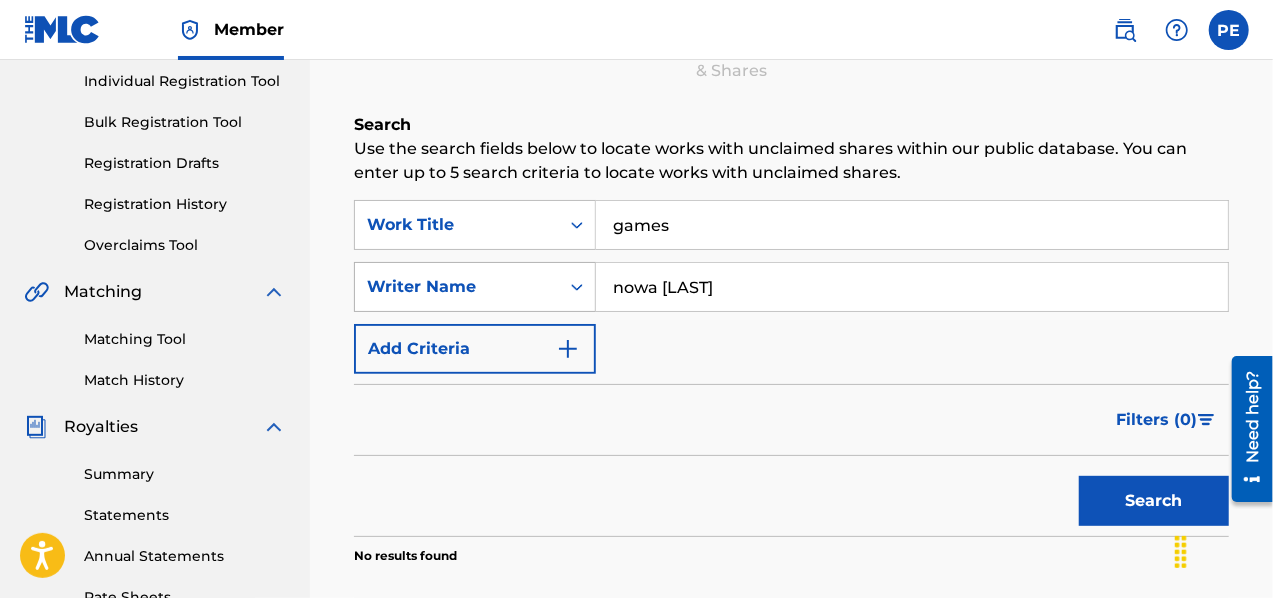 drag, startPoint x: 742, startPoint y: 283, endPoint x: 391, endPoint y: 284, distance: 351.00143 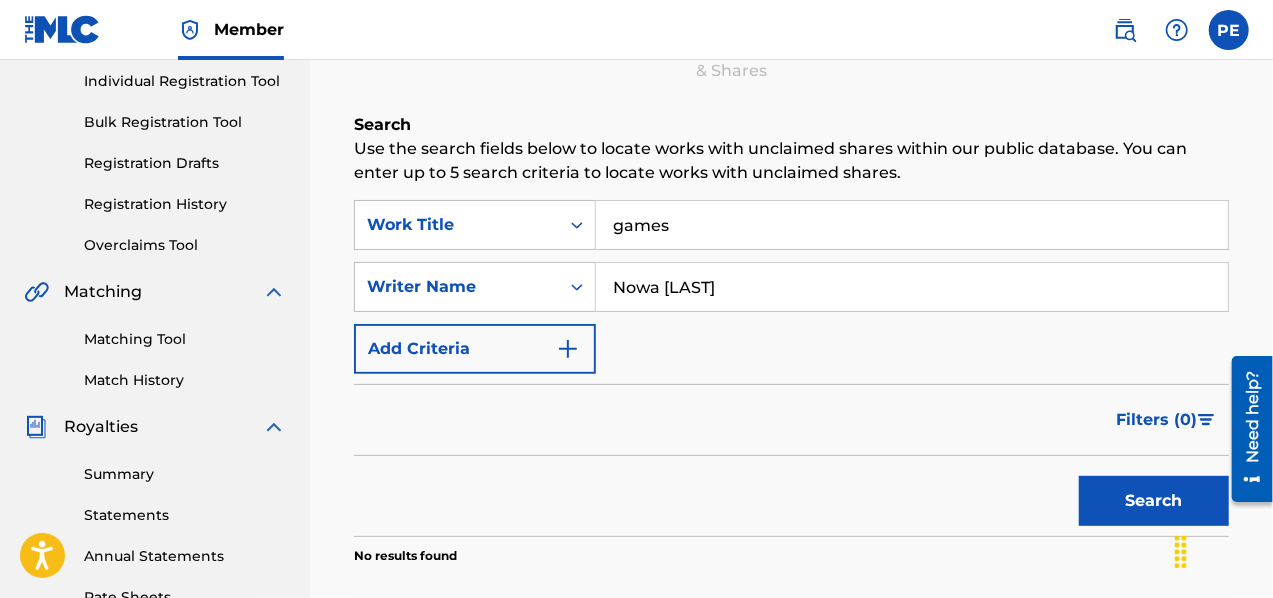 type on "Nowa [LAST]" 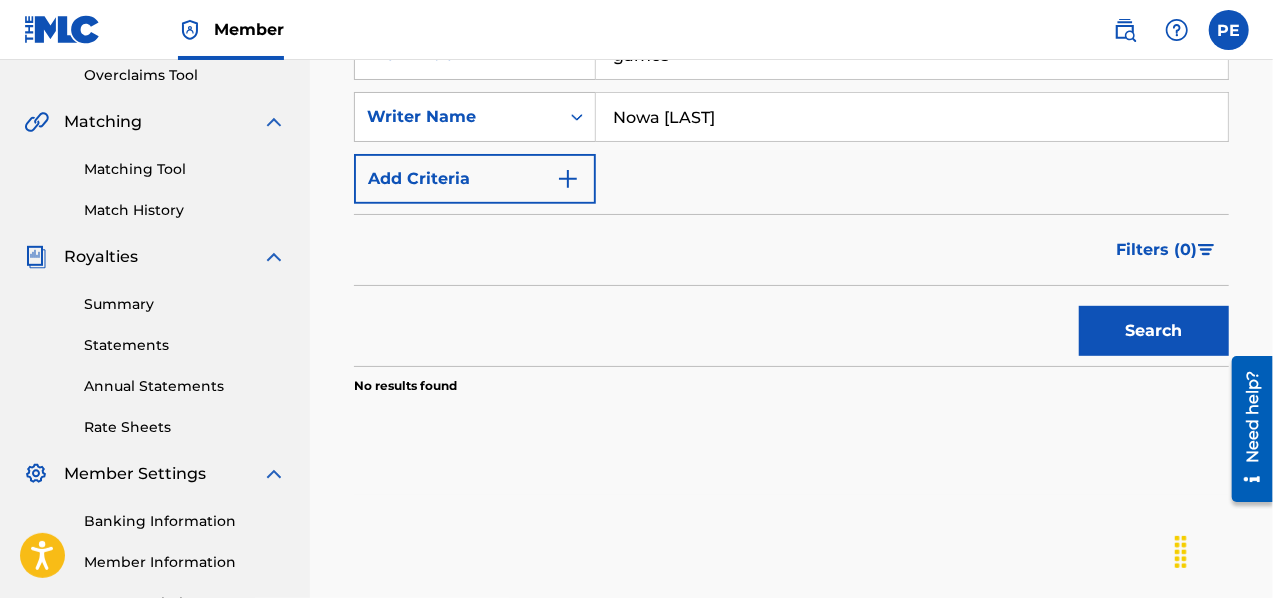 scroll, scrollTop: 254, scrollLeft: 0, axis: vertical 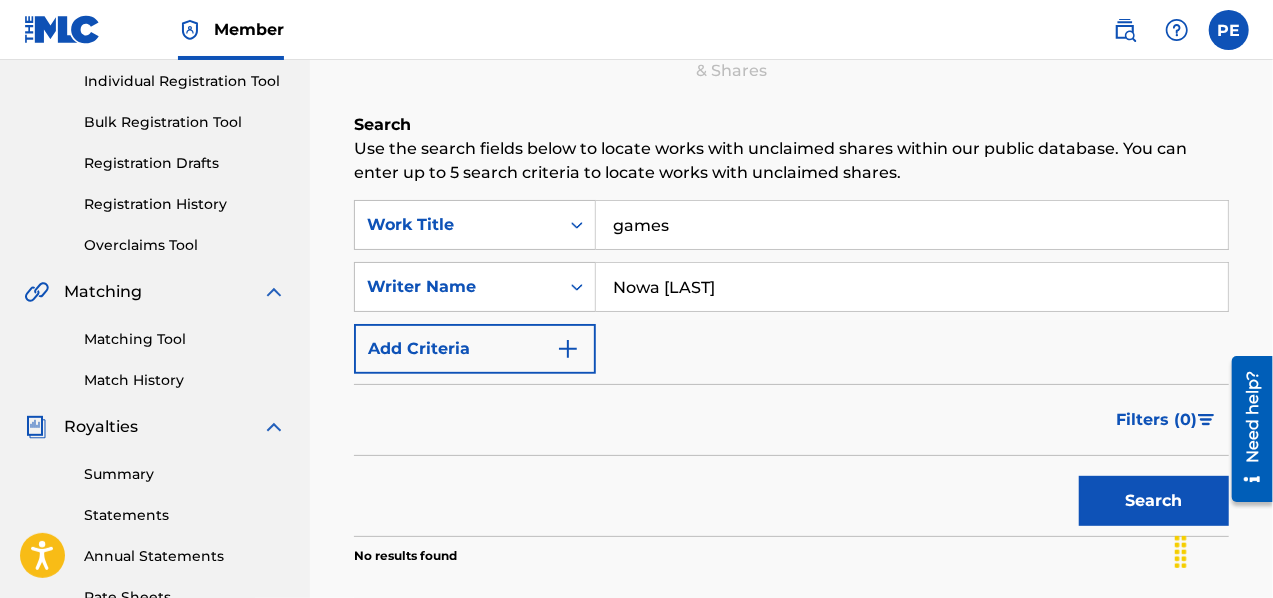 click on "games" at bounding box center (912, 225) 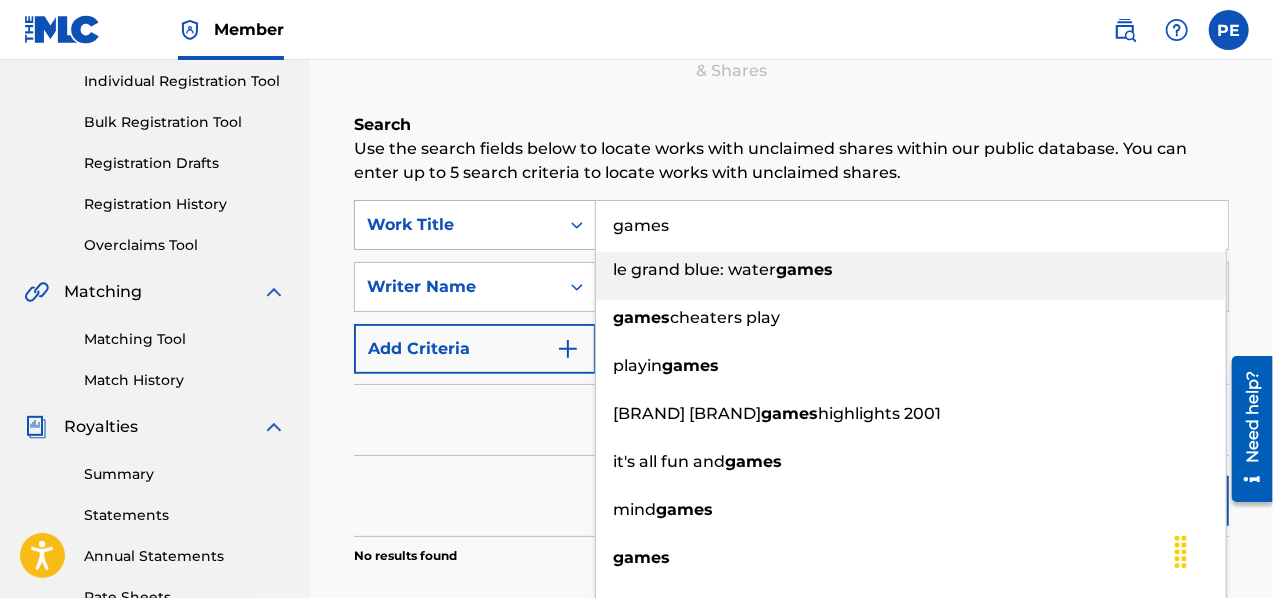 drag, startPoint x: 731, startPoint y: 224, endPoint x: 548, endPoint y: 225, distance: 183.00273 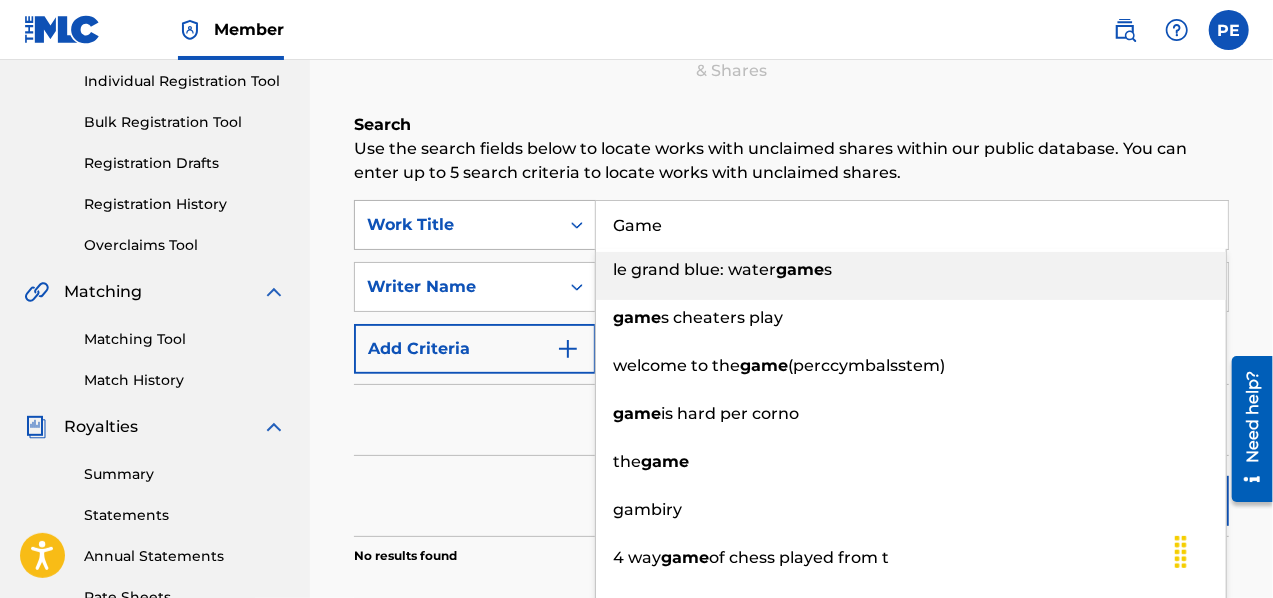 type on "Games" 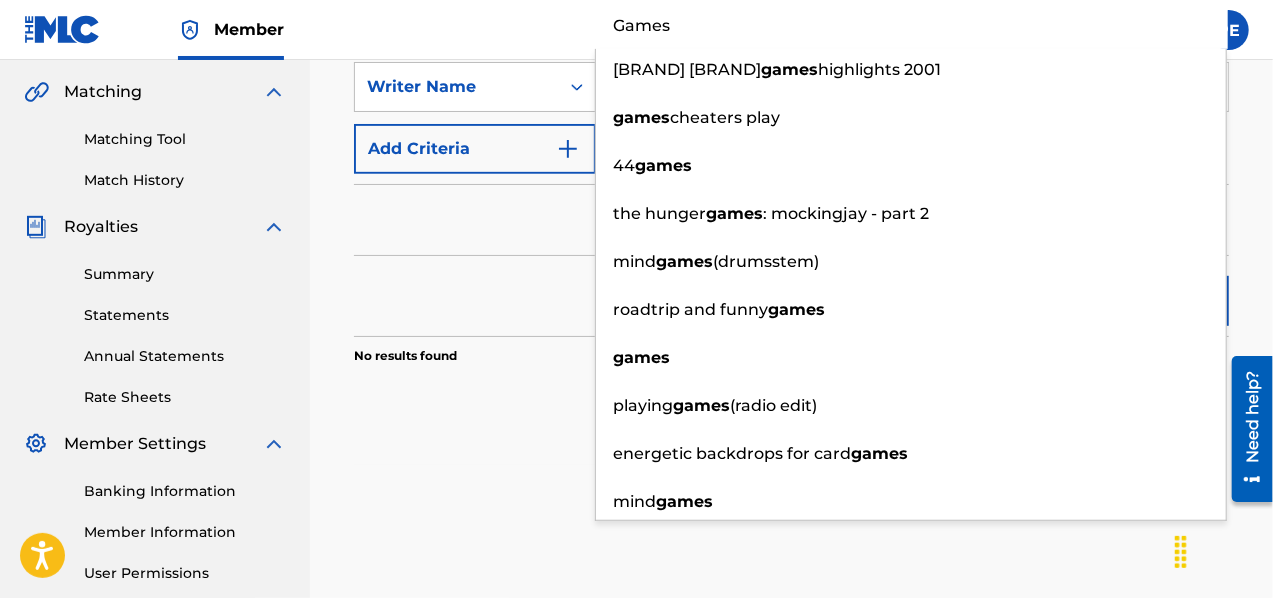scroll, scrollTop: 54, scrollLeft: 0, axis: vertical 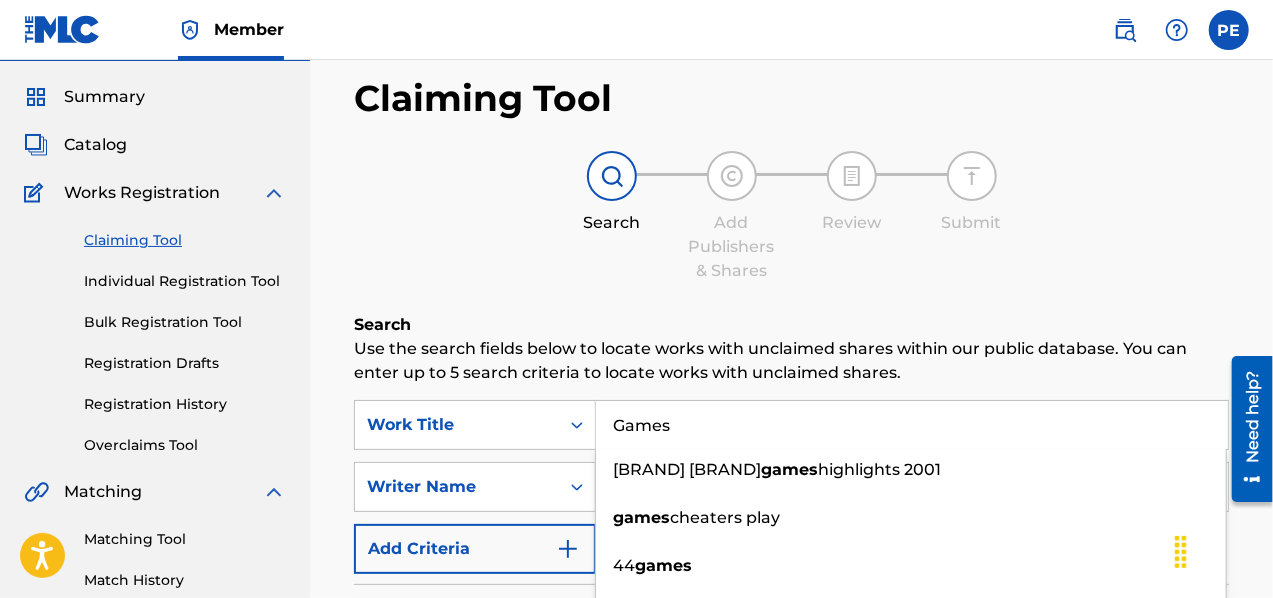 drag, startPoint x: 642, startPoint y: 404, endPoint x: 448, endPoint y: 394, distance: 194.25757 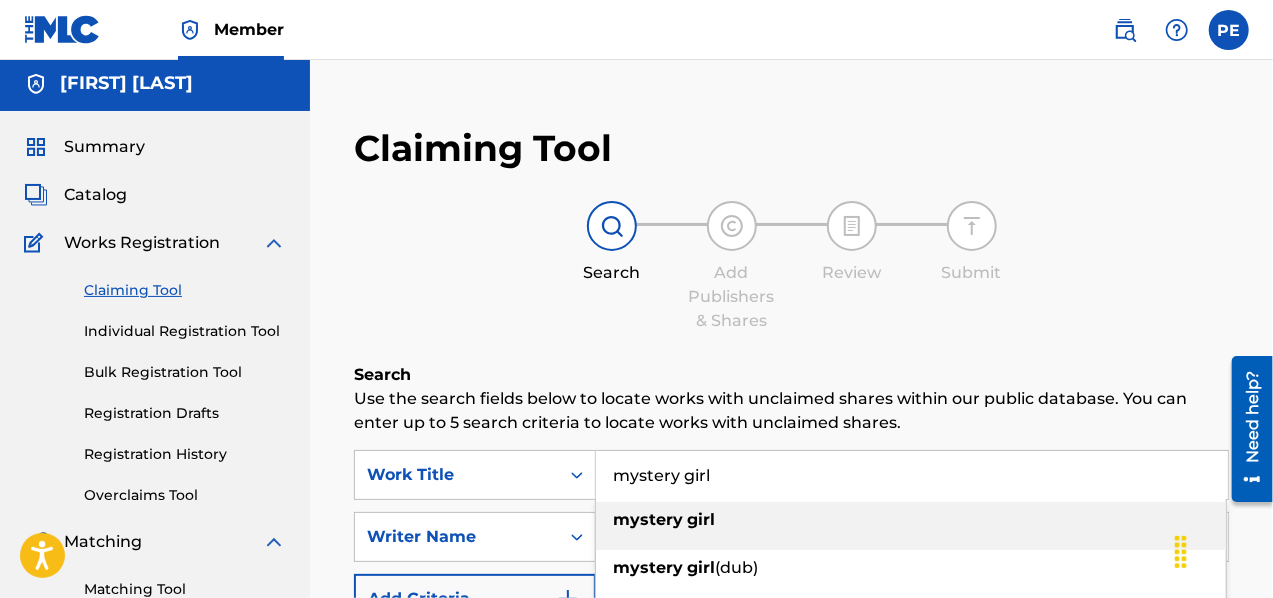 scroll, scrollTop: 0, scrollLeft: 0, axis: both 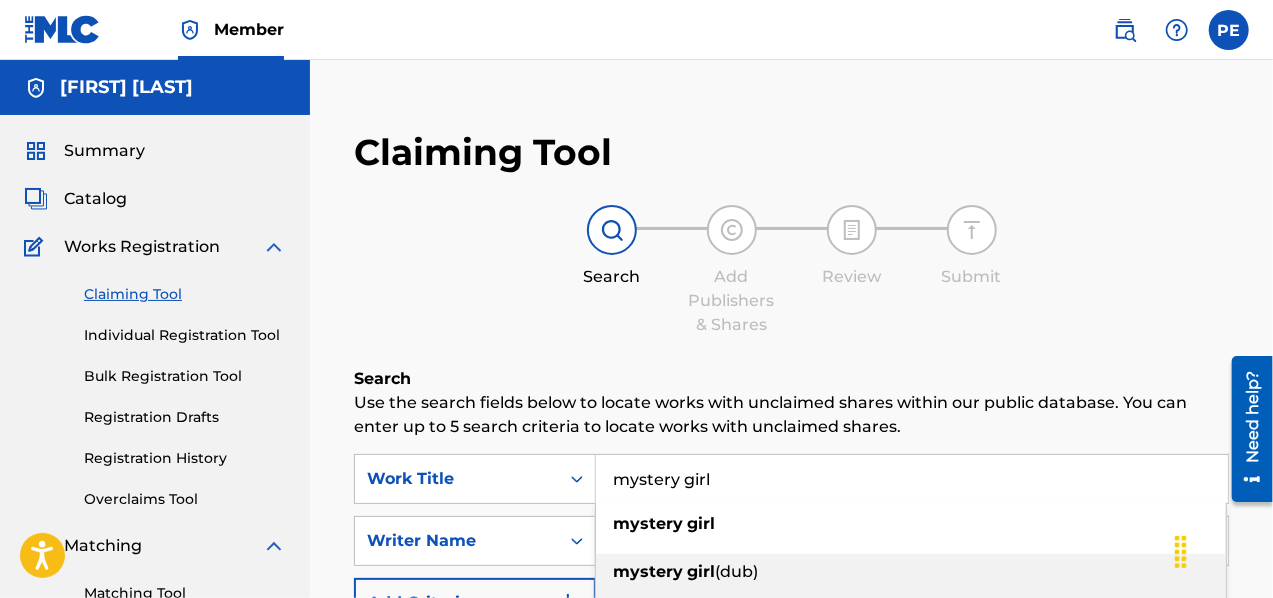 type on "mystery girl" 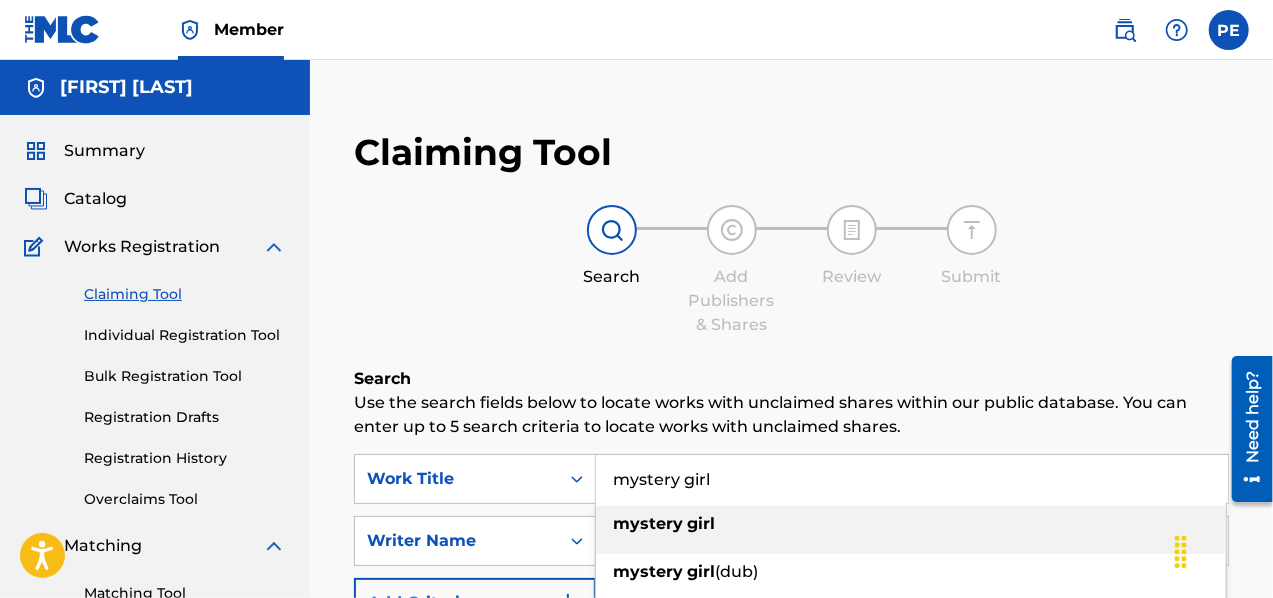 click on "girl" at bounding box center [701, 523] 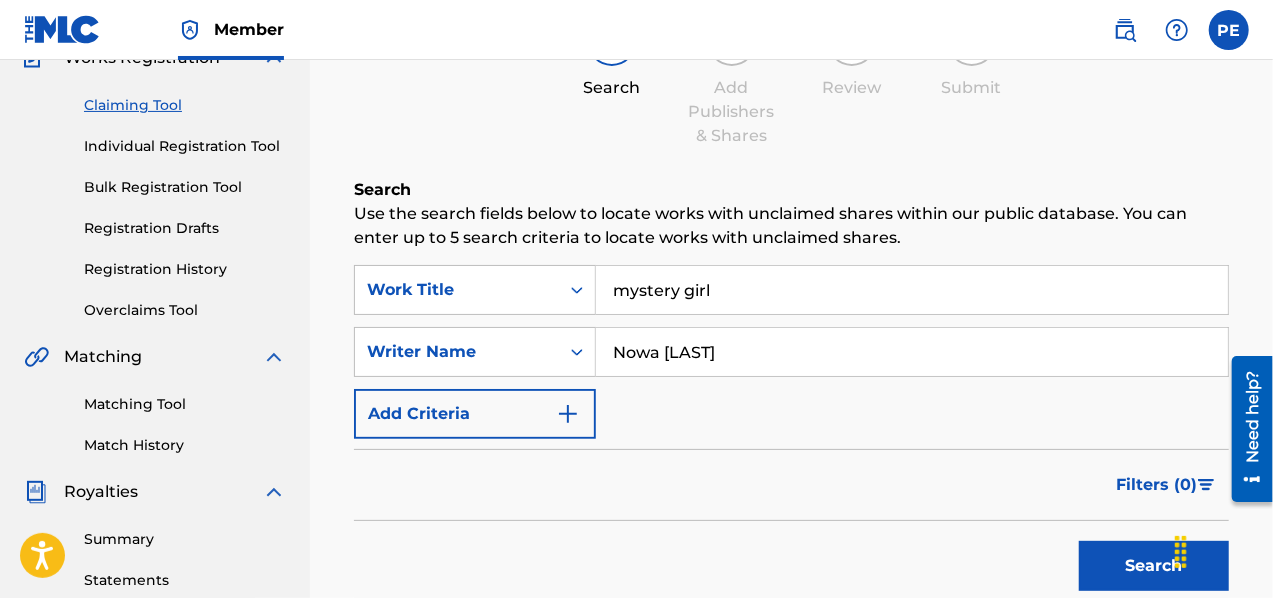scroll, scrollTop: 200, scrollLeft: 0, axis: vertical 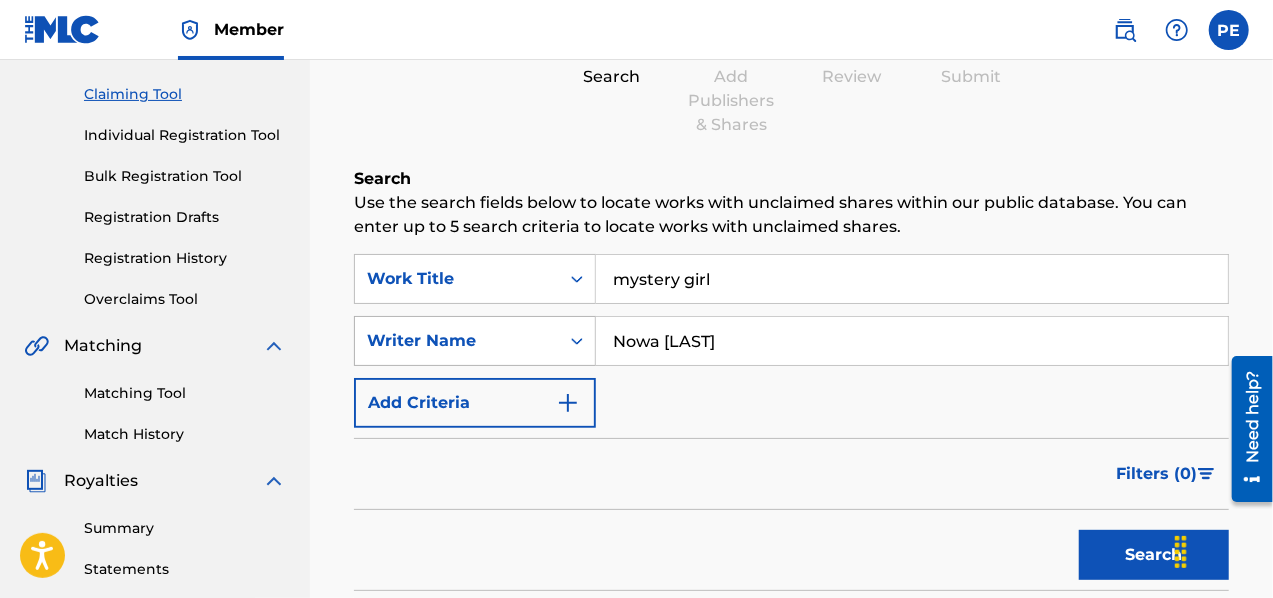 drag, startPoint x: 723, startPoint y: 337, endPoint x: 517, endPoint y: 334, distance: 206.02185 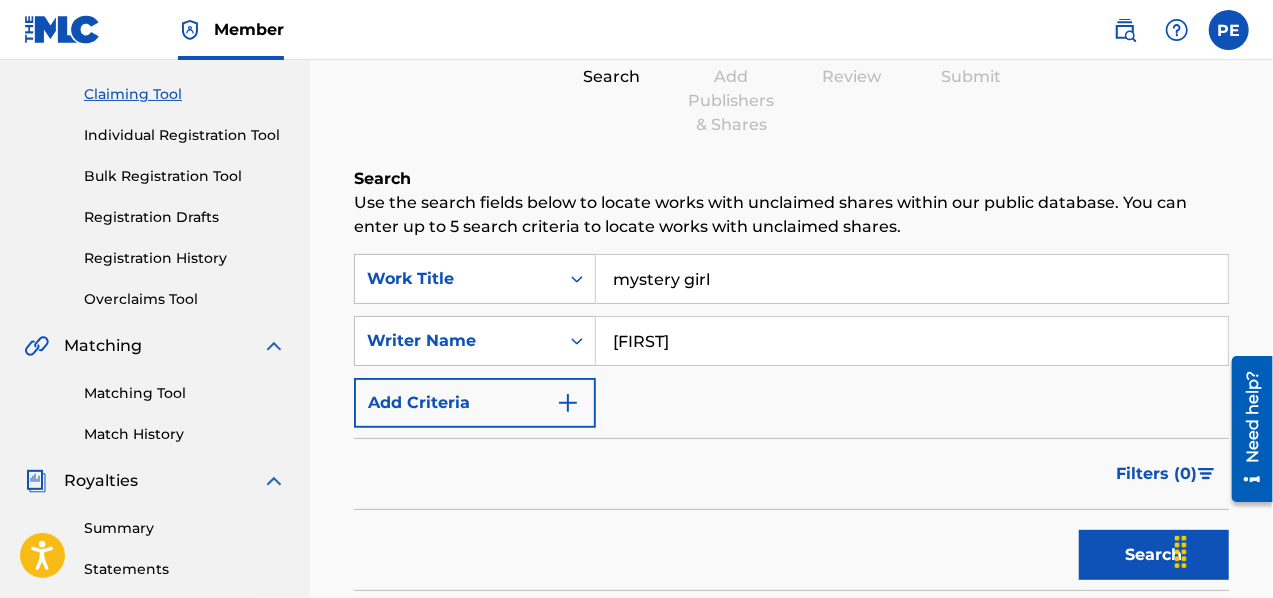click on "Search" at bounding box center [1154, 555] 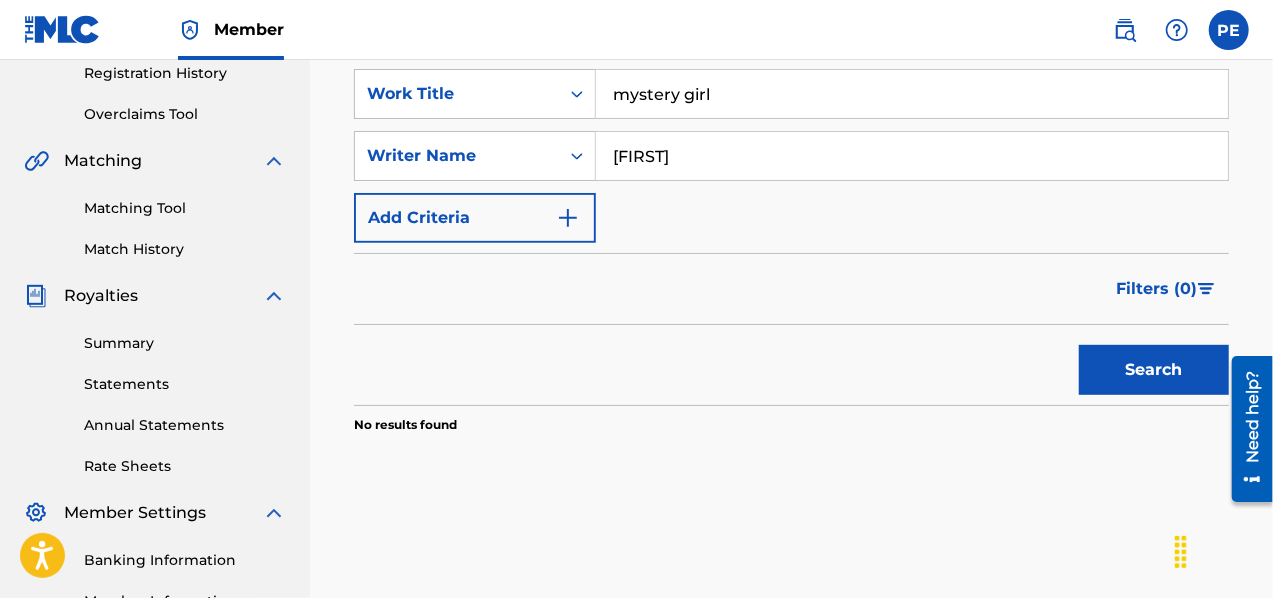 scroll, scrollTop: 400, scrollLeft: 0, axis: vertical 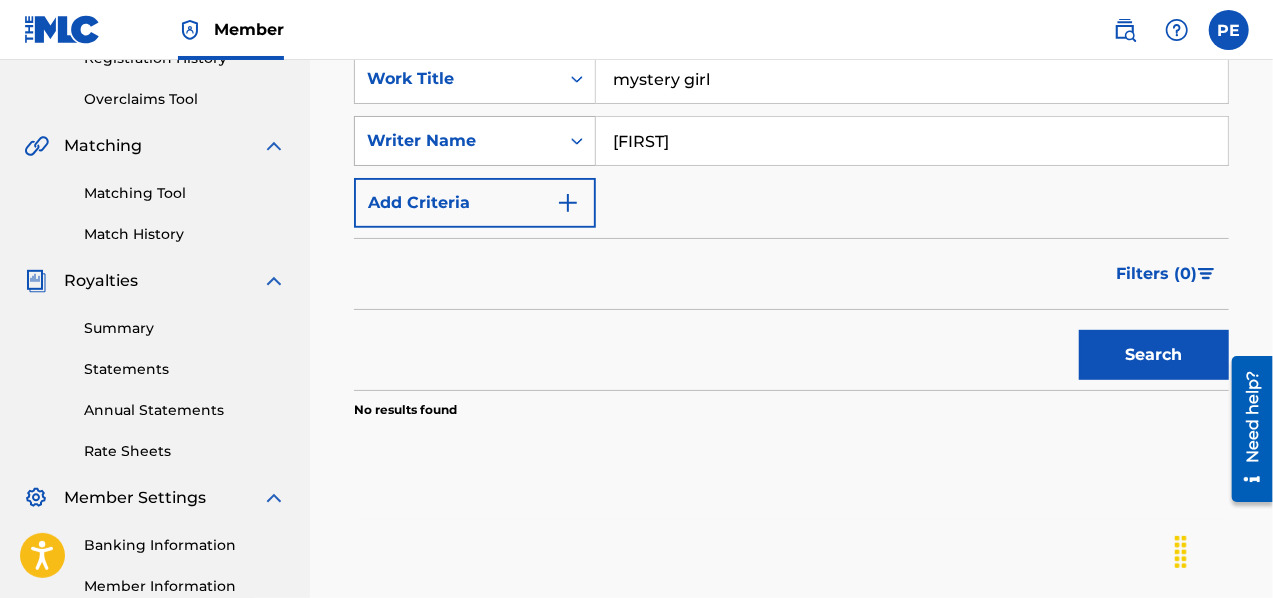 drag, startPoint x: 742, startPoint y: 133, endPoint x: 392, endPoint y: 131, distance: 350.0057 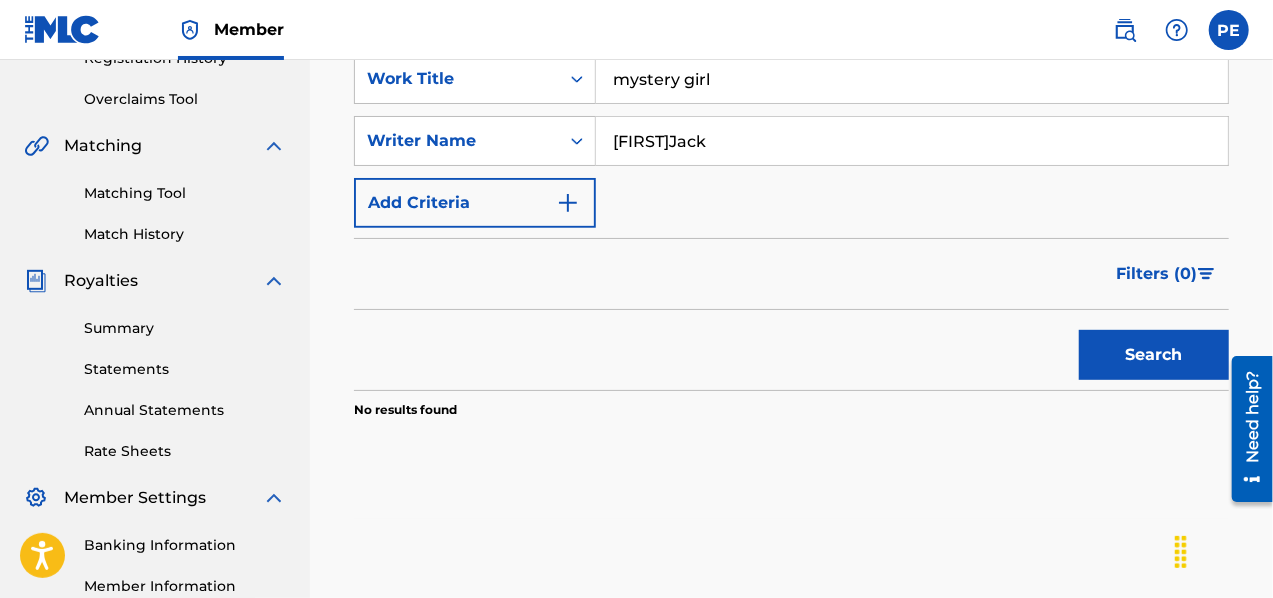 type on "[FIRST]Jack" 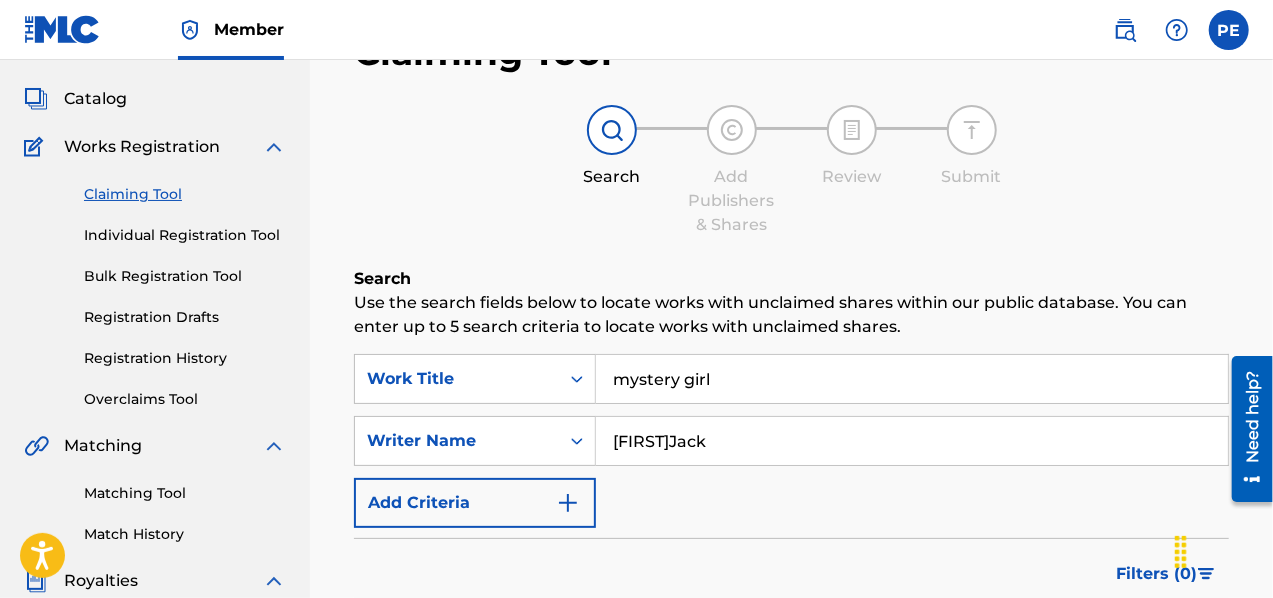 click on "mystery girl" at bounding box center (912, 379) 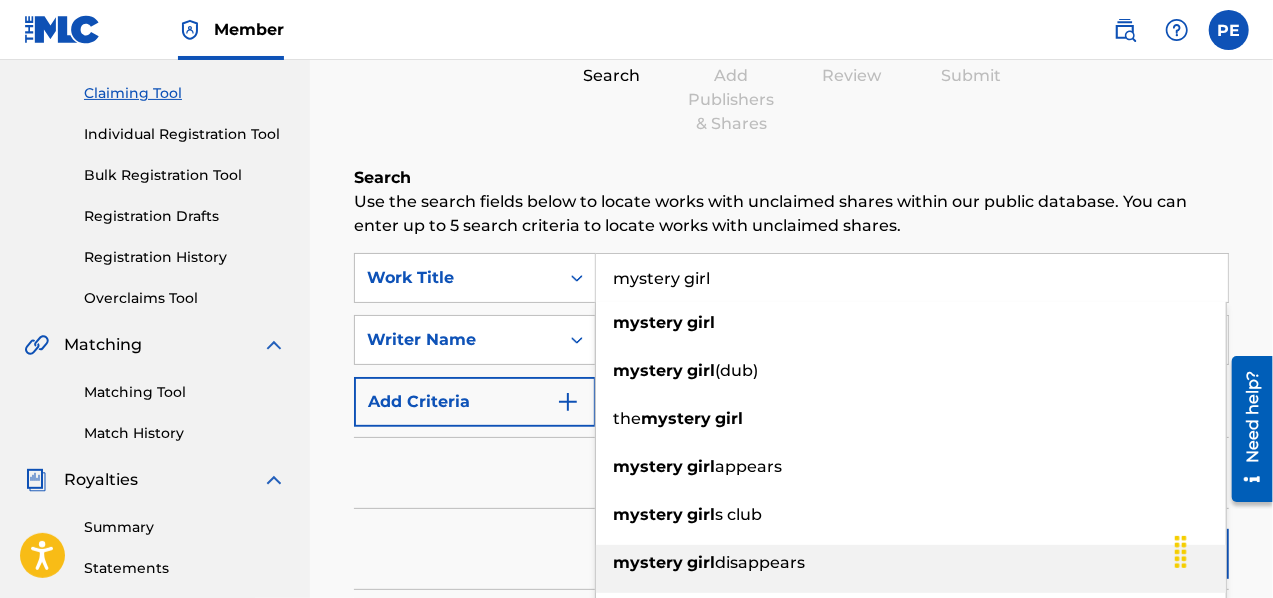 scroll, scrollTop: 200, scrollLeft: 0, axis: vertical 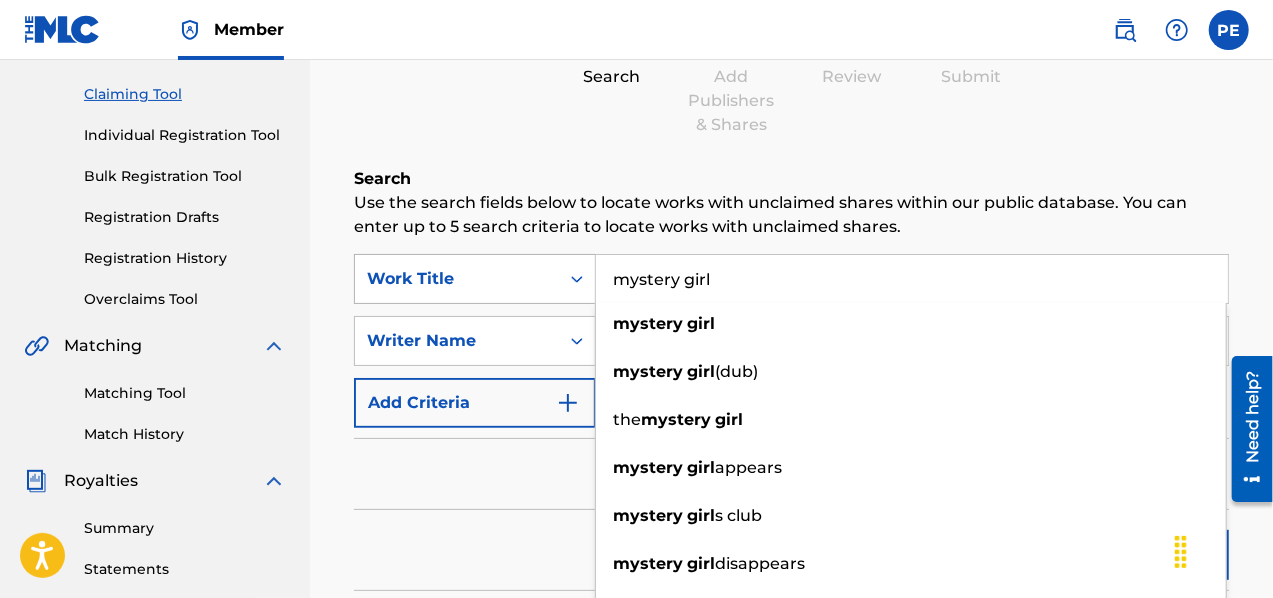 drag, startPoint x: 740, startPoint y: 267, endPoint x: 582, endPoint y: 267, distance: 158 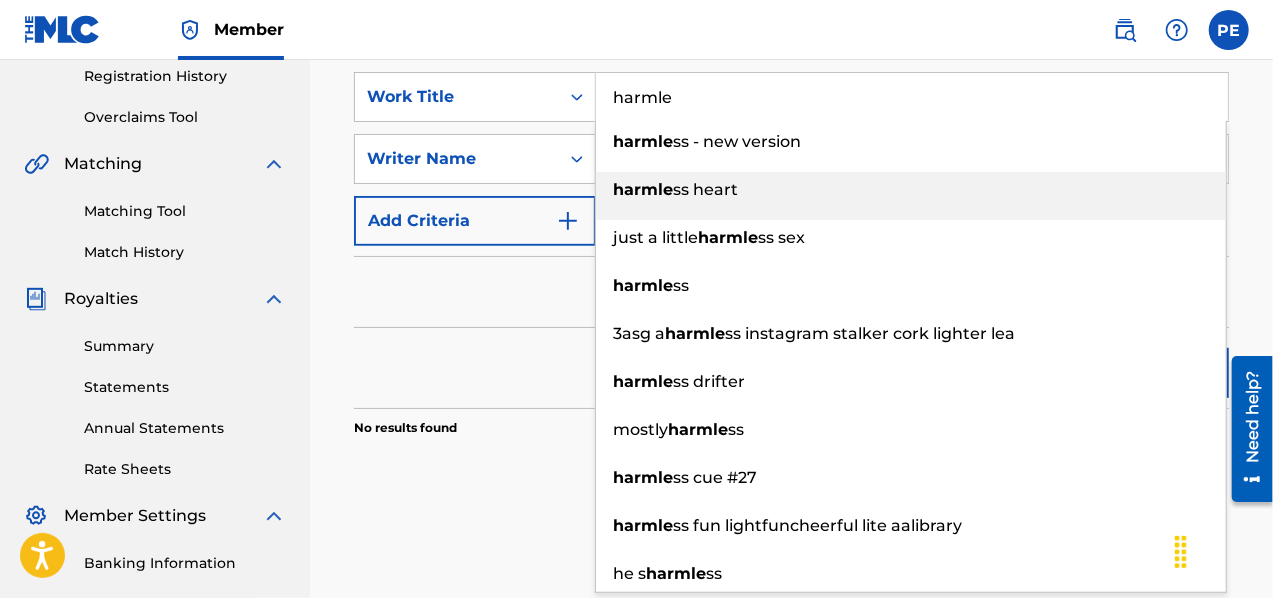 scroll, scrollTop: 400, scrollLeft: 0, axis: vertical 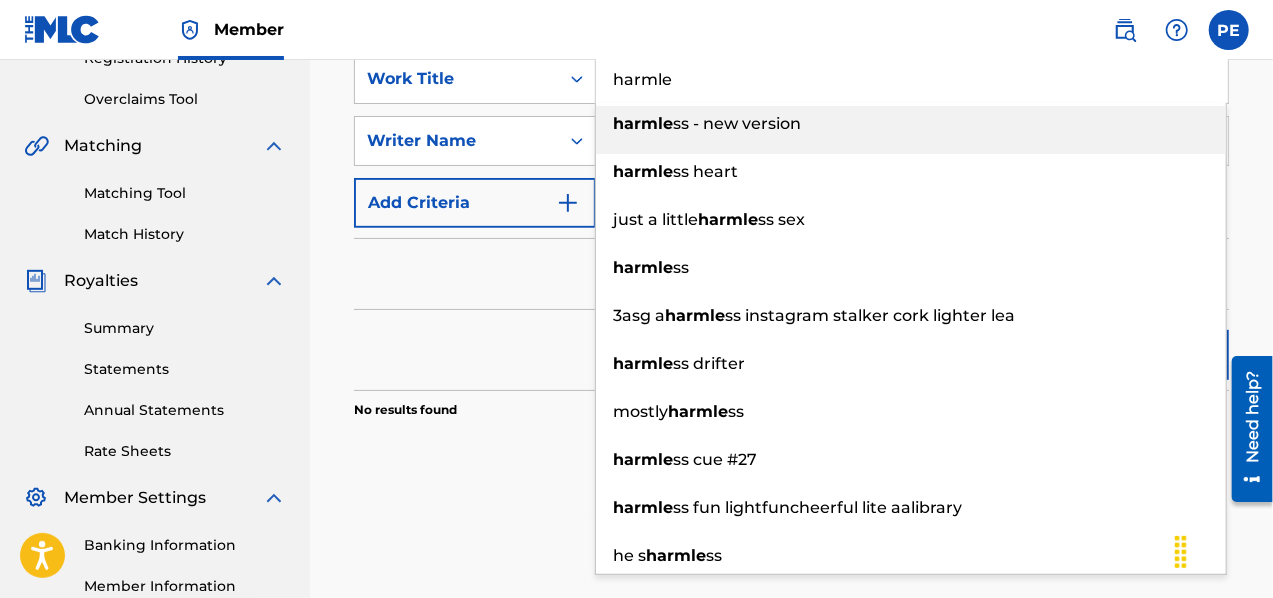 click on "ss - new version" at bounding box center [737, 123] 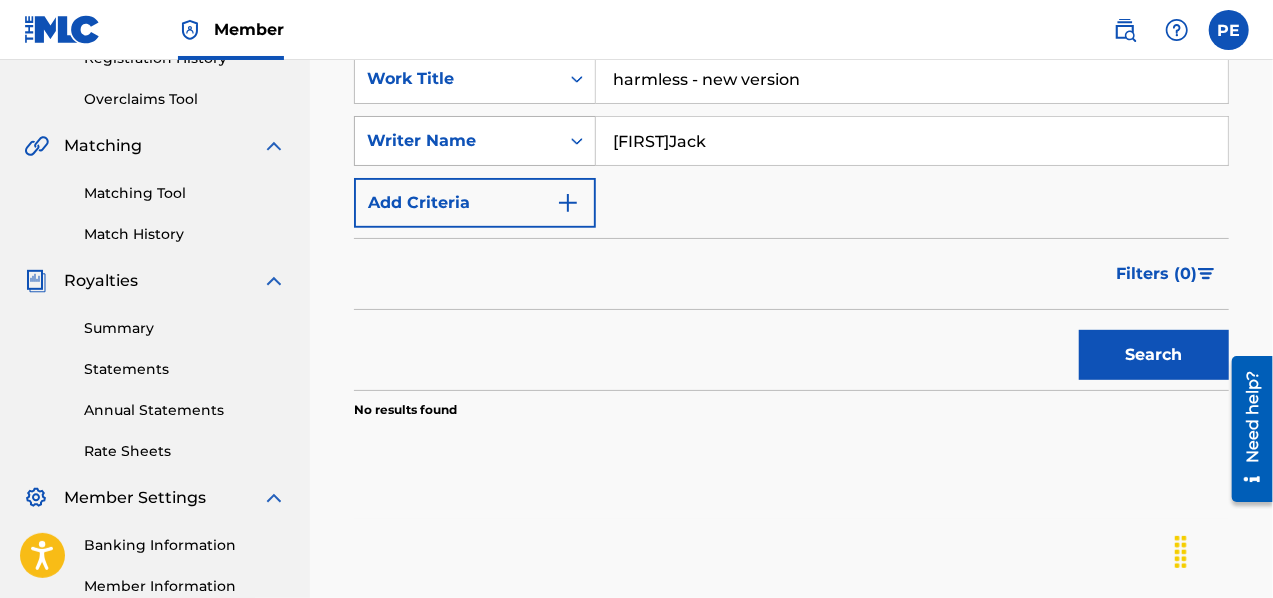 drag, startPoint x: 764, startPoint y: 138, endPoint x: 464, endPoint y: 139, distance: 300.00168 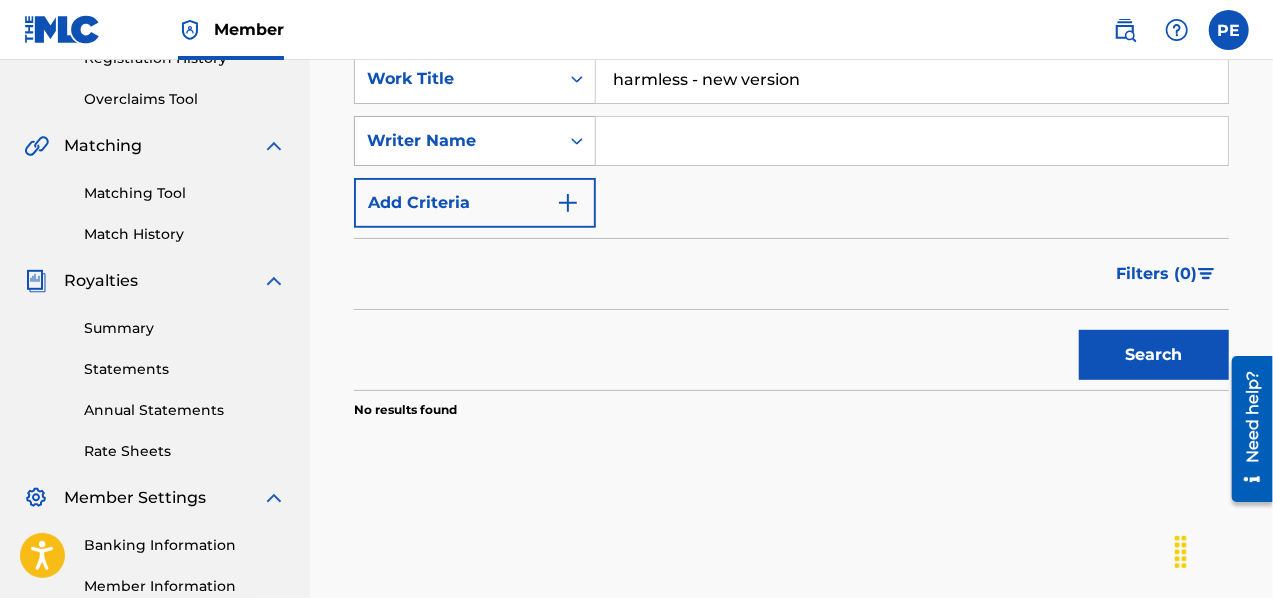 type on "p" 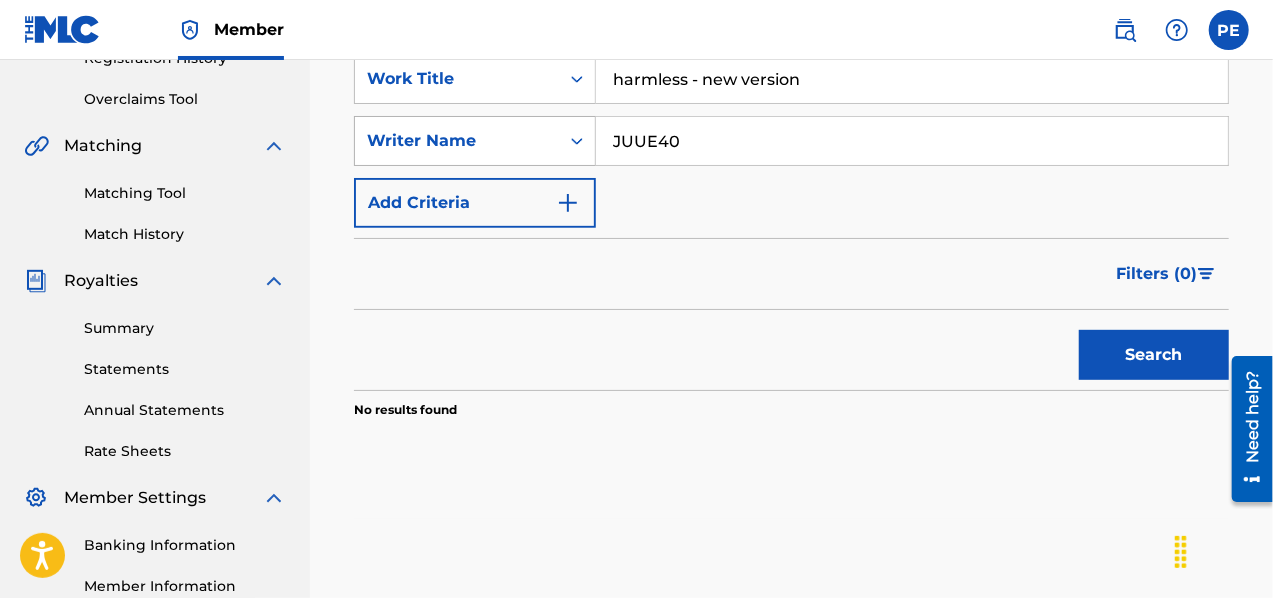 click on "Search" at bounding box center (1154, 355) 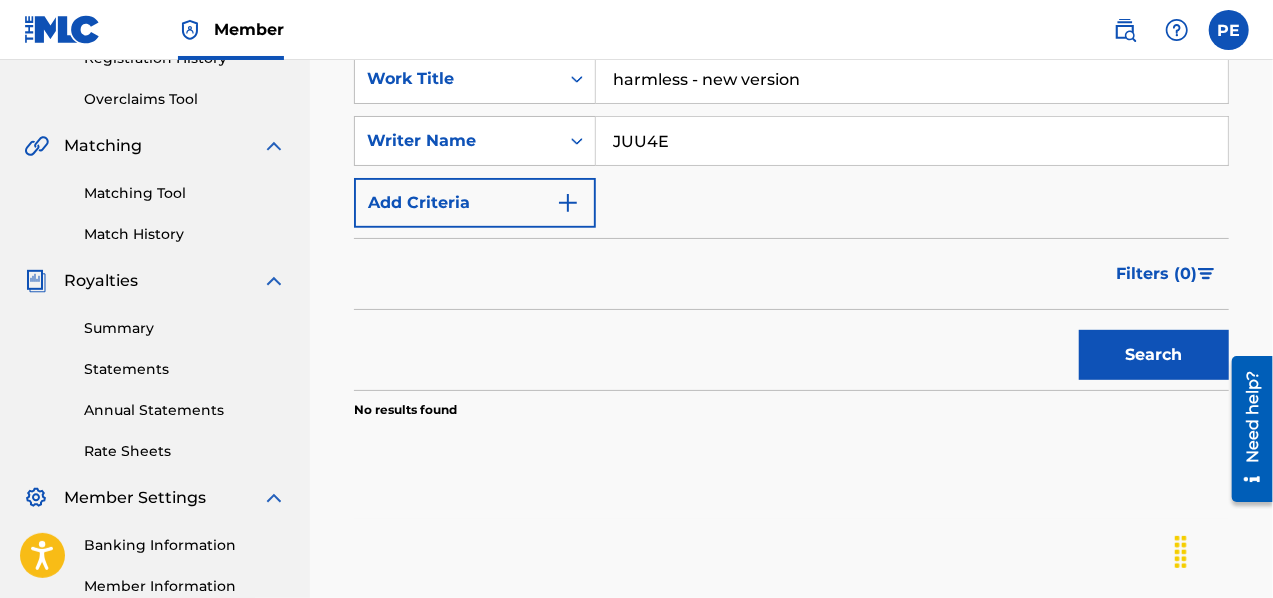type on "JUU4E" 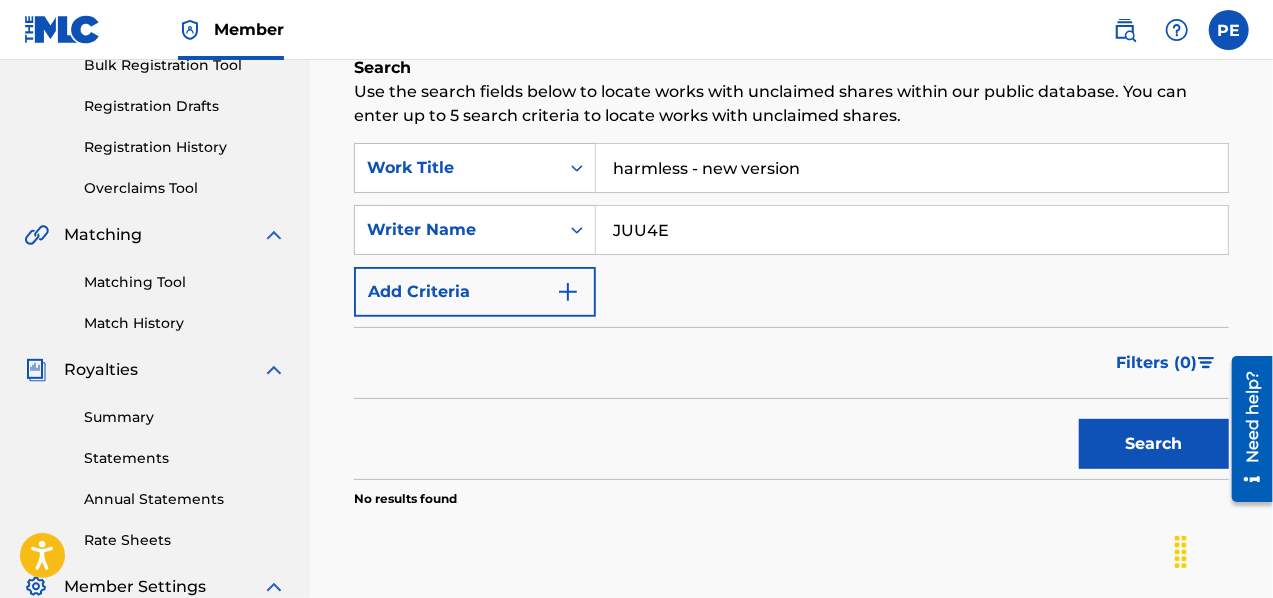 scroll, scrollTop: 300, scrollLeft: 0, axis: vertical 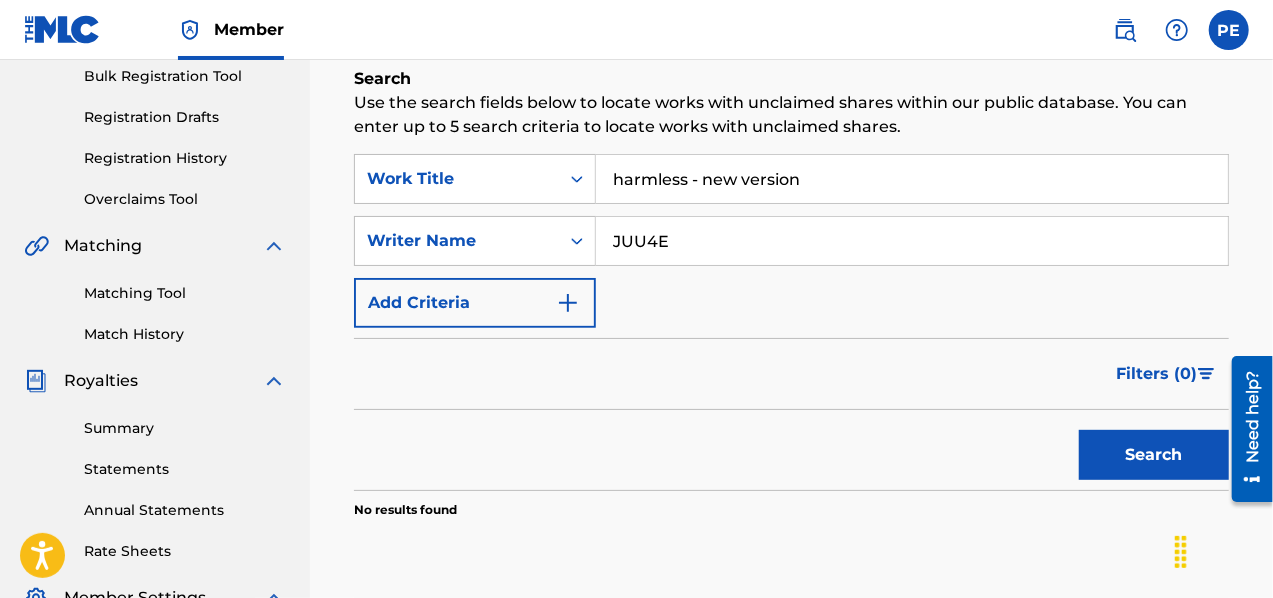 click on "harmless - new version" at bounding box center [912, 179] 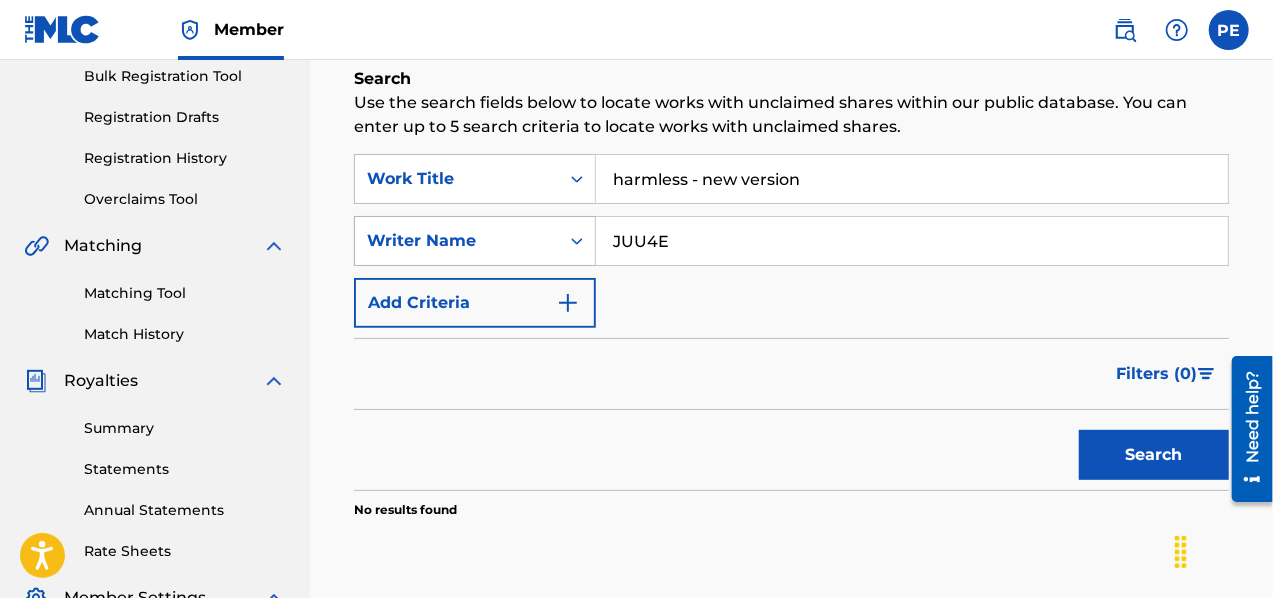 drag, startPoint x: 740, startPoint y: 245, endPoint x: 520, endPoint y: 245, distance: 220 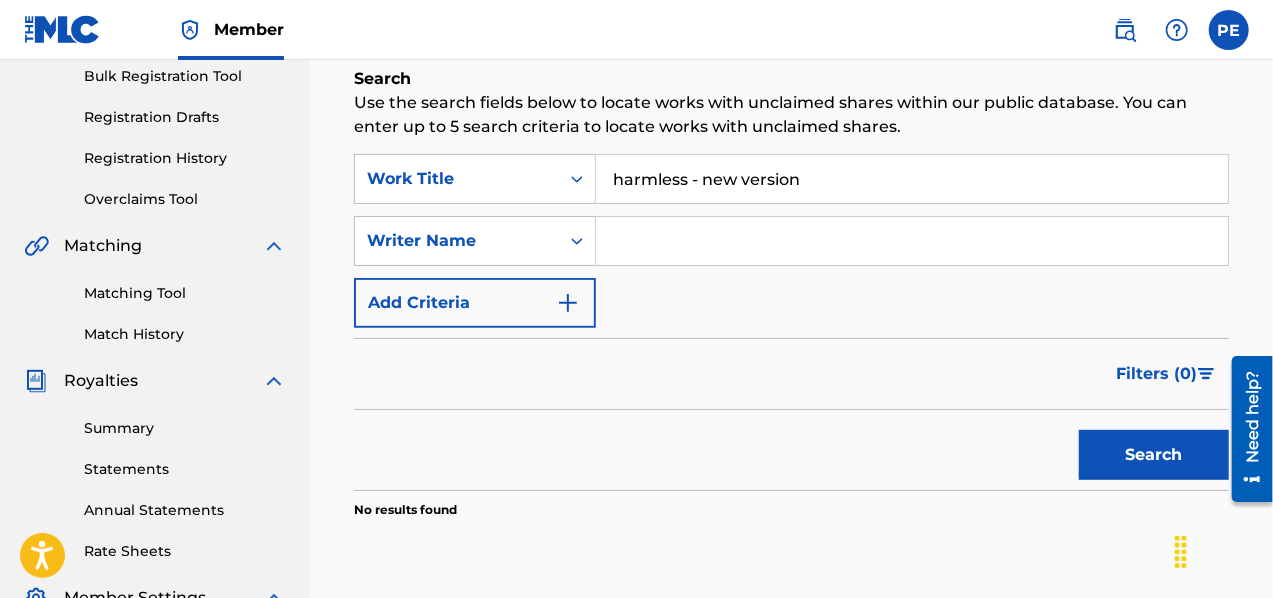 type 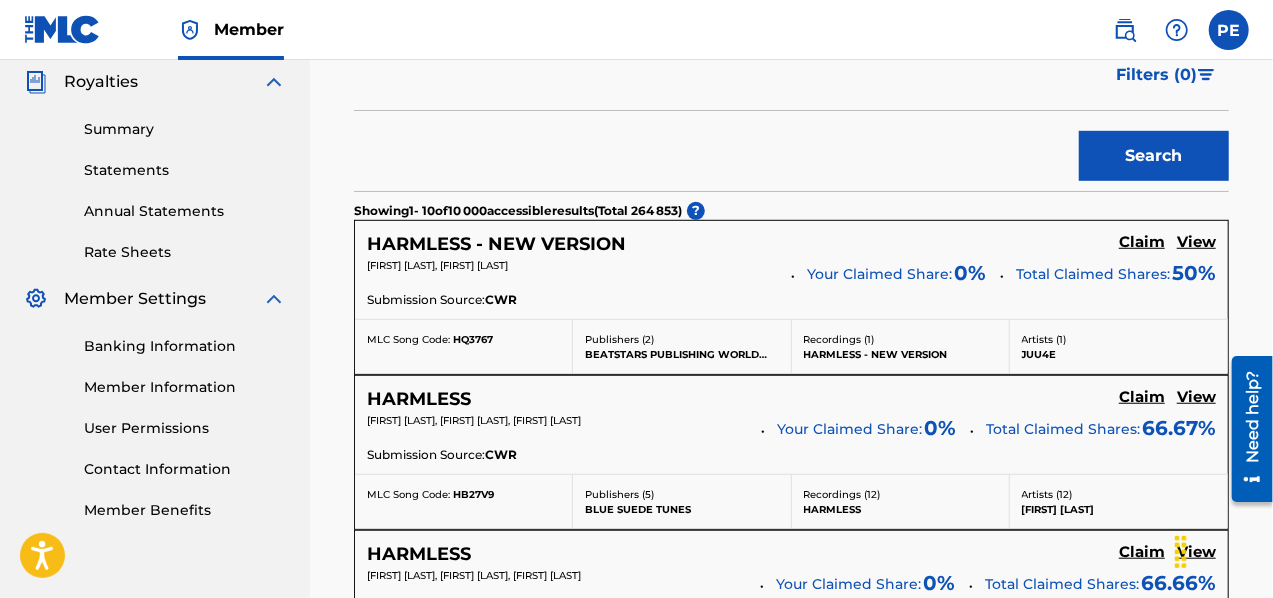 scroll, scrollTop: 600, scrollLeft: 0, axis: vertical 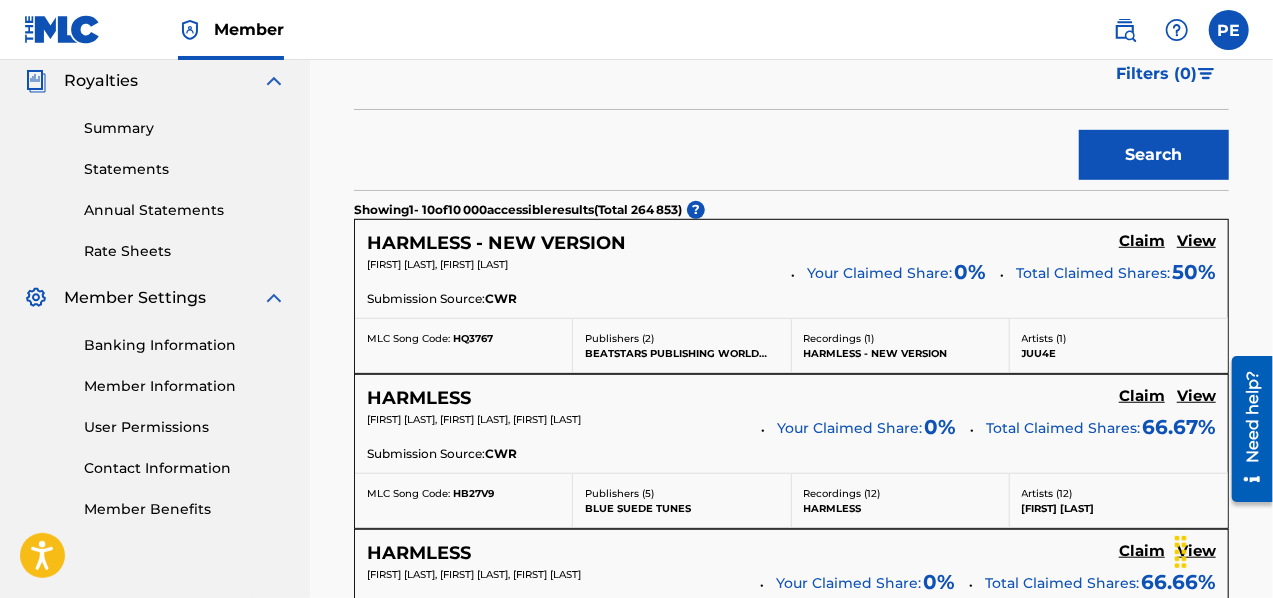 click on "Claim" at bounding box center (1142, 241) 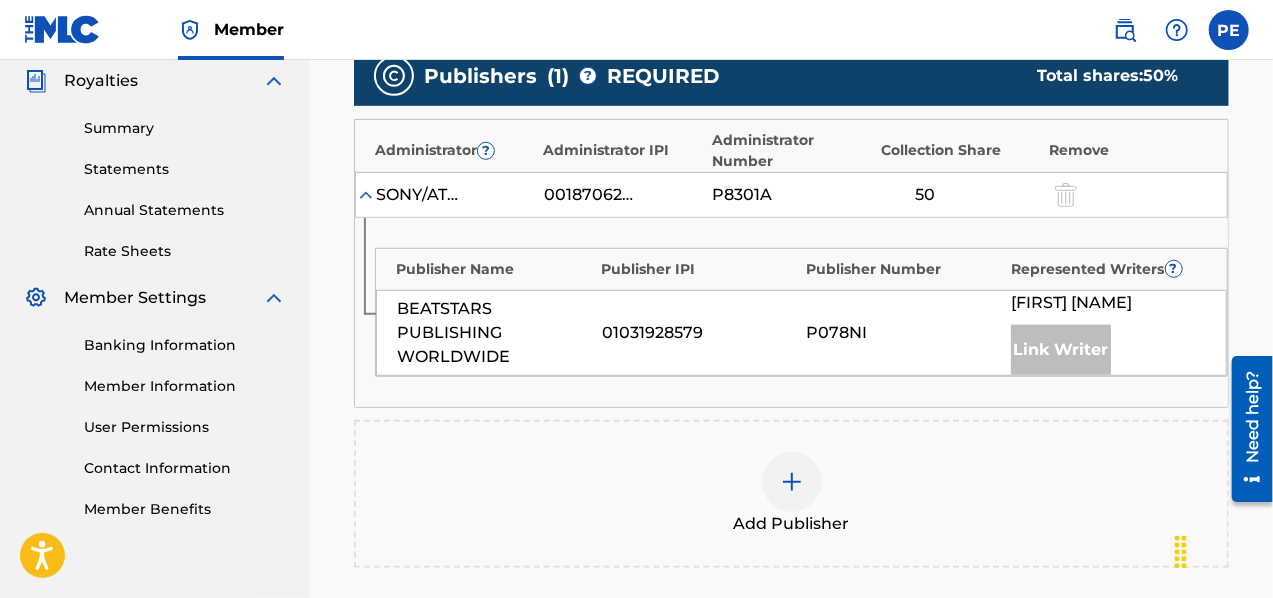 click at bounding box center (792, 482) 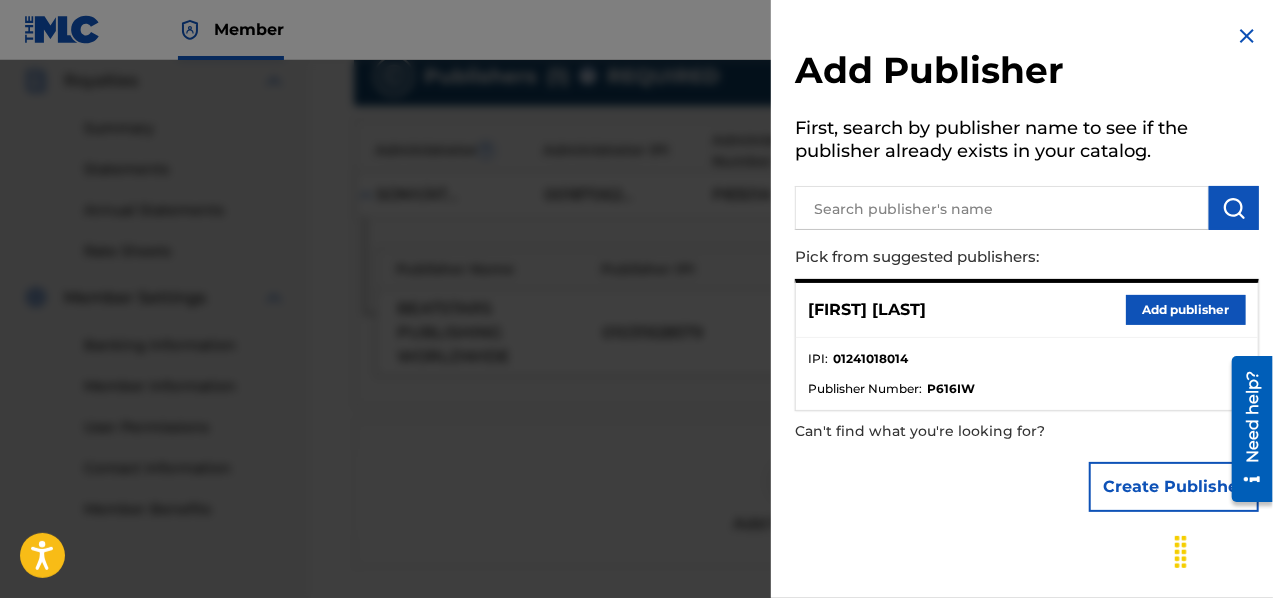 click on "Add publisher" at bounding box center (1186, 310) 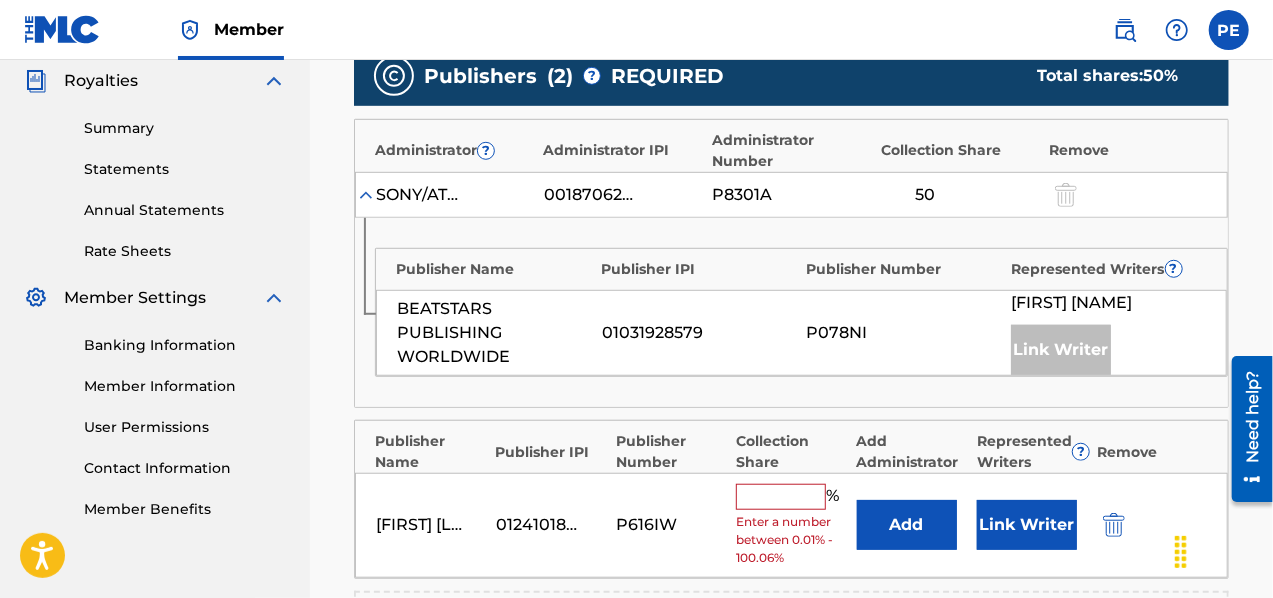 click on "PatriceBeats CMG 01241018014 P616IW 50 % Add Link Writer" at bounding box center [791, 525] 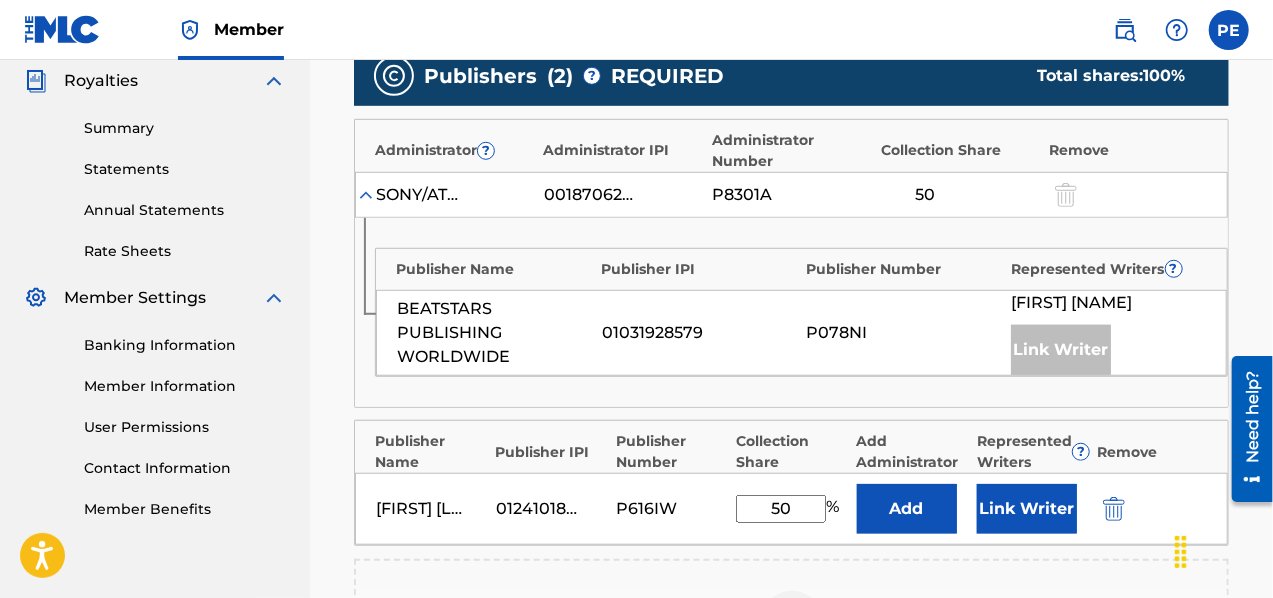 type on "50" 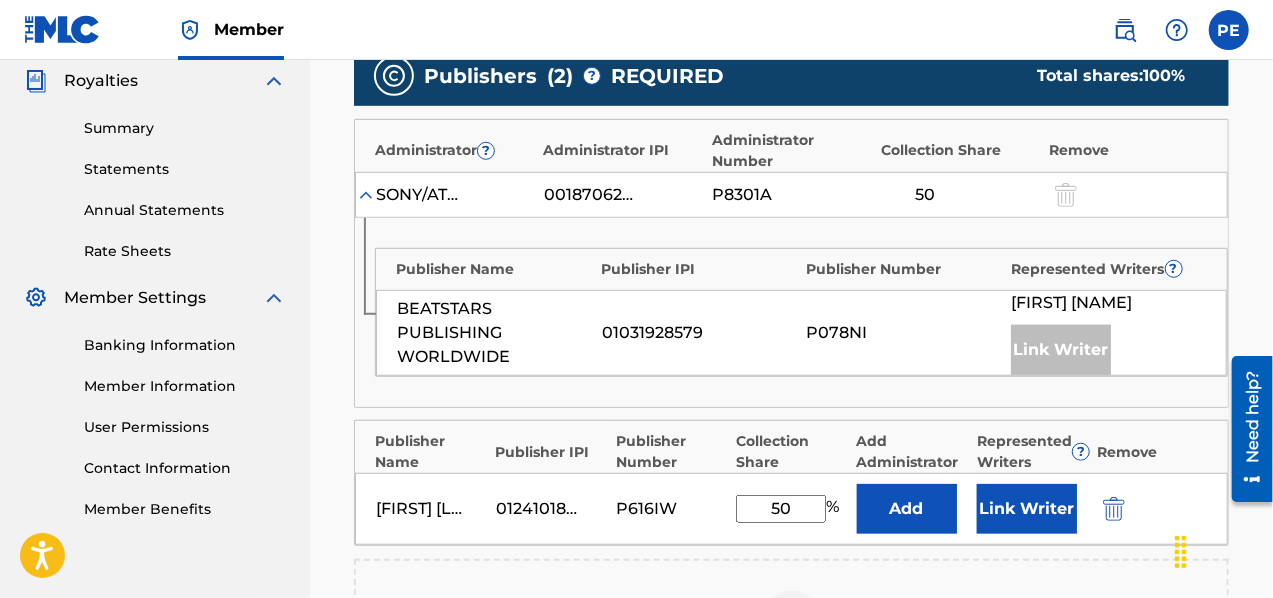 click on "Link Writer" at bounding box center (1027, 509) 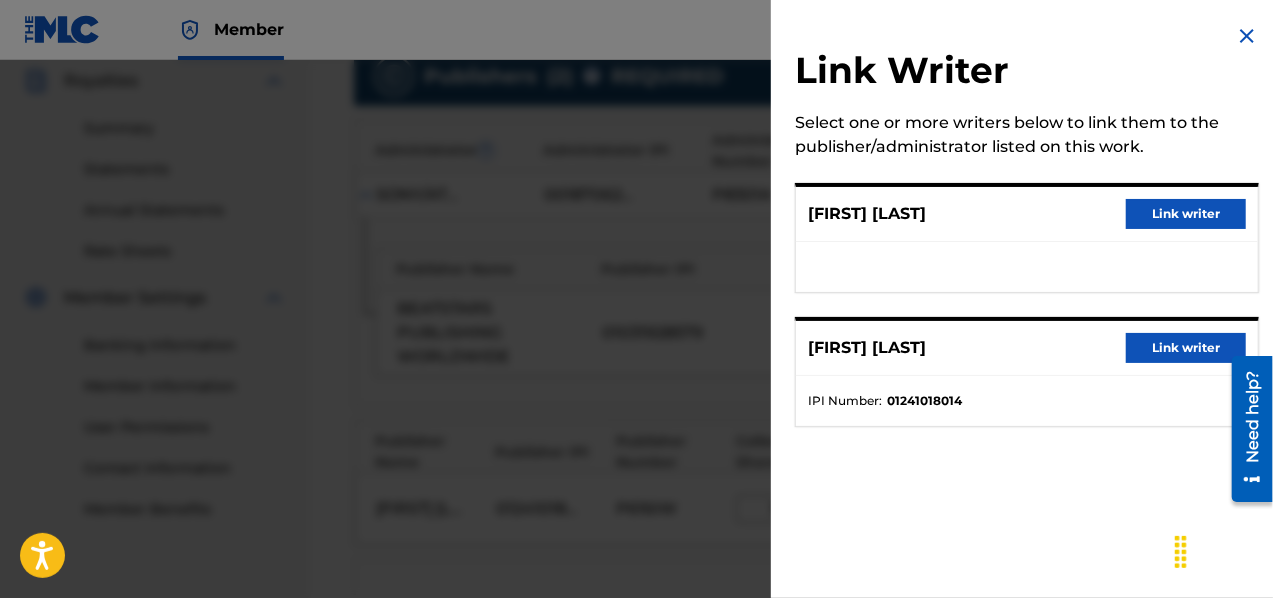 click on "Link writer" at bounding box center (1186, 348) 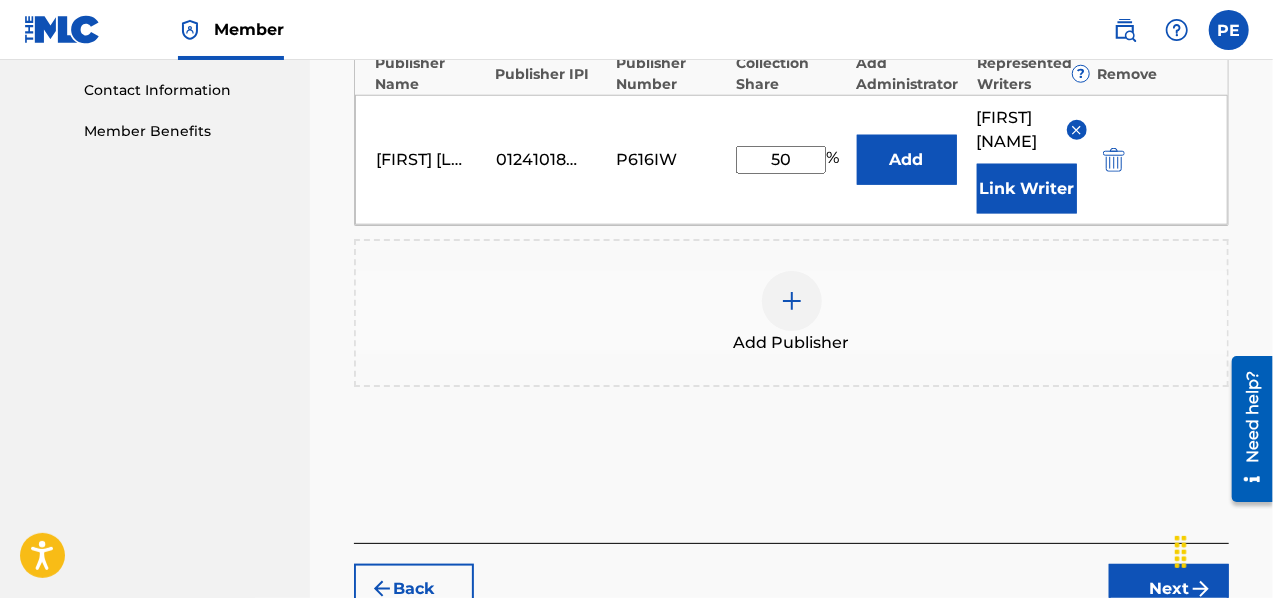 scroll, scrollTop: 1000, scrollLeft: 0, axis: vertical 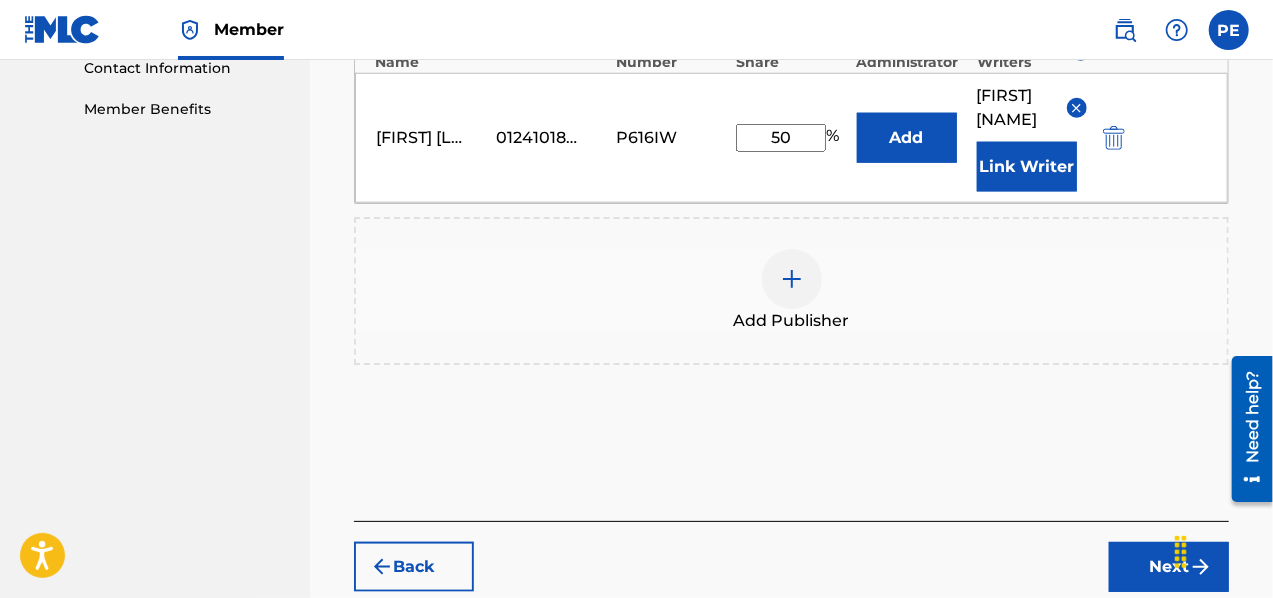 click on "Add Publisher" at bounding box center (791, 291) 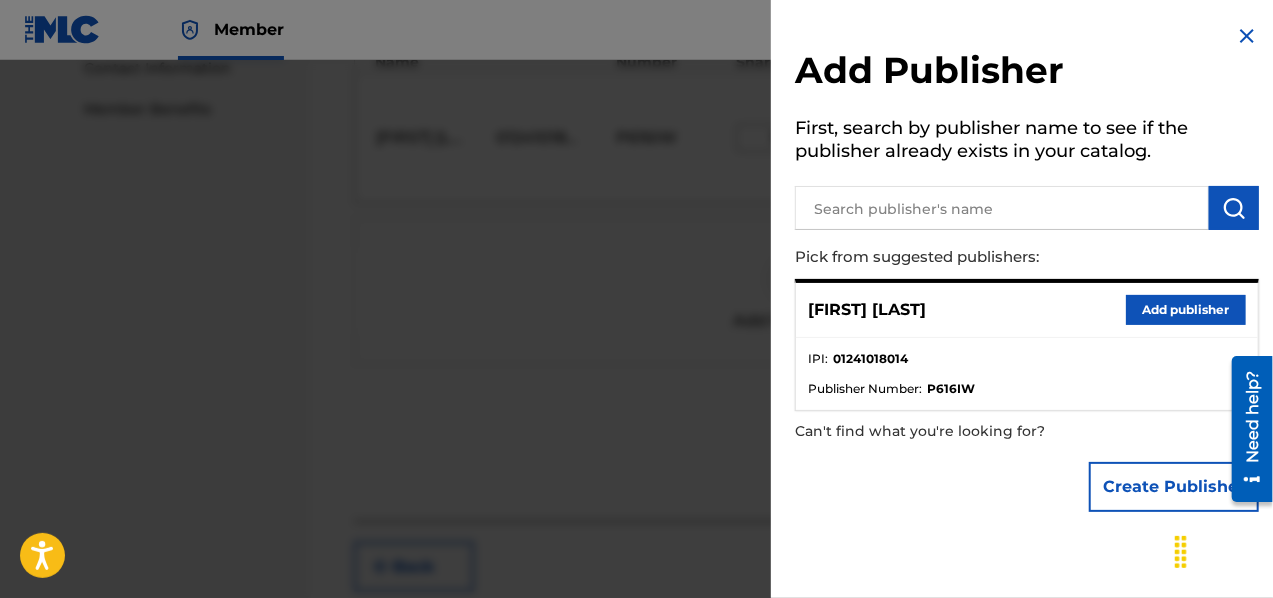 click at bounding box center (1247, 36) 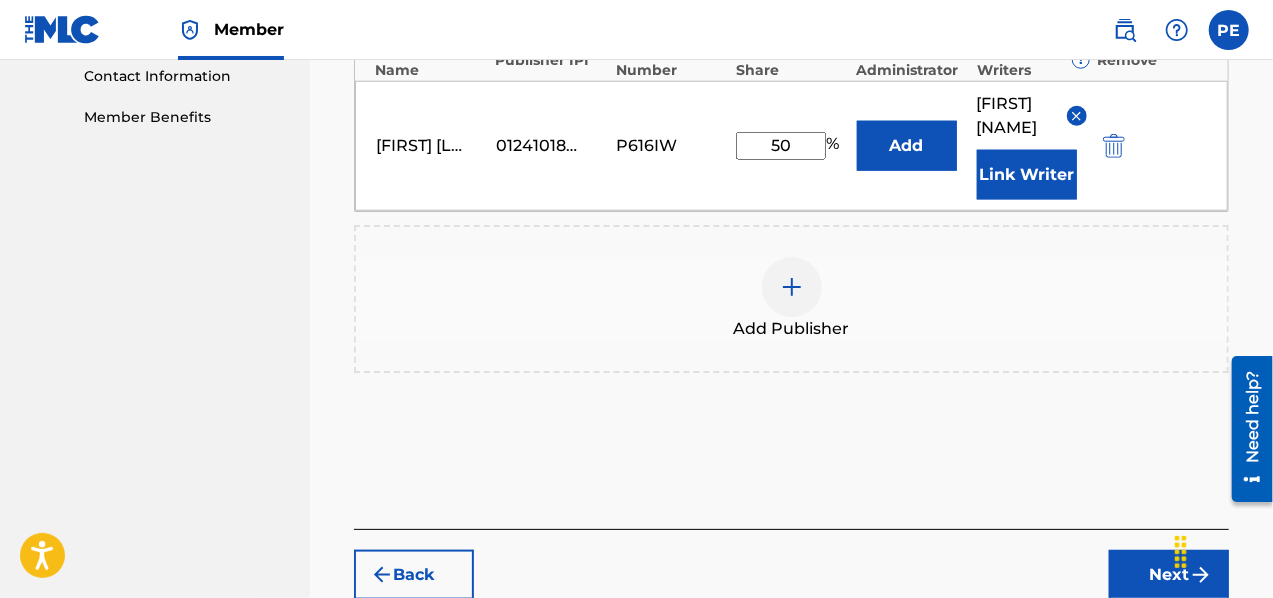 scroll, scrollTop: 1000, scrollLeft: 0, axis: vertical 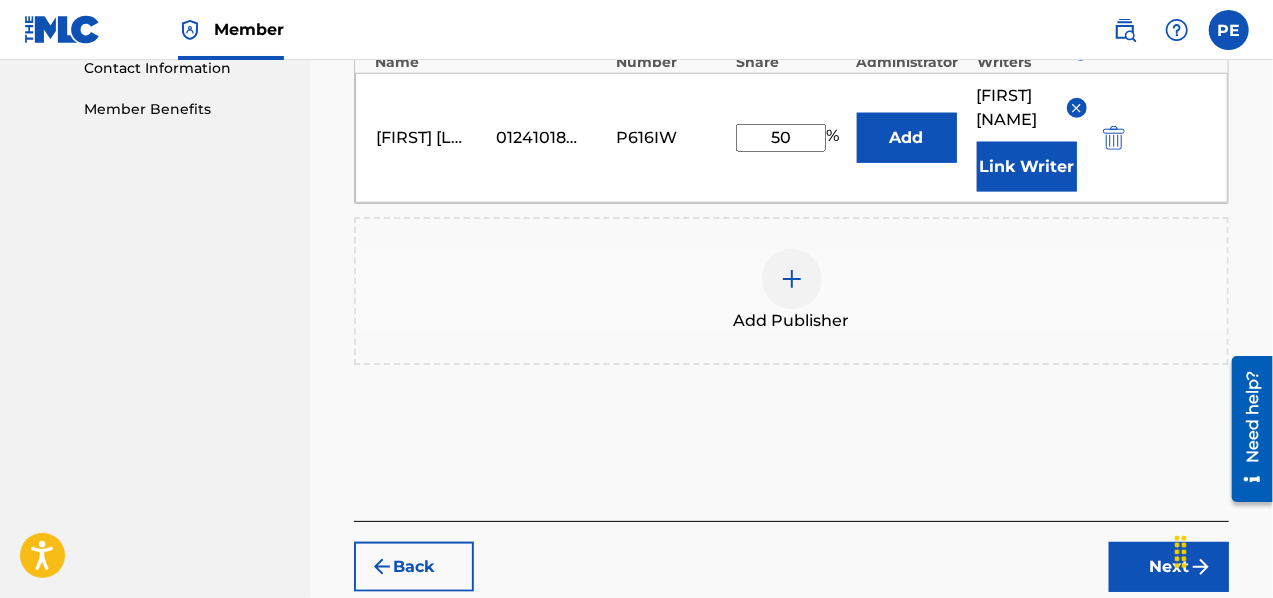 click on "Next" at bounding box center (1169, 567) 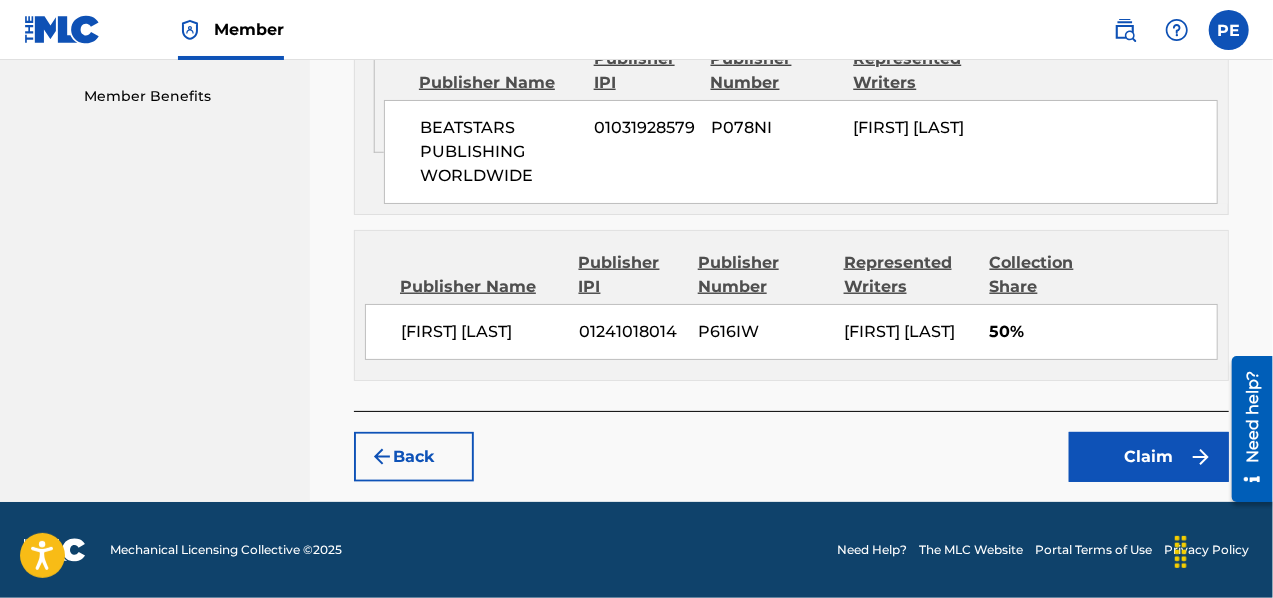 scroll, scrollTop: 1032, scrollLeft: 0, axis: vertical 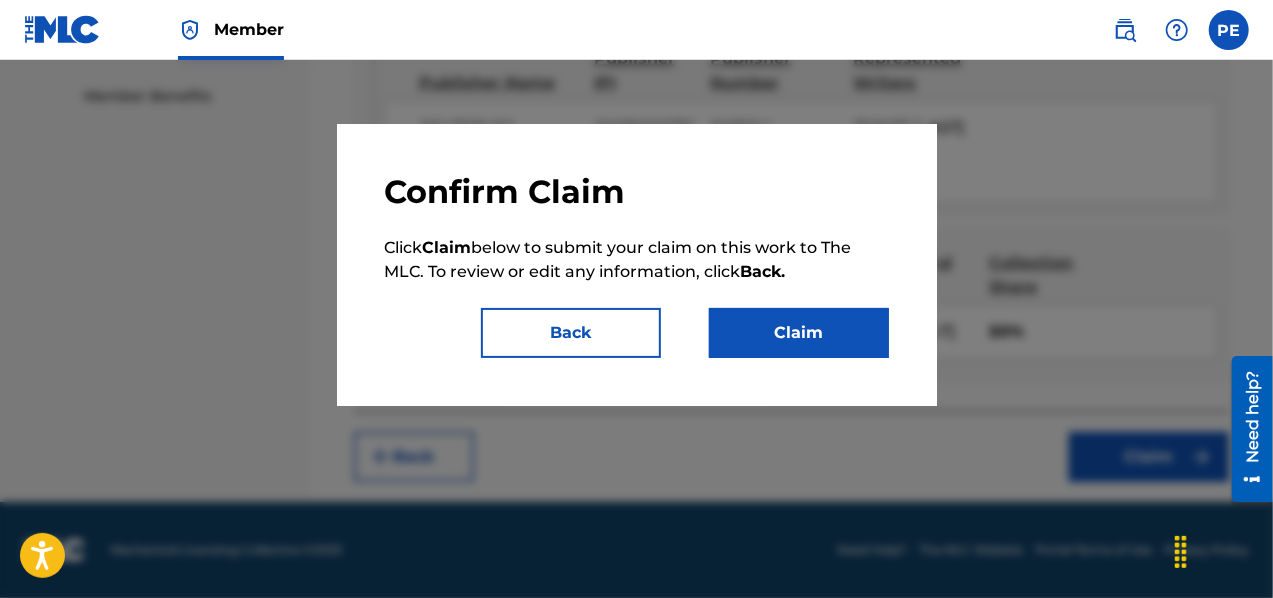 click on "Claim" at bounding box center (799, 333) 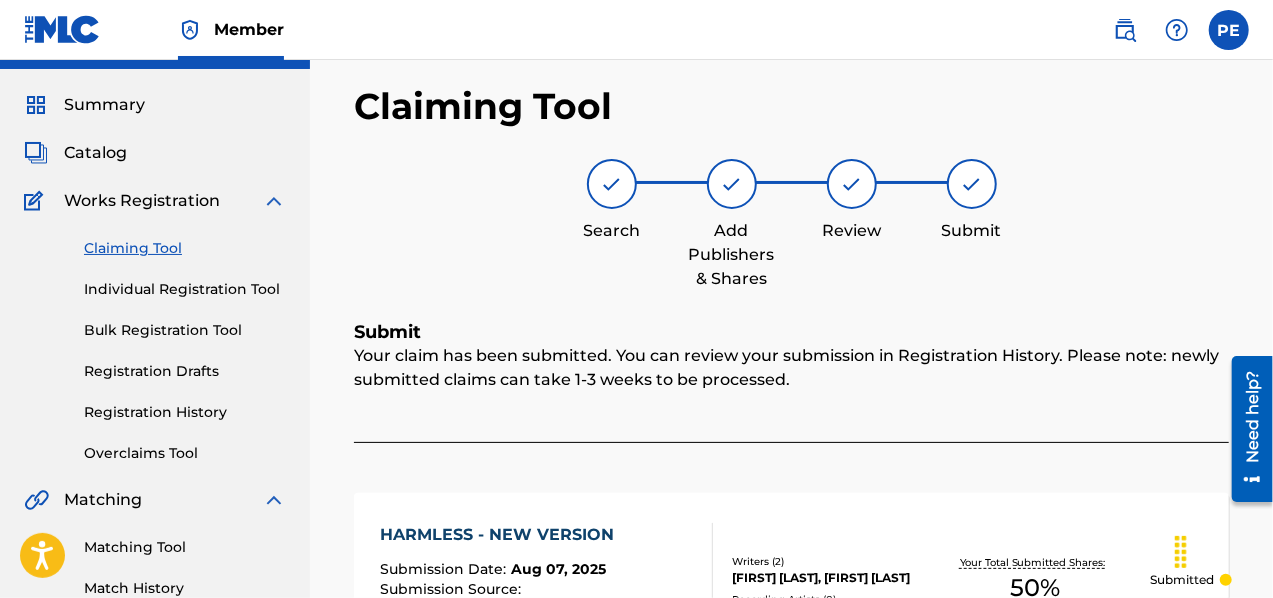 scroll, scrollTop: 42, scrollLeft: 0, axis: vertical 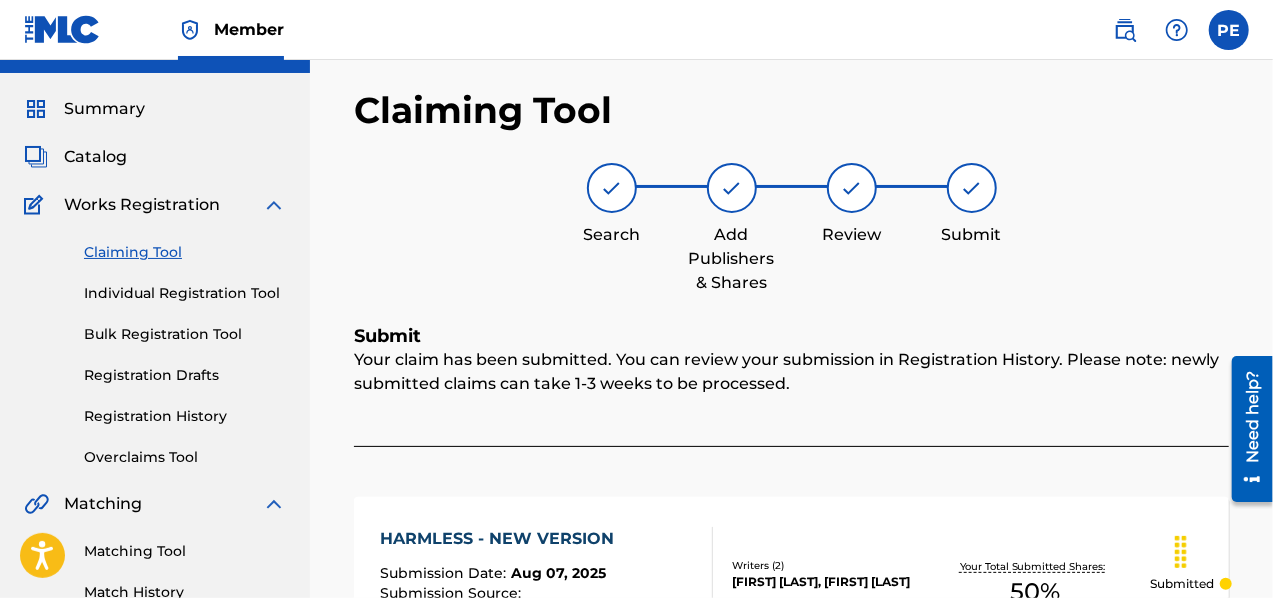 click on "Claiming Tool" at bounding box center (185, 252) 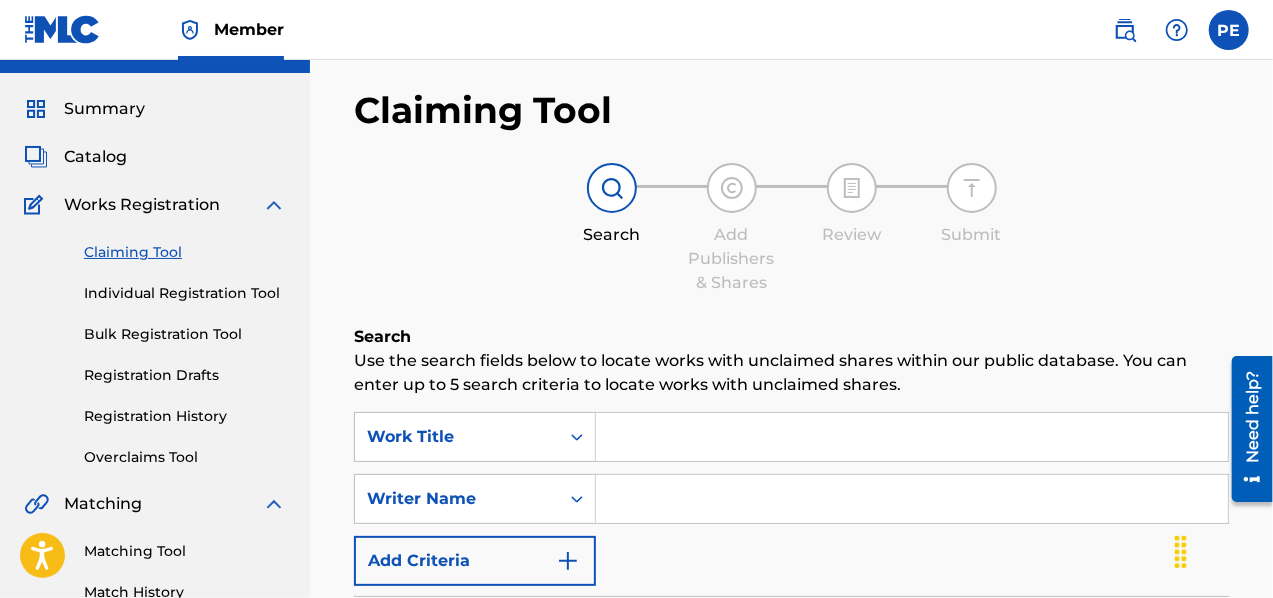 scroll, scrollTop: 0, scrollLeft: 0, axis: both 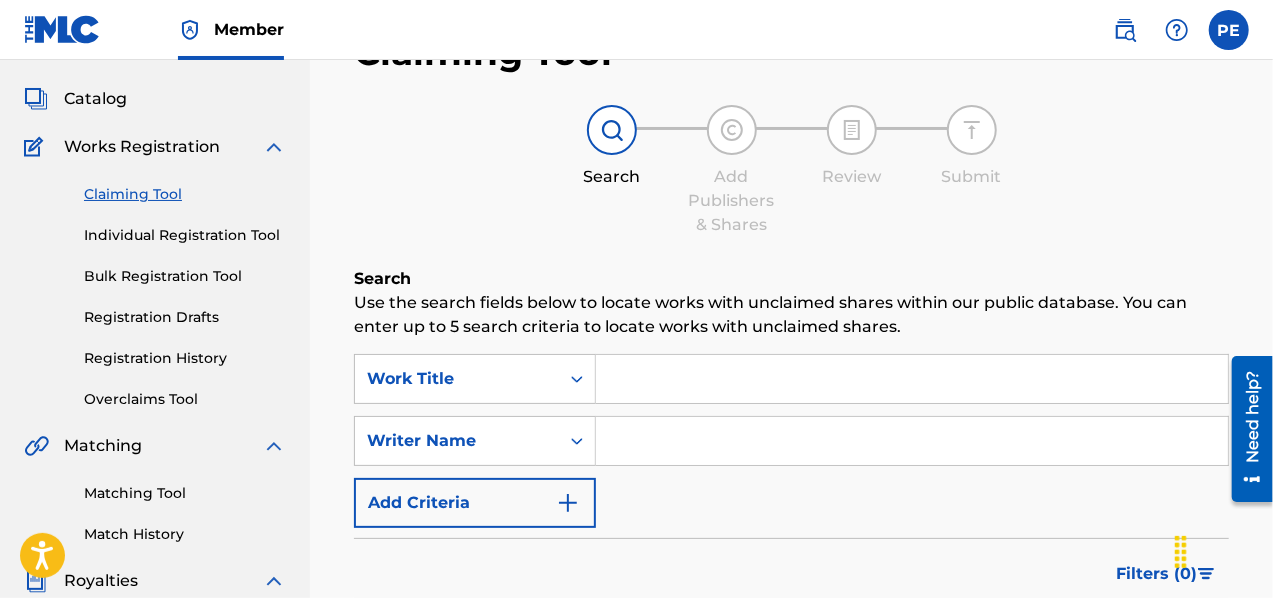 click at bounding box center [912, 379] 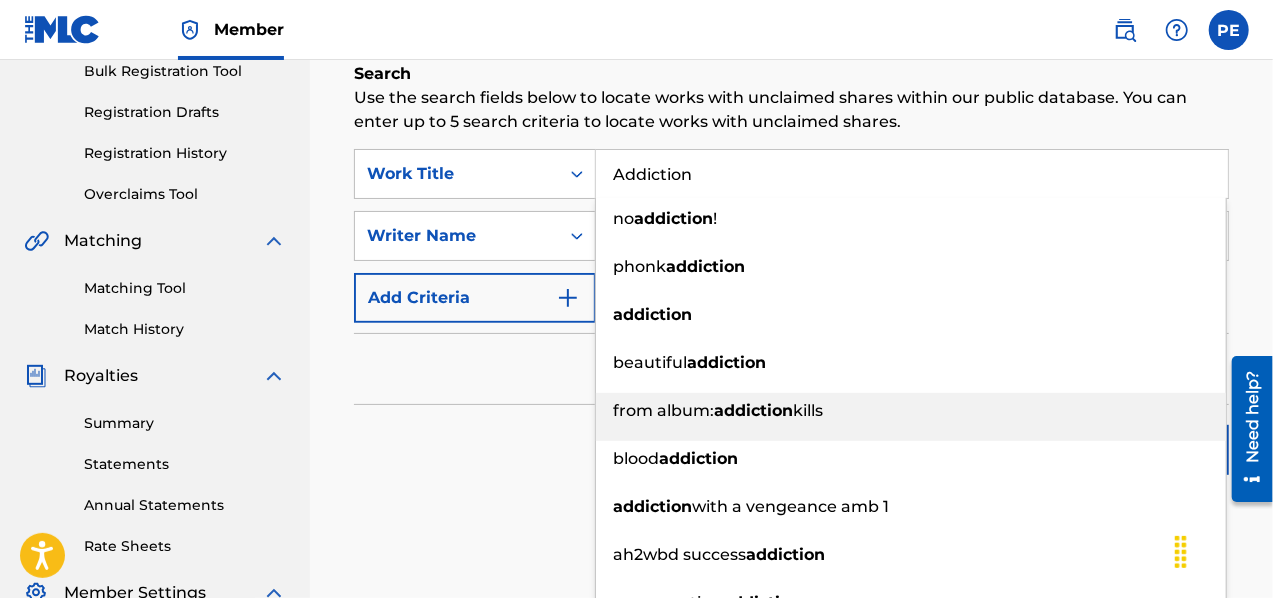 scroll, scrollTop: 300, scrollLeft: 0, axis: vertical 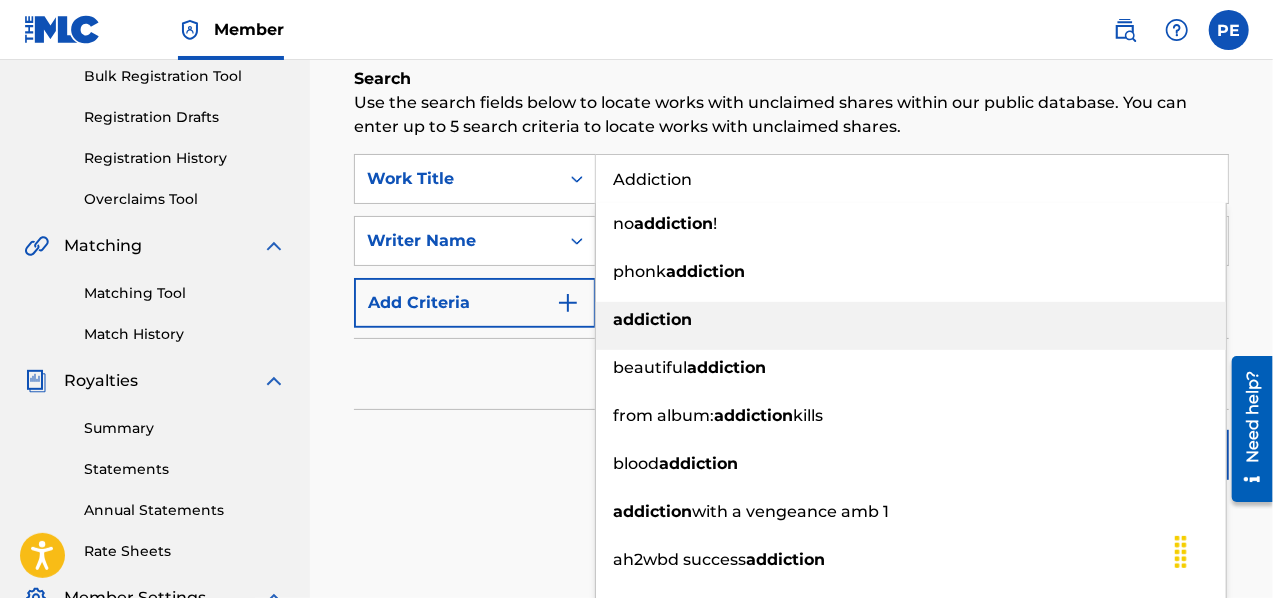 click on "addiction" at bounding box center (911, 320) 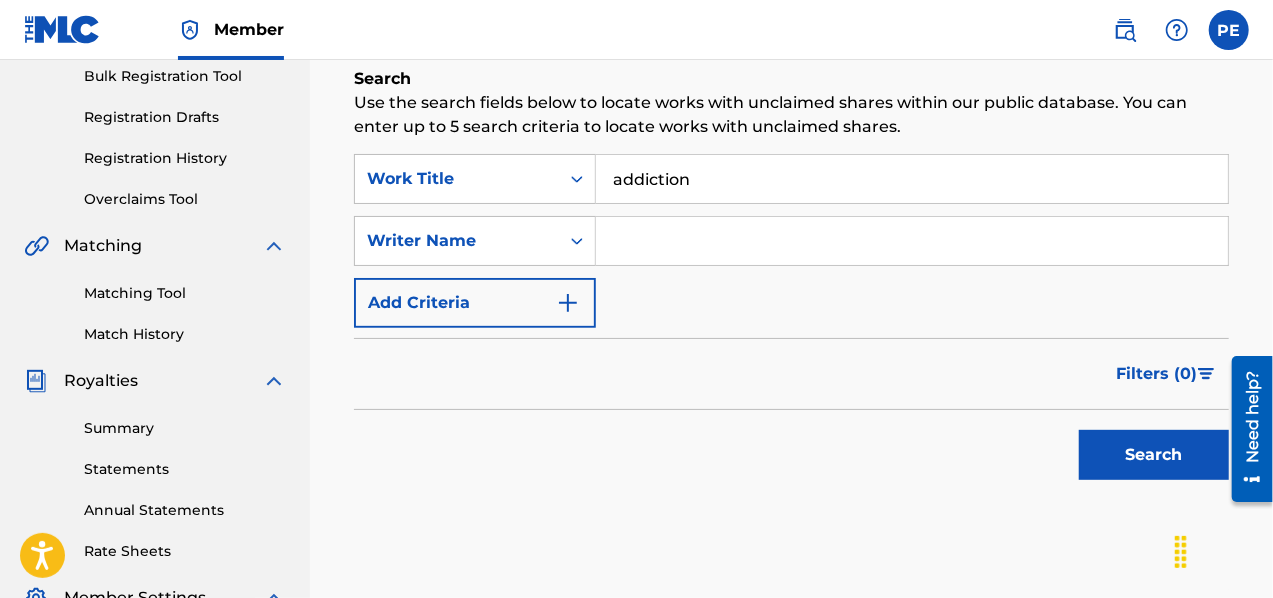 click at bounding box center [912, 241] 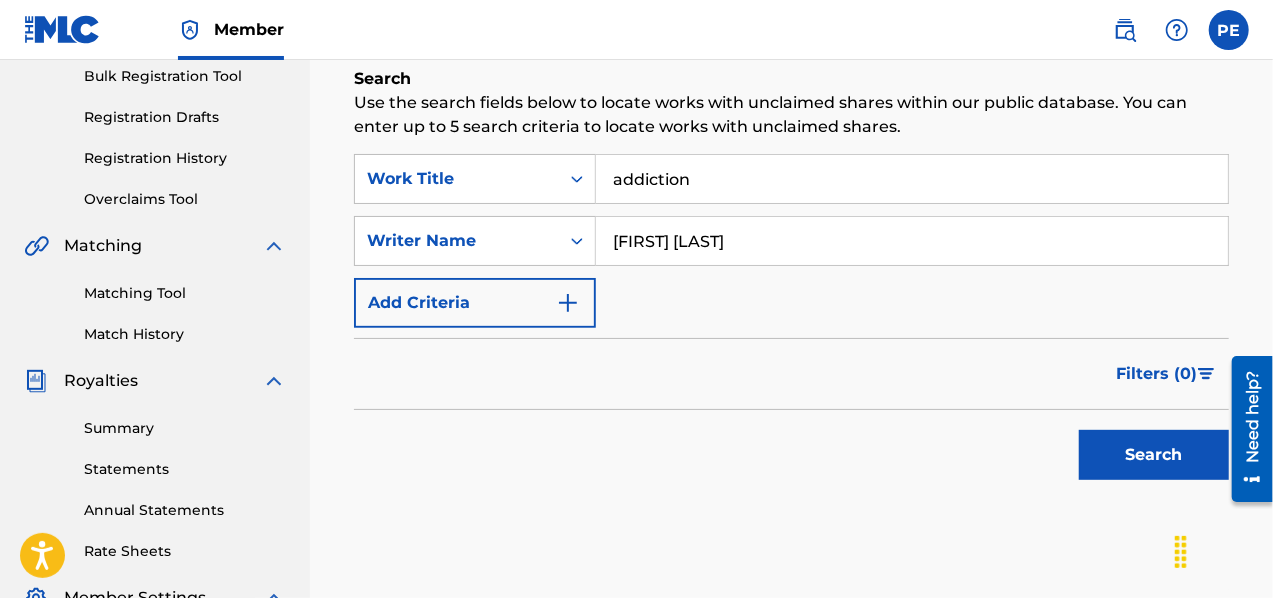 click on "Search" at bounding box center (1154, 455) 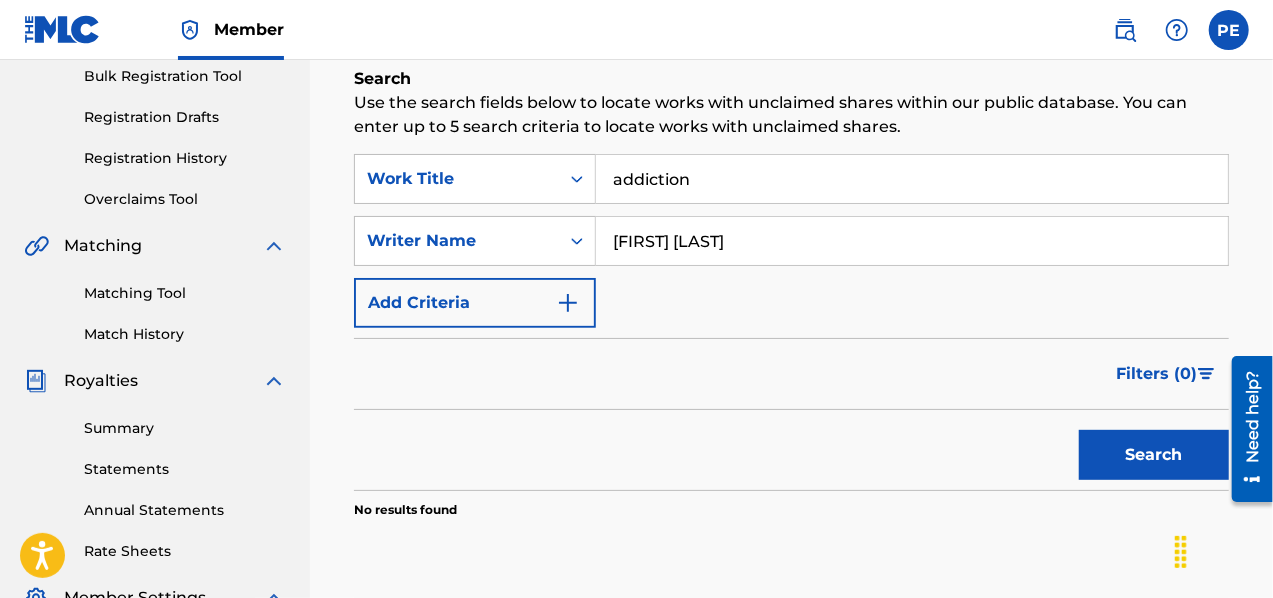 type on "[FIRST] [LAST]" 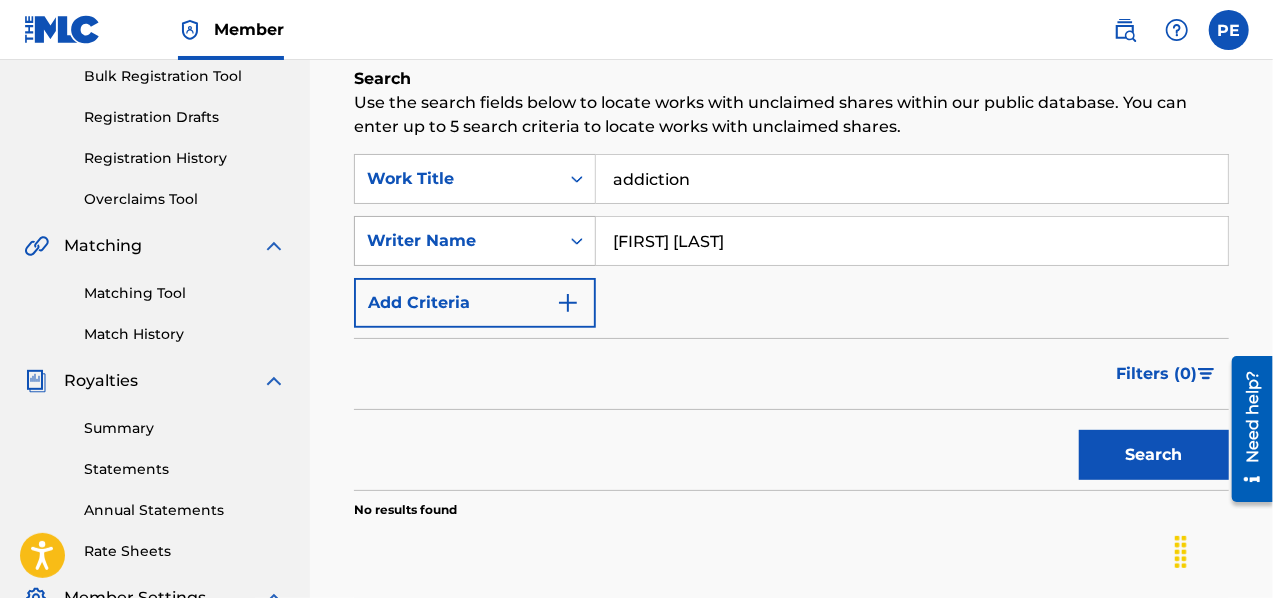drag, startPoint x: 725, startPoint y: 238, endPoint x: 575, endPoint y: 242, distance: 150.05333 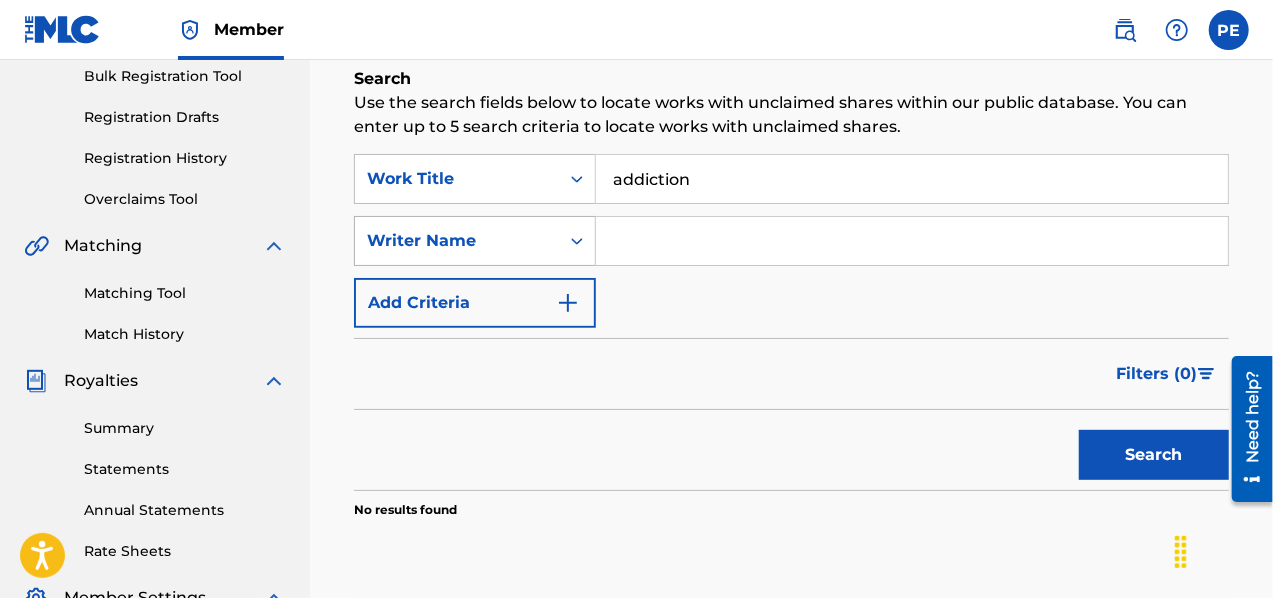 click on "Search" at bounding box center (1154, 455) 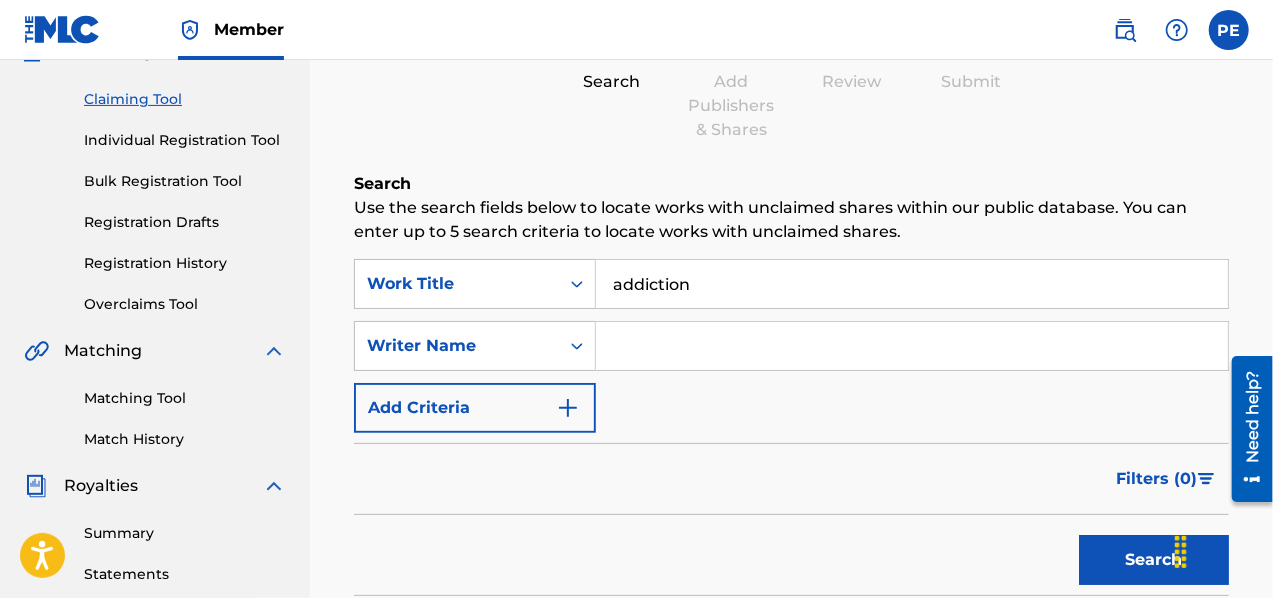 scroll, scrollTop: 200, scrollLeft: 0, axis: vertical 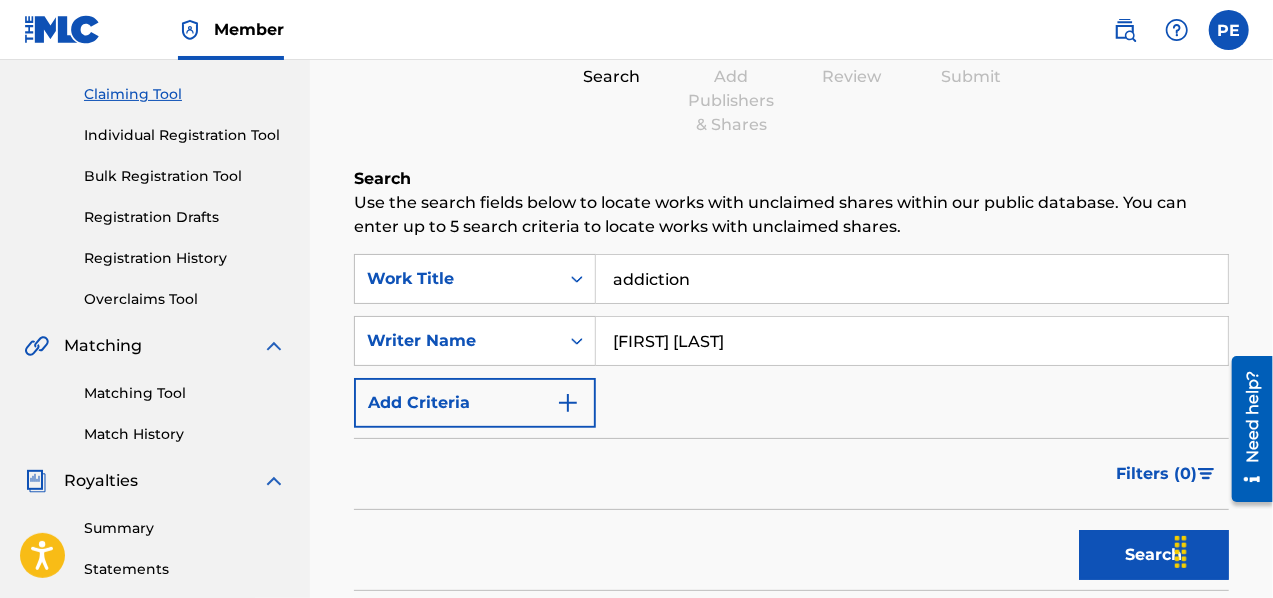 type on "[FIRST] [LAST]" 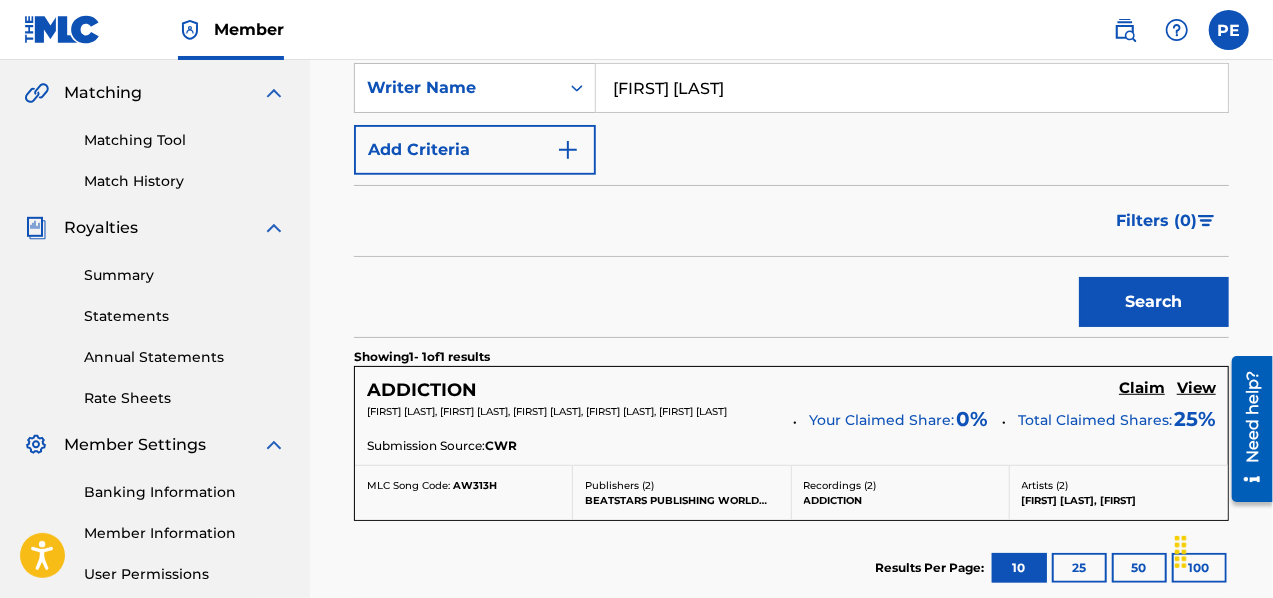 scroll, scrollTop: 600, scrollLeft: 0, axis: vertical 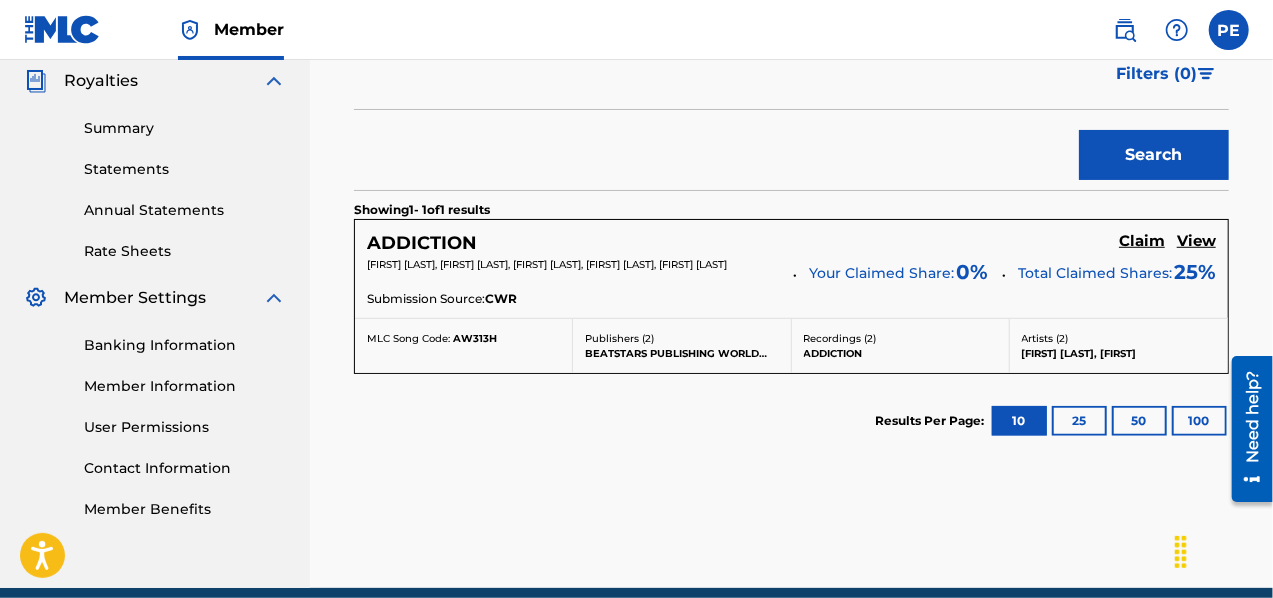 click on "Claim" at bounding box center (1142, 241) 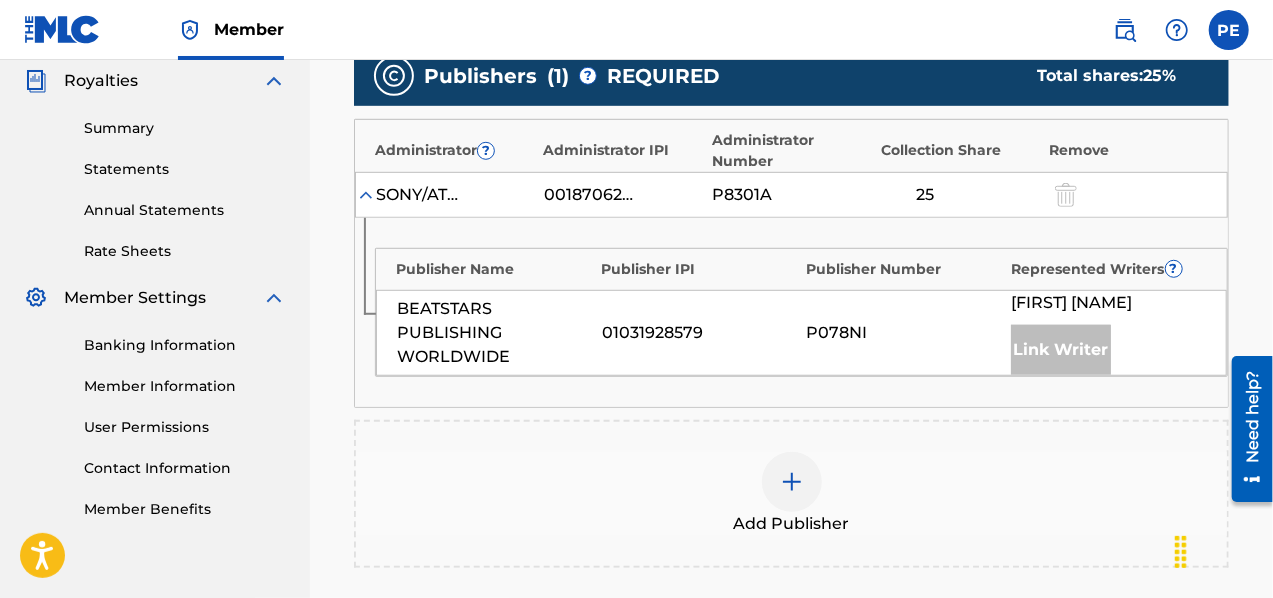click at bounding box center (792, 482) 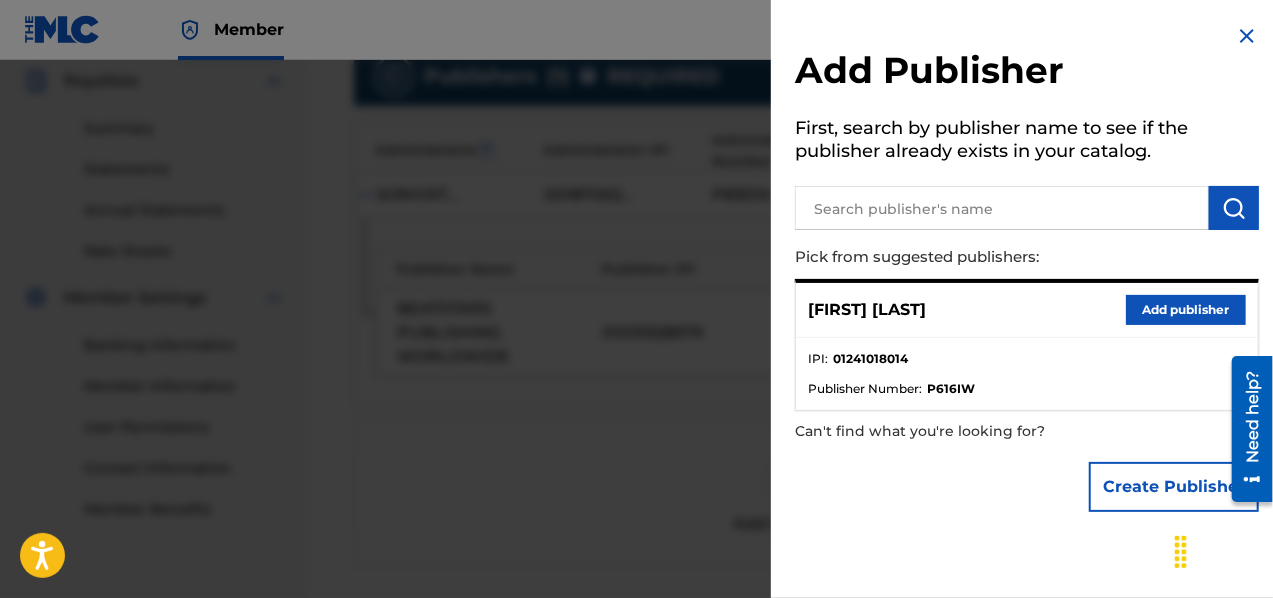 click on "Add publisher" at bounding box center (1186, 310) 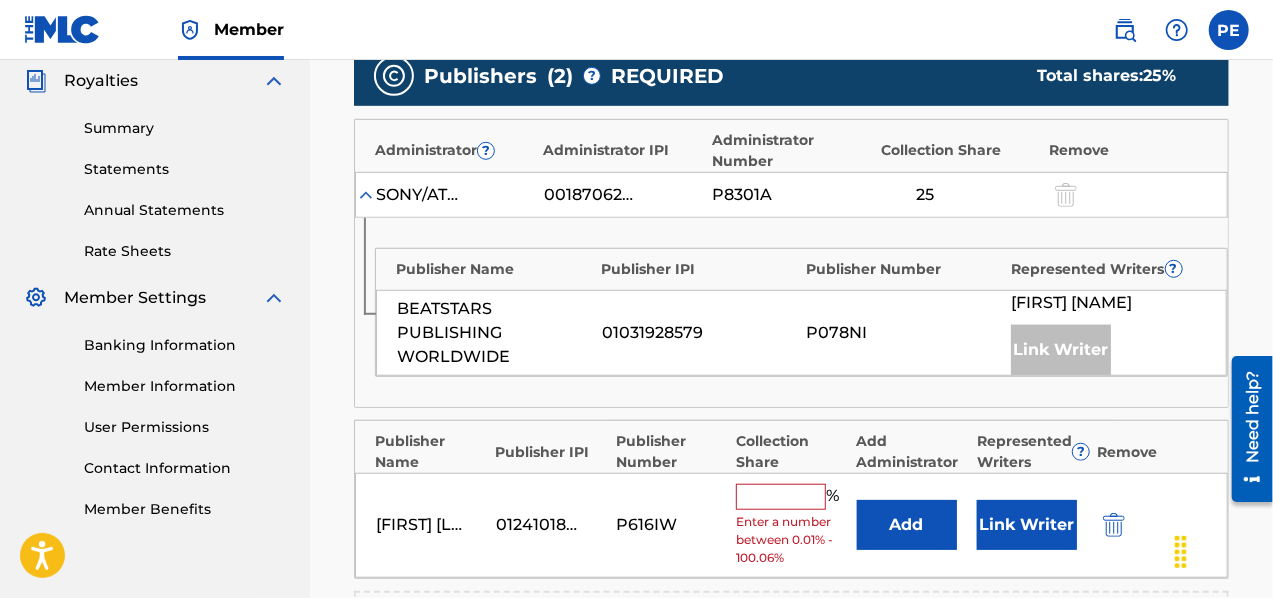 click at bounding box center (781, 497) 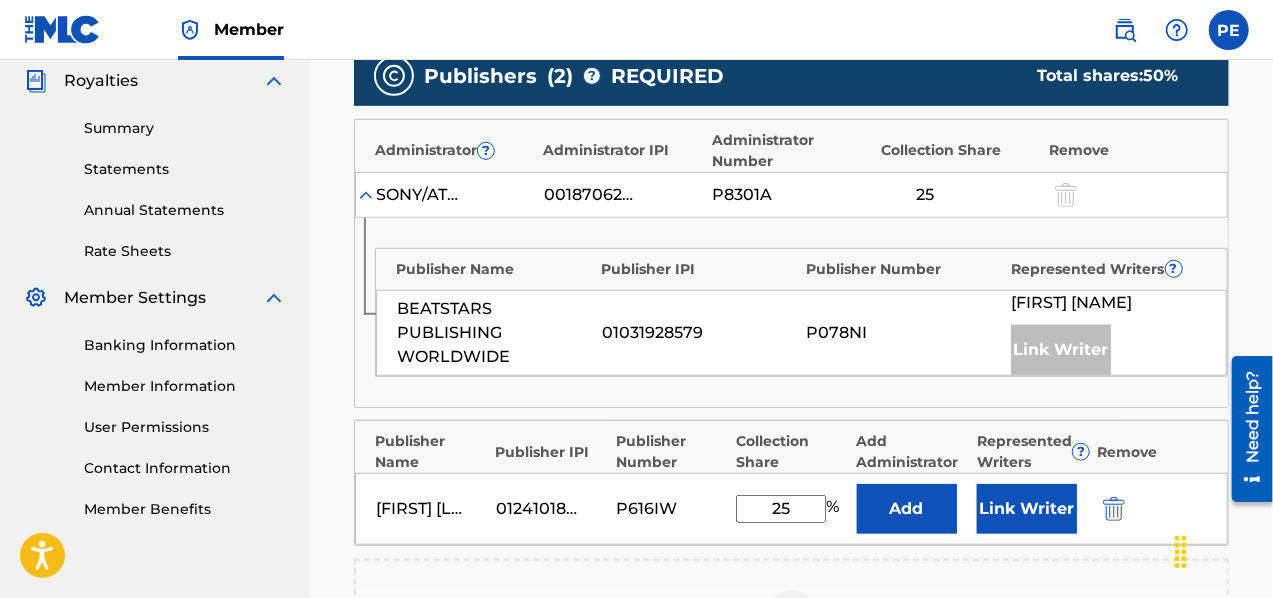 type on "25" 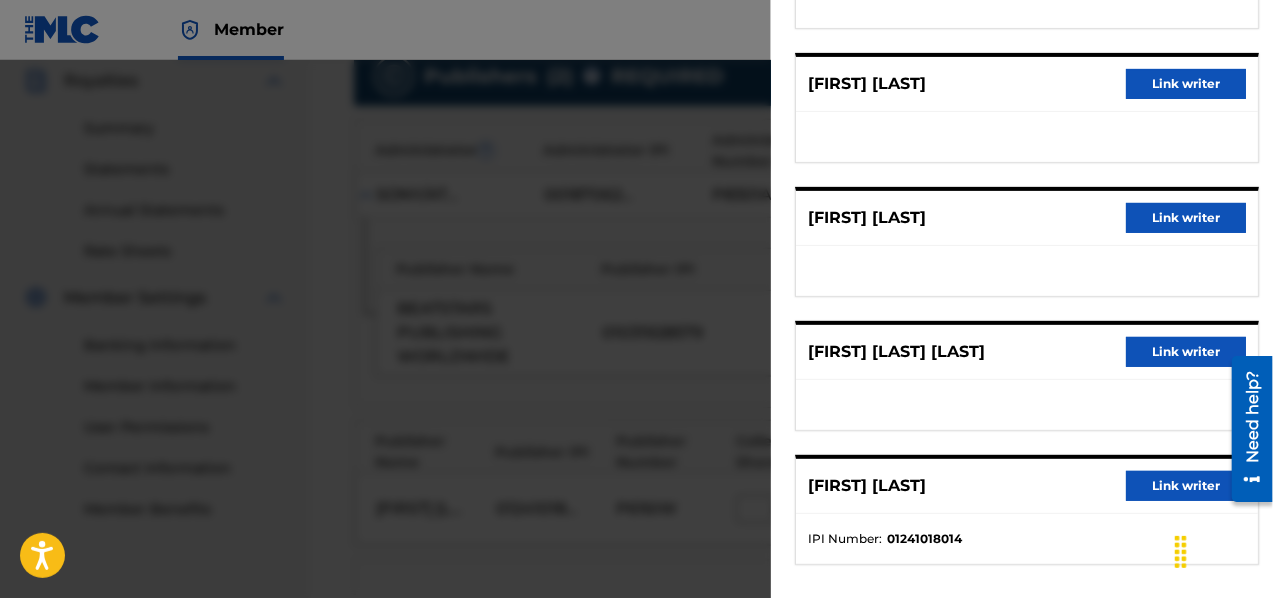 scroll, scrollTop: 276, scrollLeft: 0, axis: vertical 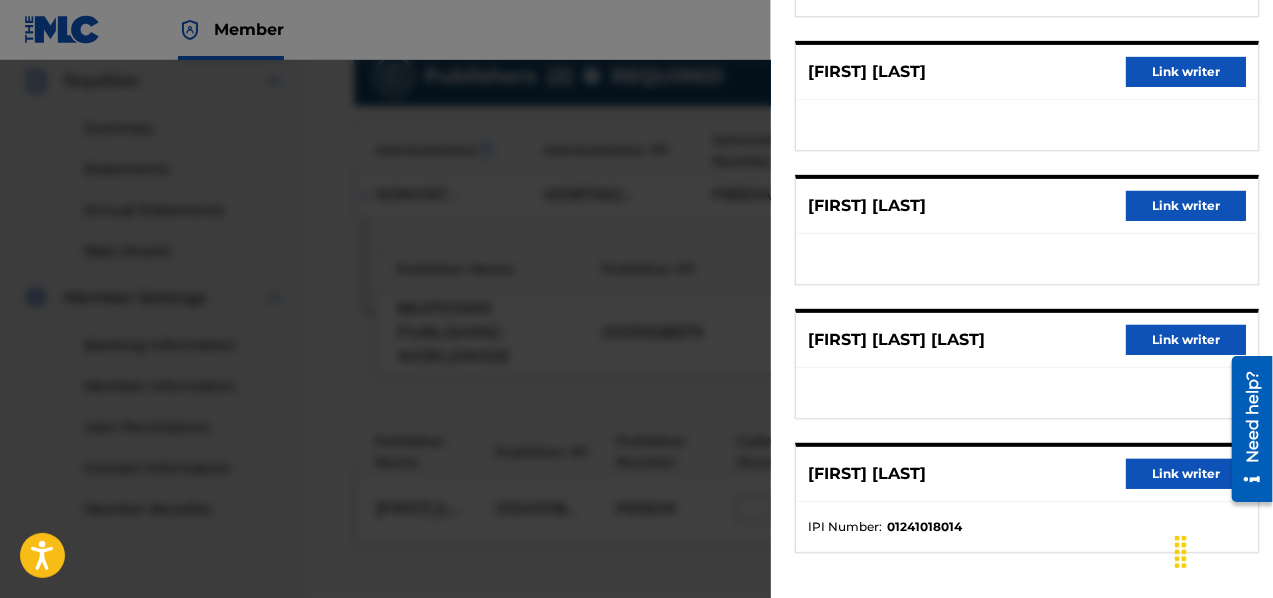 click on "Link writer" at bounding box center [1186, 474] 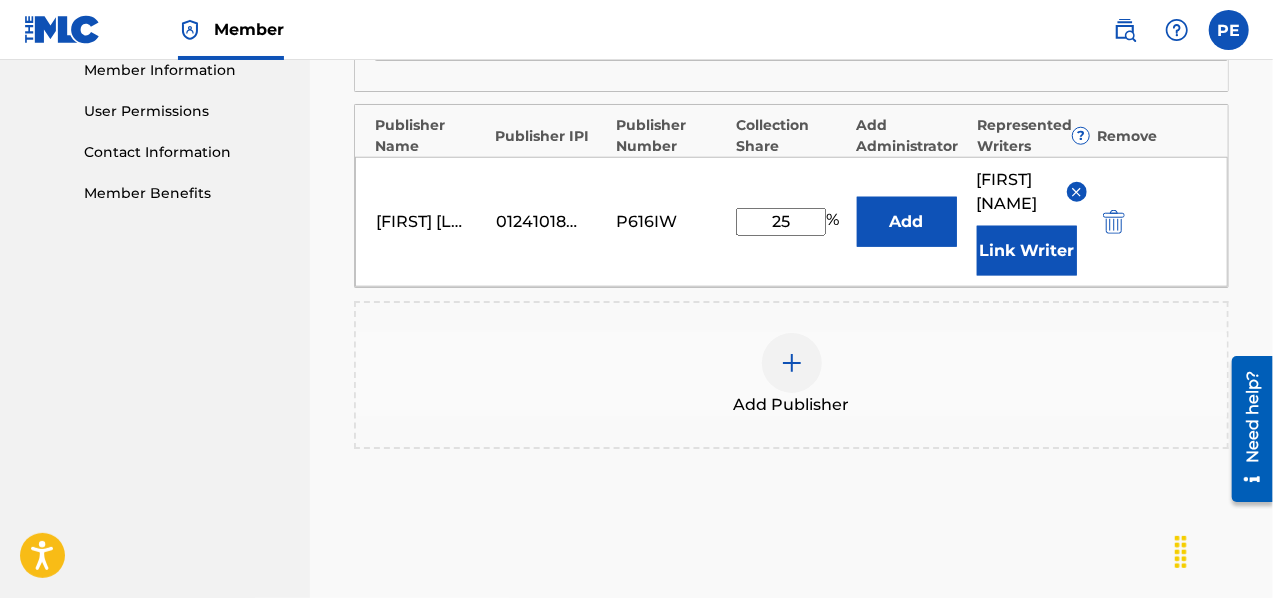 scroll, scrollTop: 1000, scrollLeft: 0, axis: vertical 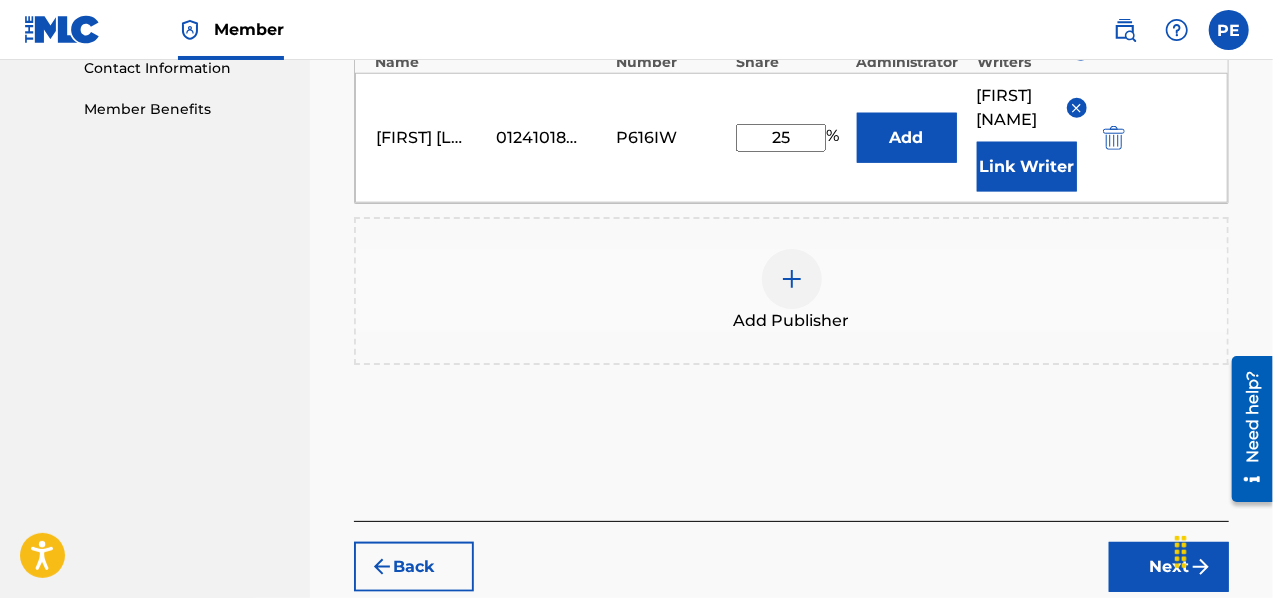 click on "Next" at bounding box center [1169, 567] 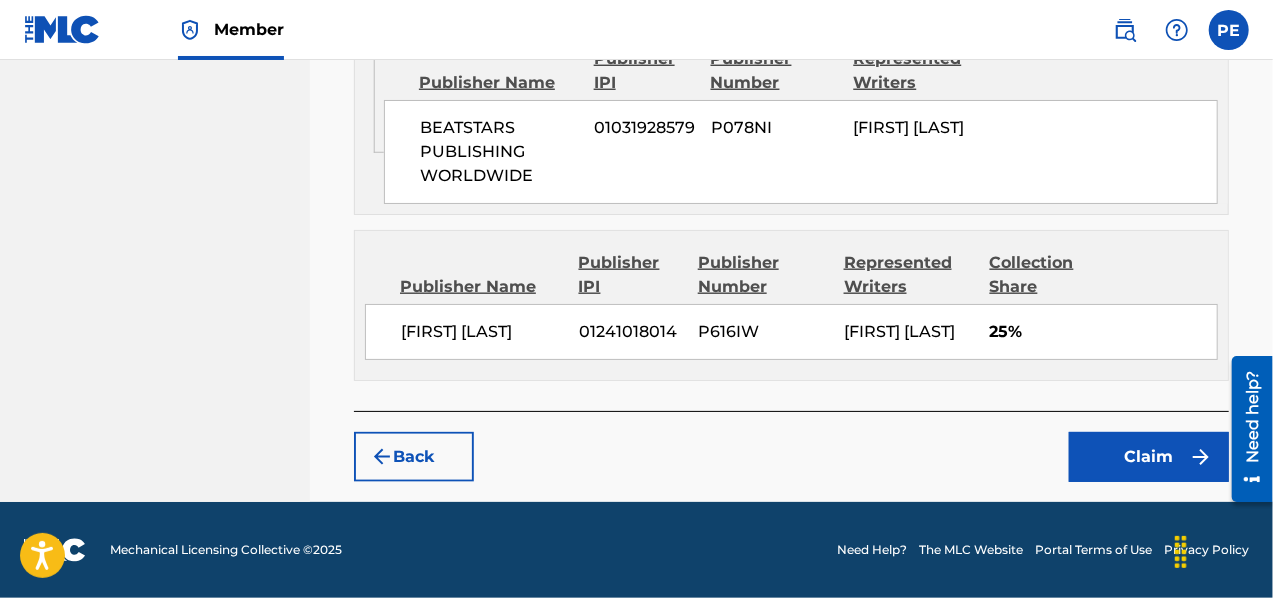 scroll, scrollTop: 1119, scrollLeft: 0, axis: vertical 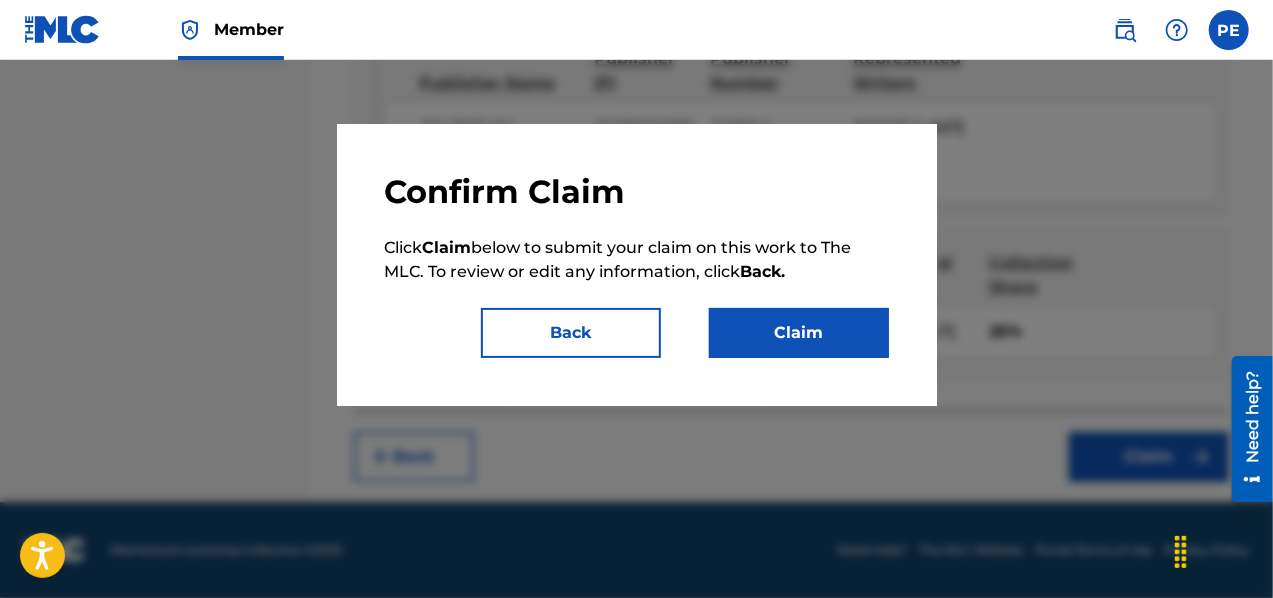 click on "Claim" at bounding box center (799, 333) 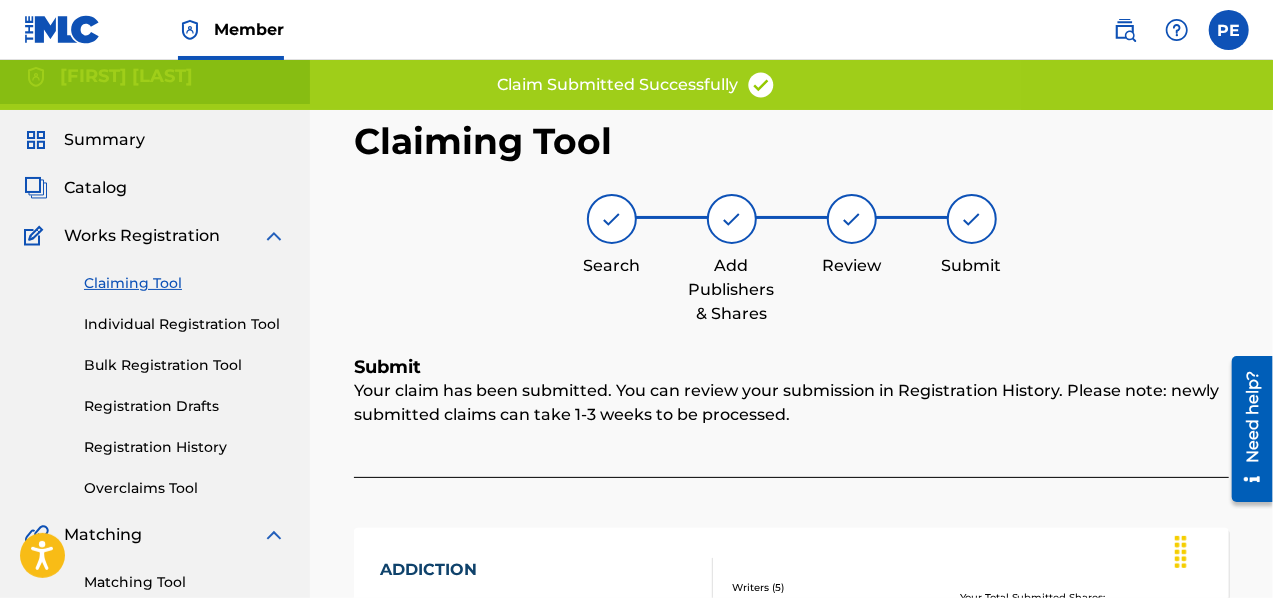 scroll, scrollTop: 0, scrollLeft: 0, axis: both 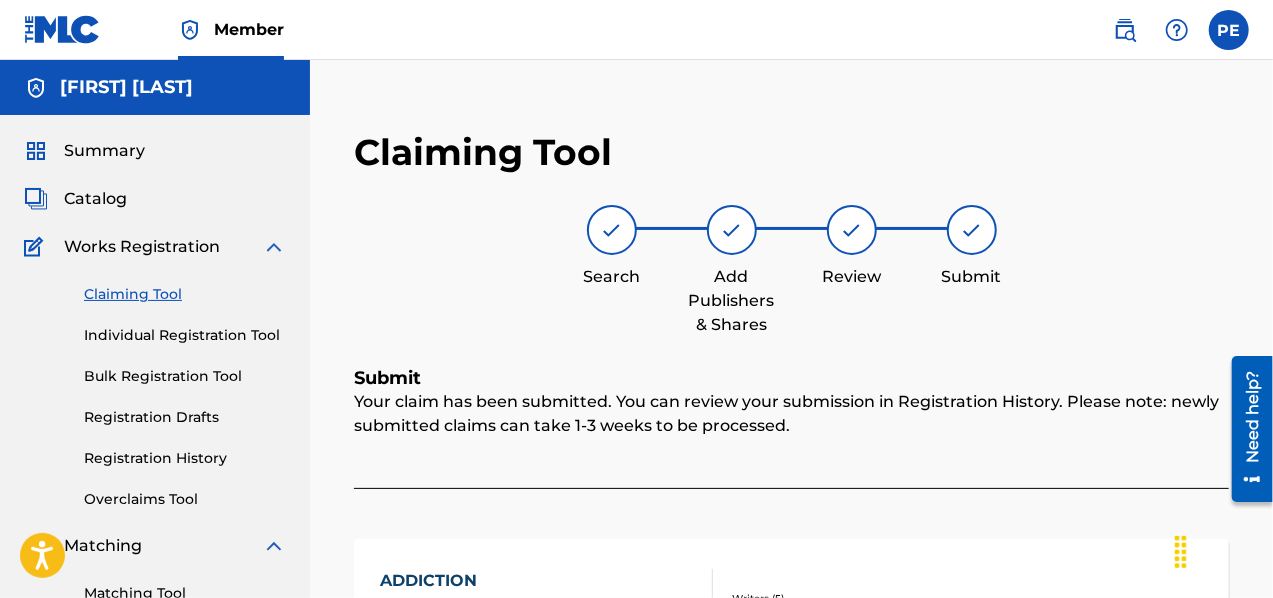 click on "Claiming Tool" at bounding box center [185, 294] 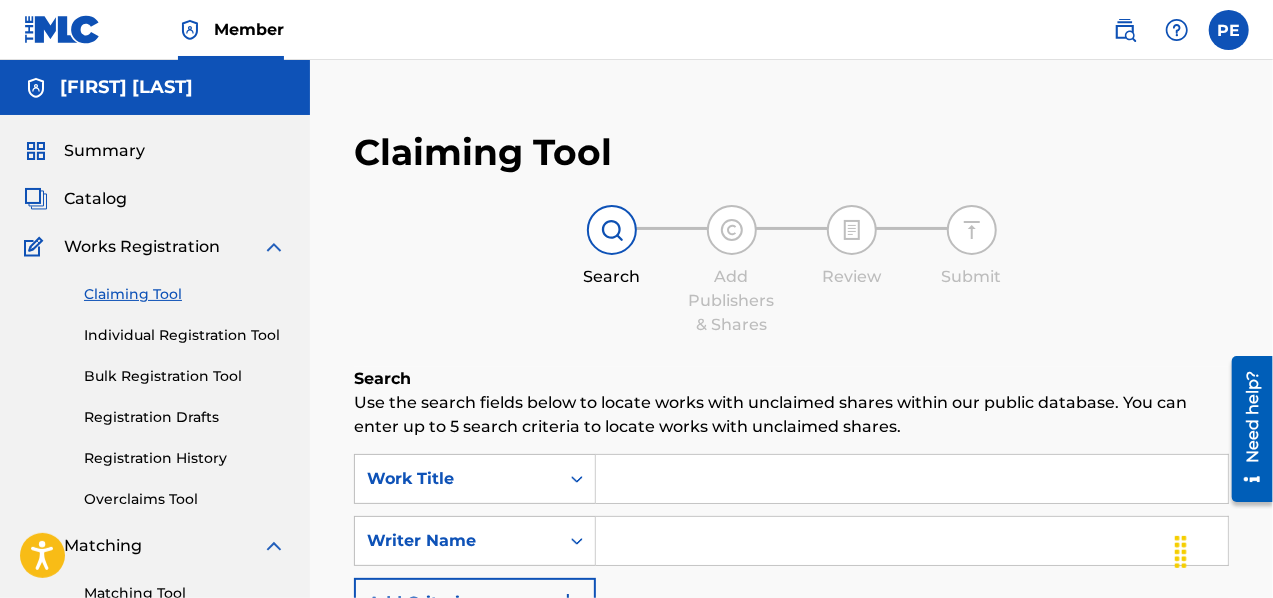 click at bounding box center (912, 479) 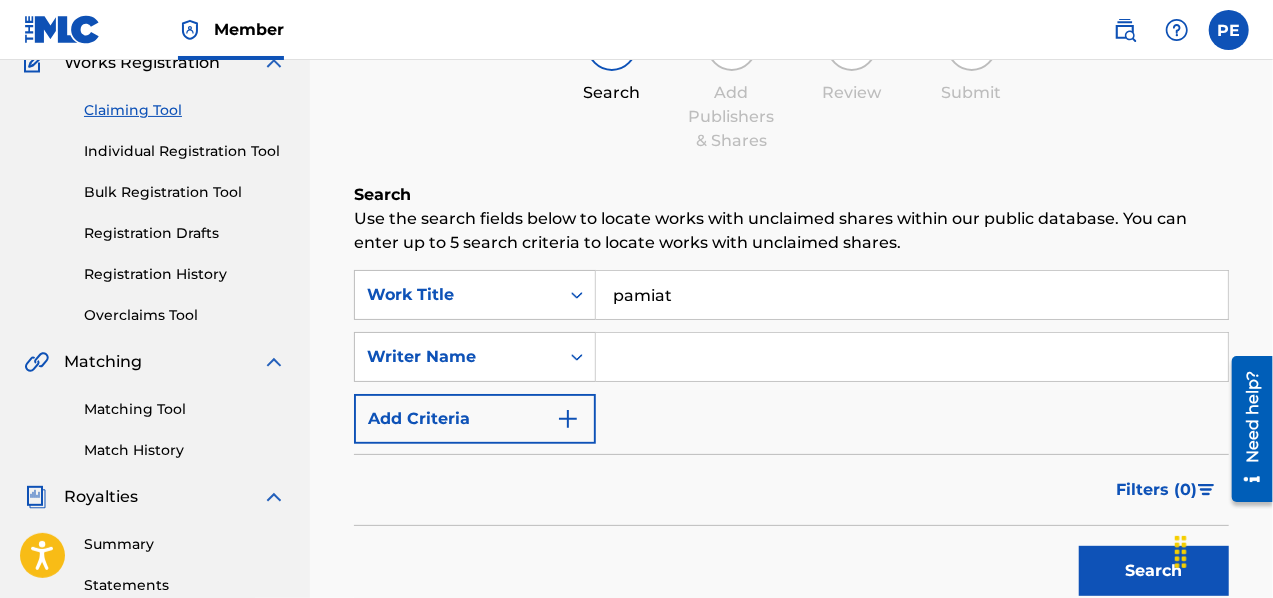 scroll, scrollTop: 169, scrollLeft: 0, axis: vertical 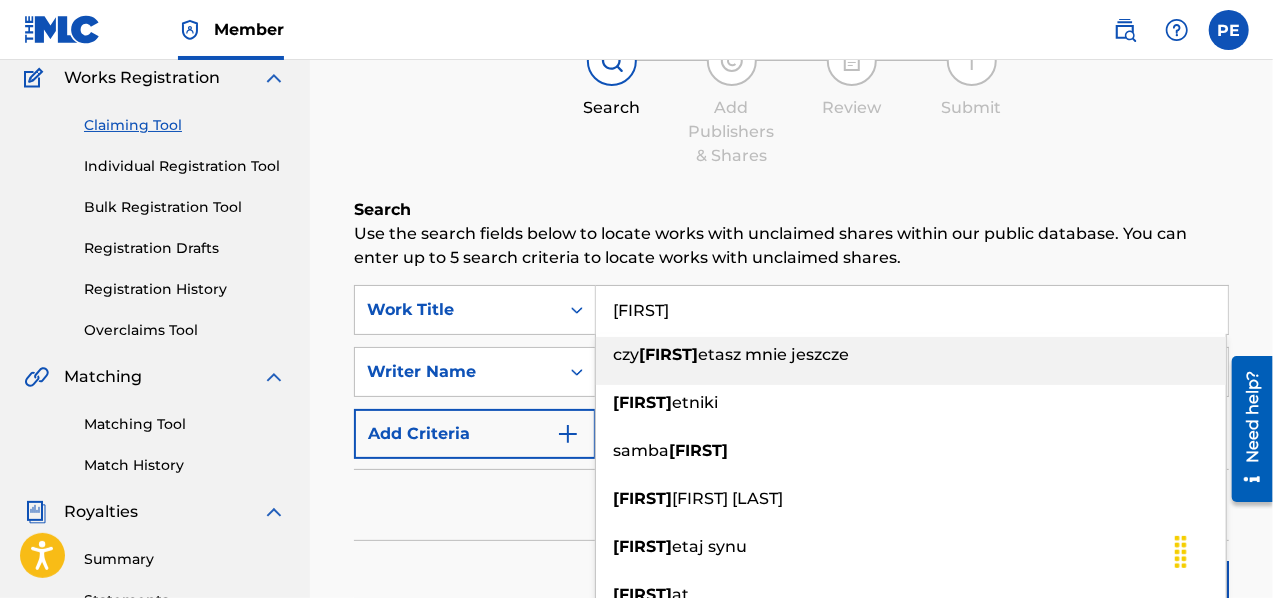 type on "[FIRST]" 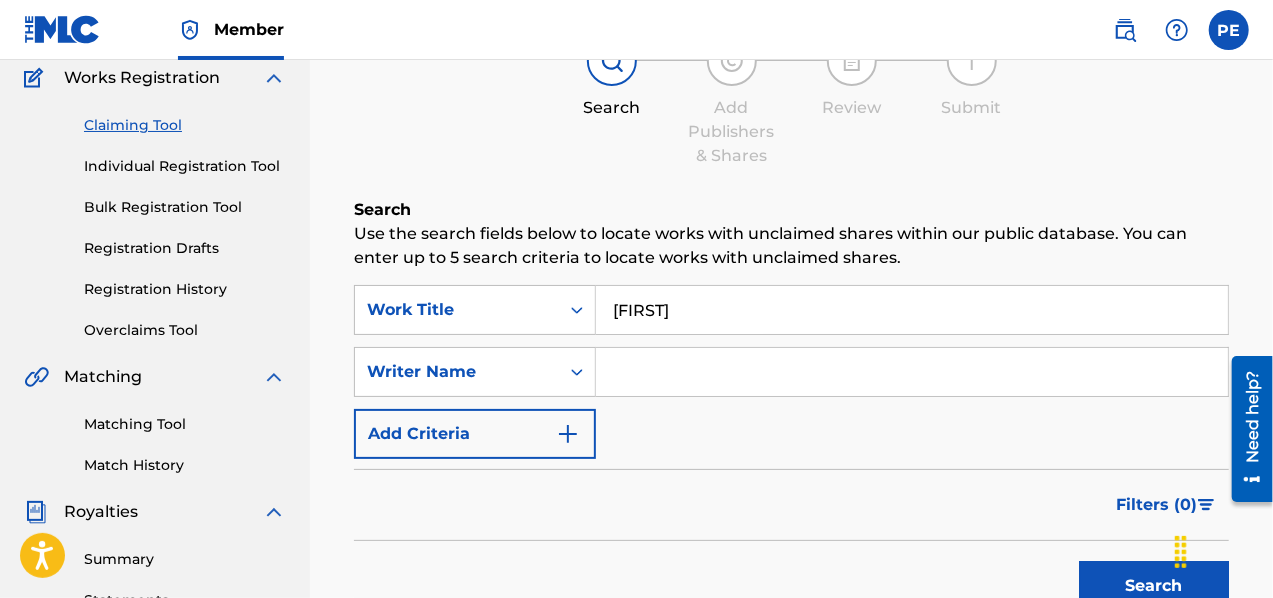 click at bounding box center [912, 372] 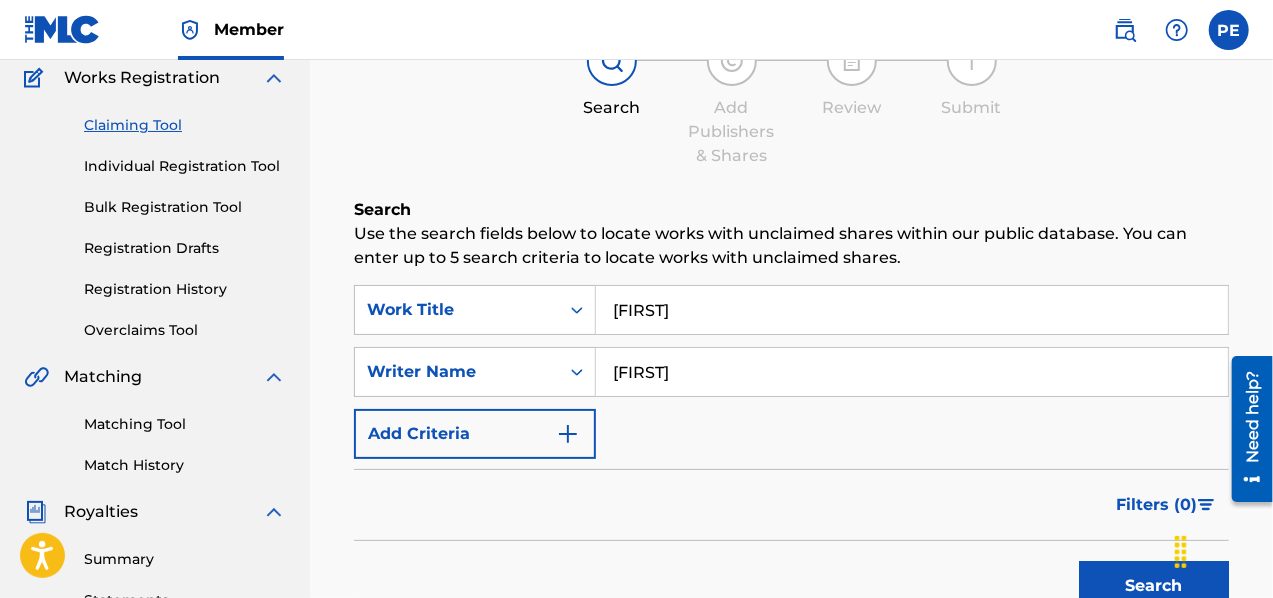 click on "Search" at bounding box center [1154, 586] 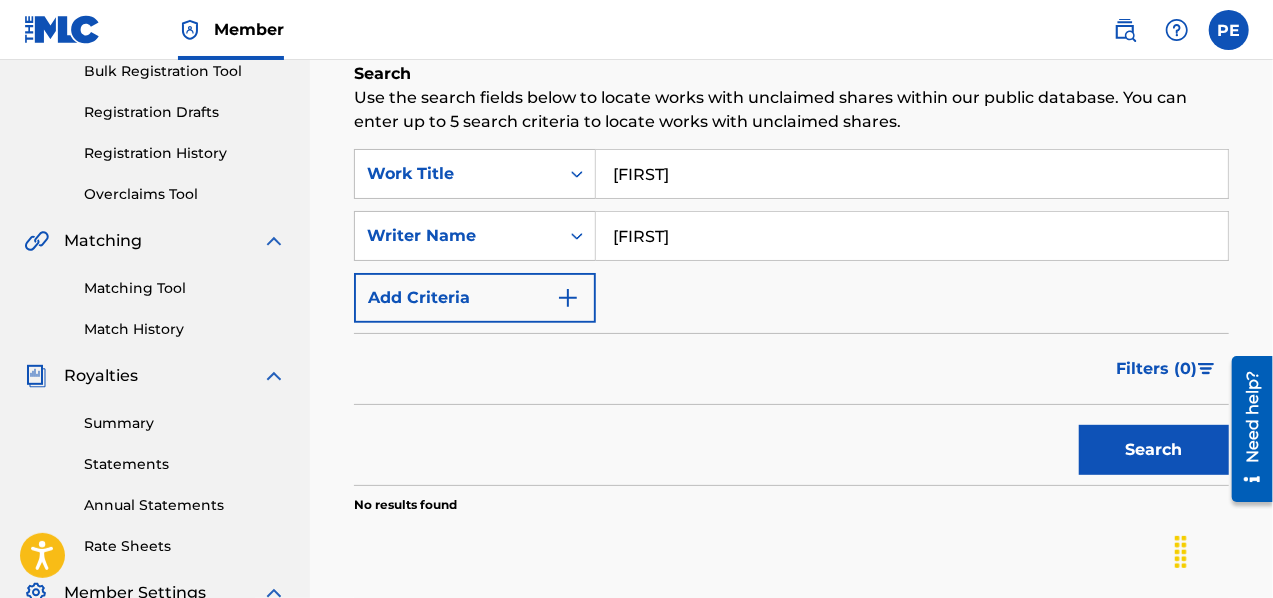 scroll, scrollTop: 469, scrollLeft: 0, axis: vertical 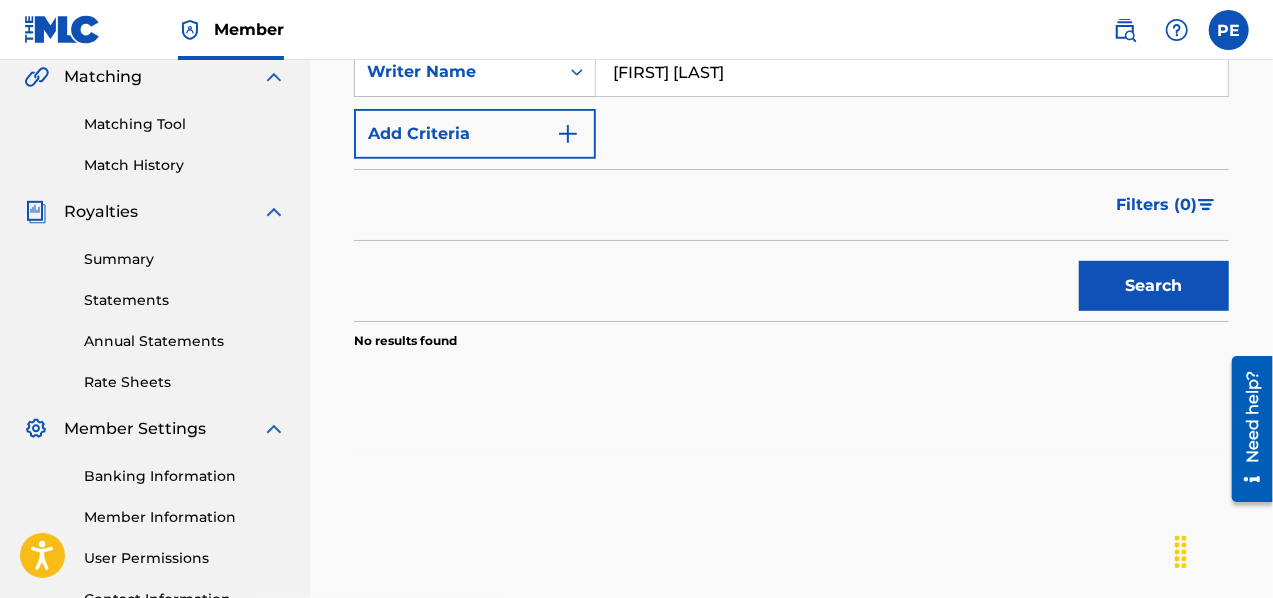 type on "[FIRST] [LAST]" 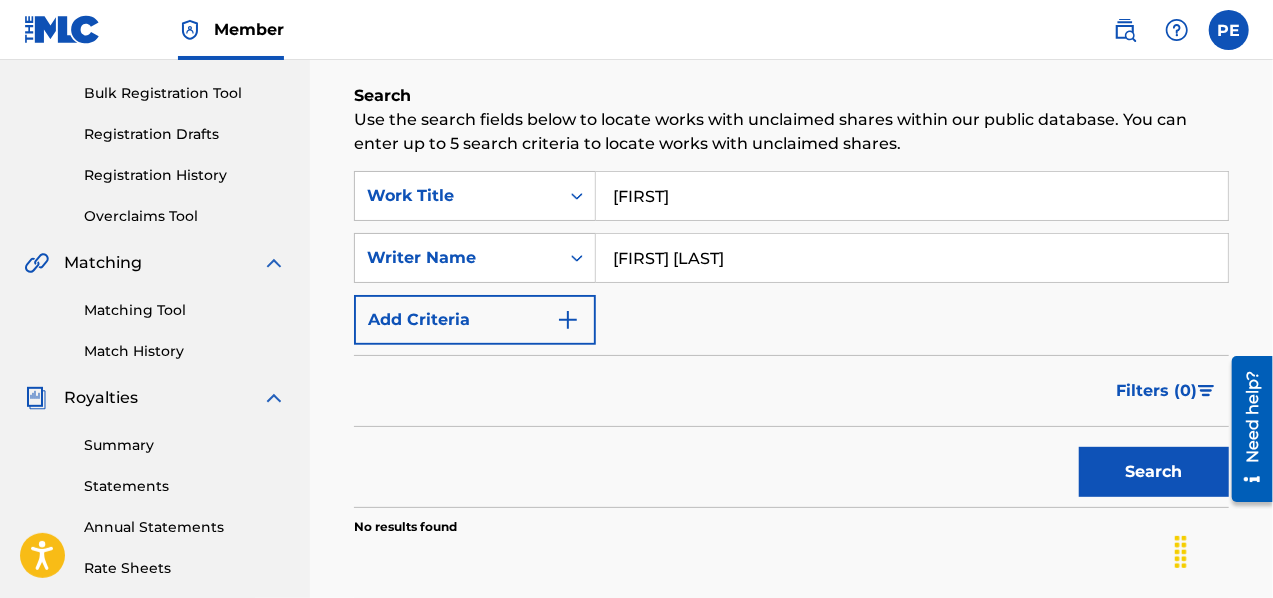 scroll, scrollTop: 269, scrollLeft: 0, axis: vertical 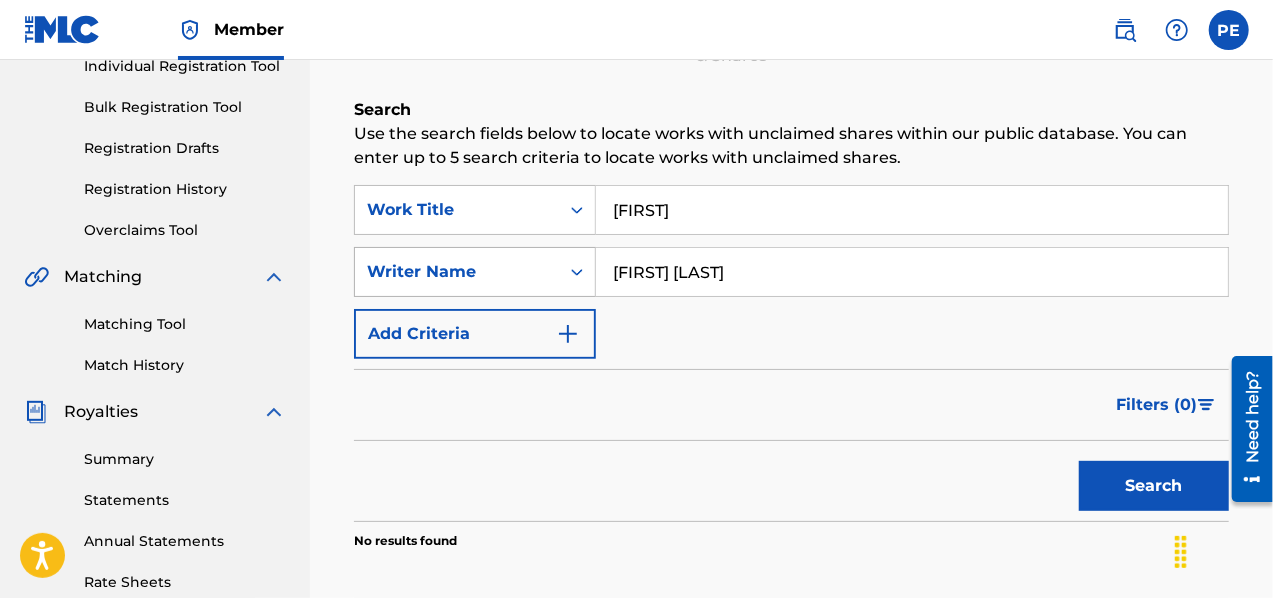 click on "SearchWithCriteria0d65a0e1-b0c3-44a5-8ee8-d5c55c097e1d Writer Name [FIRST] [LAST]" at bounding box center (791, 272) 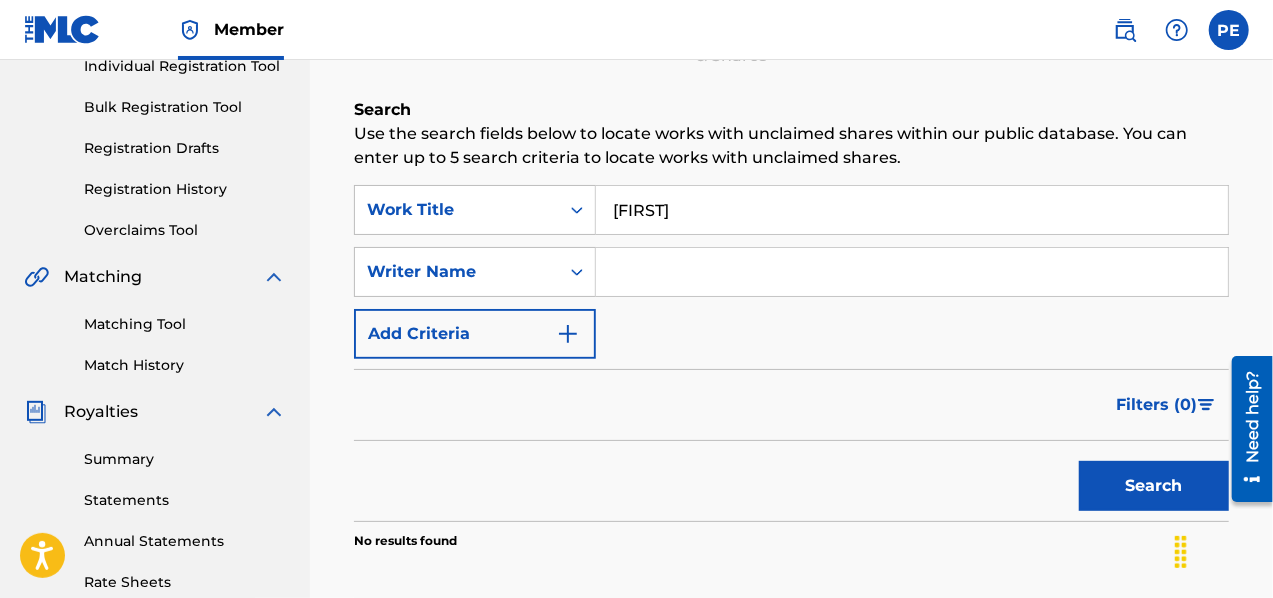 type 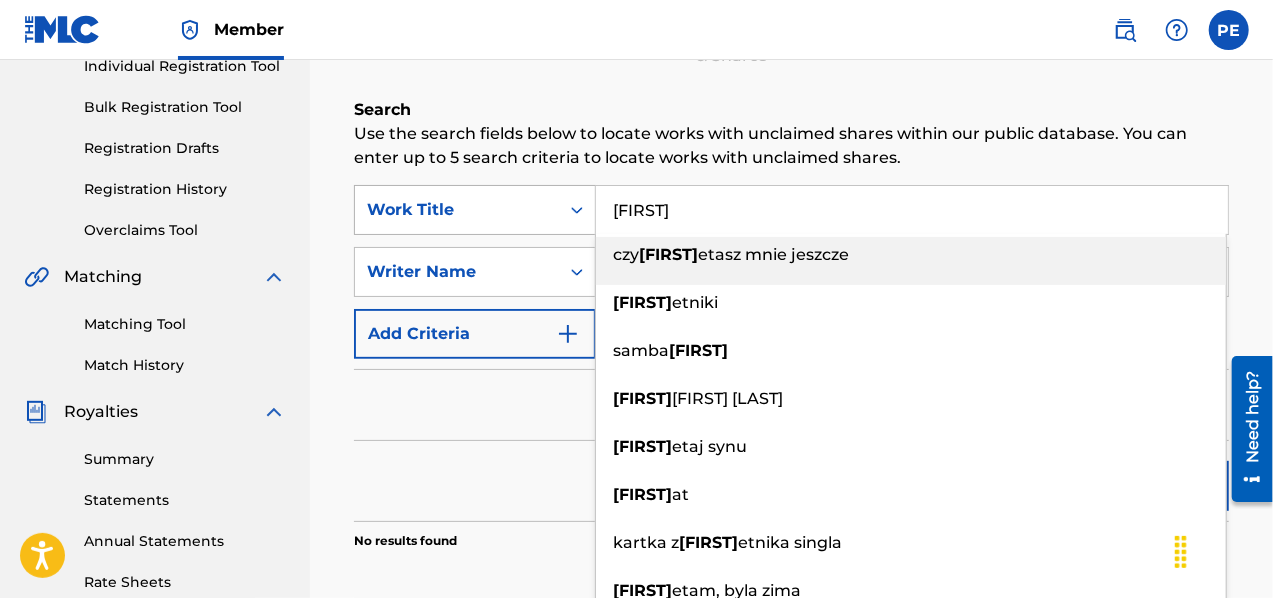 drag, startPoint x: 766, startPoint y: 218, endPoint x: 545, endPoint y: 218, distance: 221 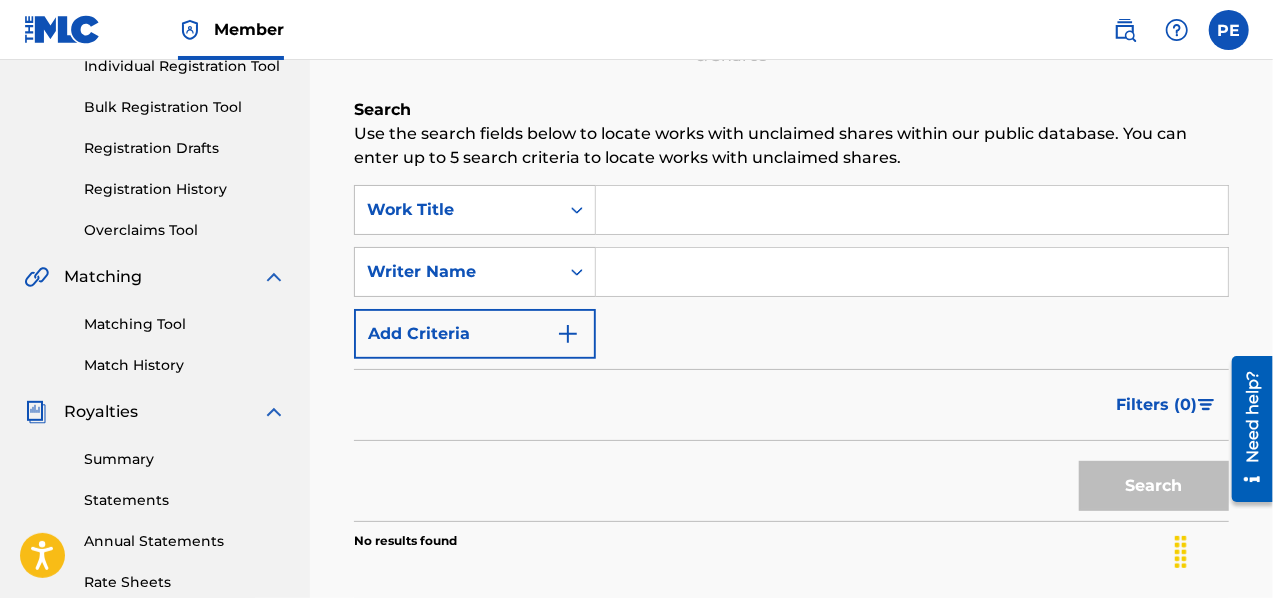type 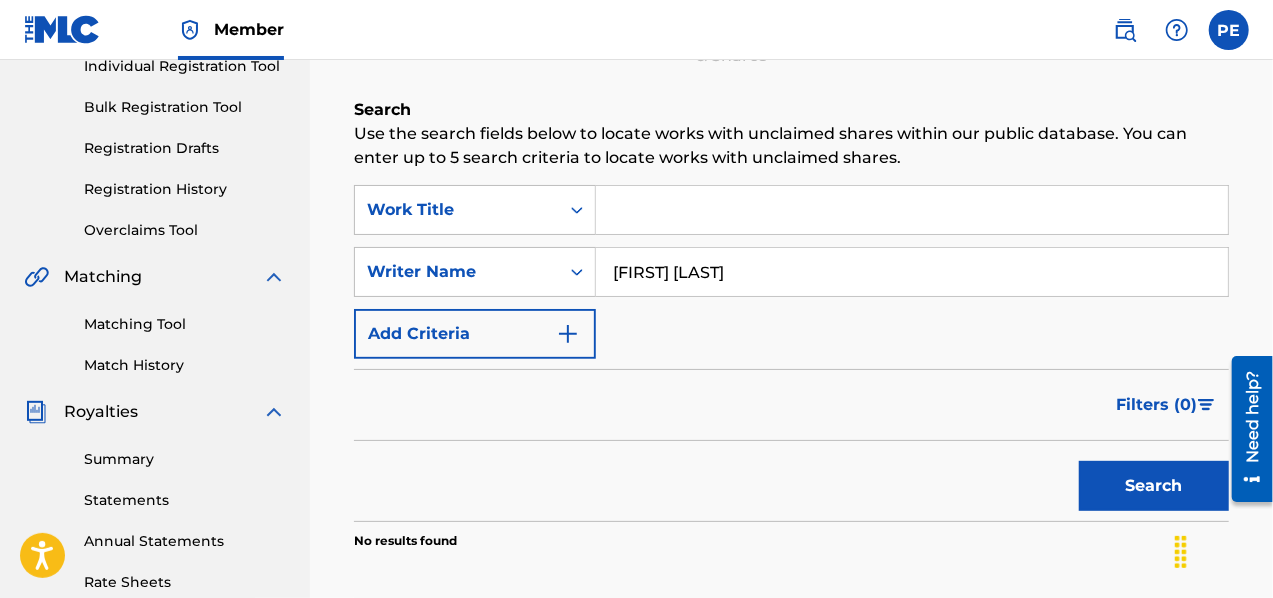 click on "Search" at bounding box center (1154, 486) 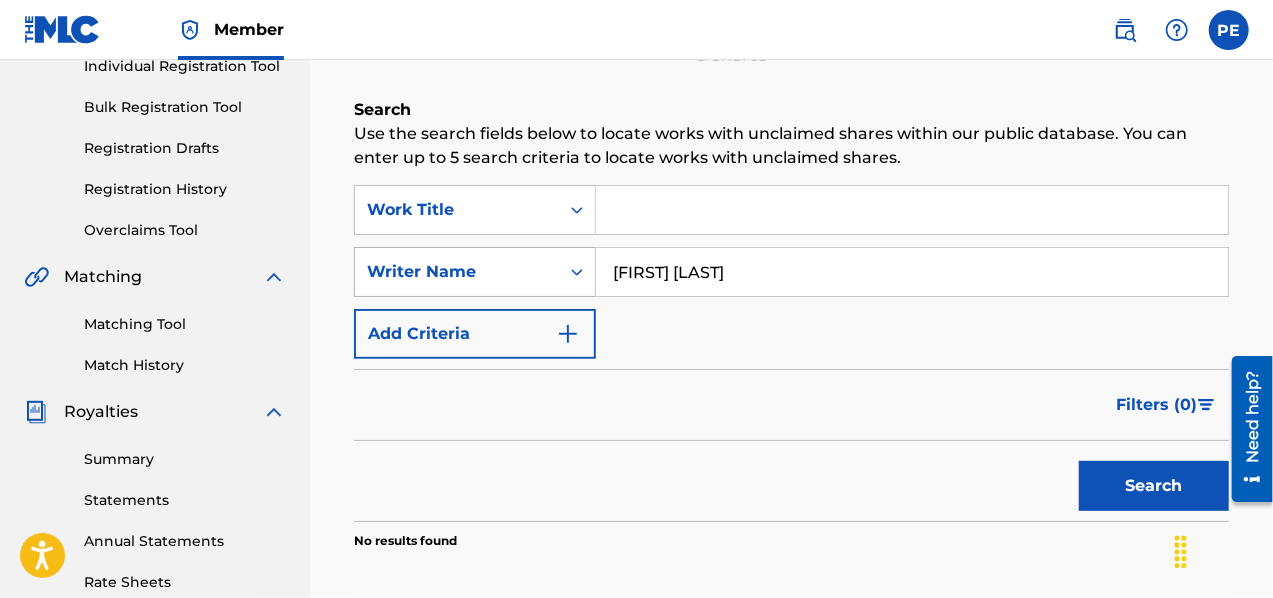 drag, startPoint x: 759, startPoint y: 272, endPoint x: 412, endPoint y: 270, distance: 347.00577 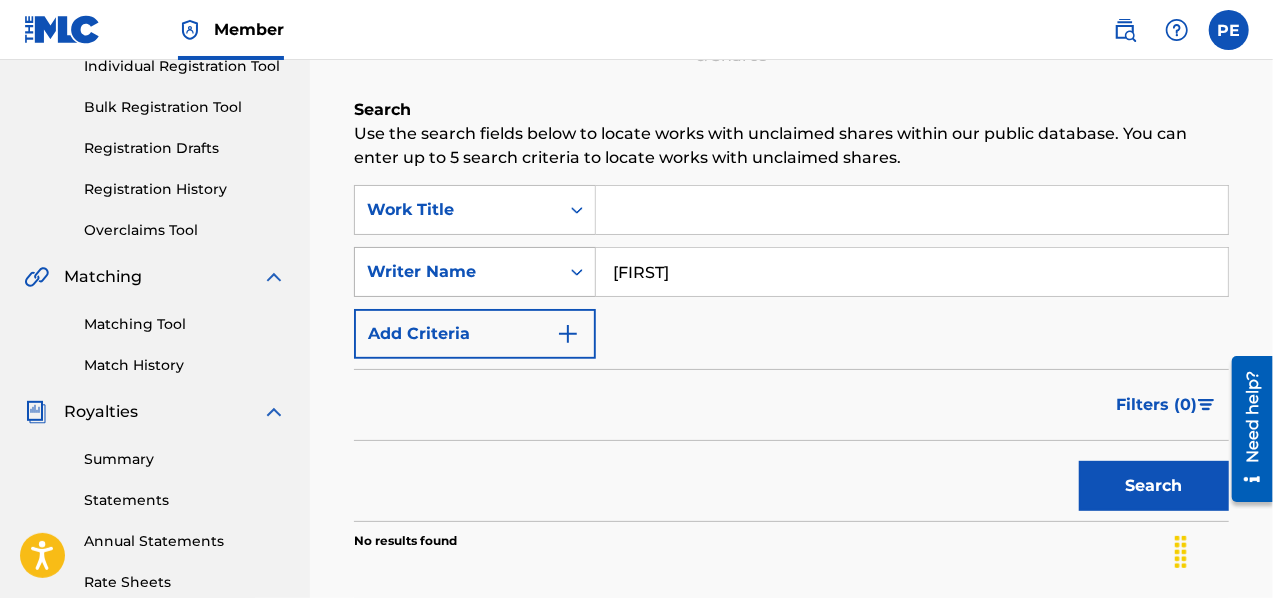 click on "Search" at bounding box center [1154, 486] 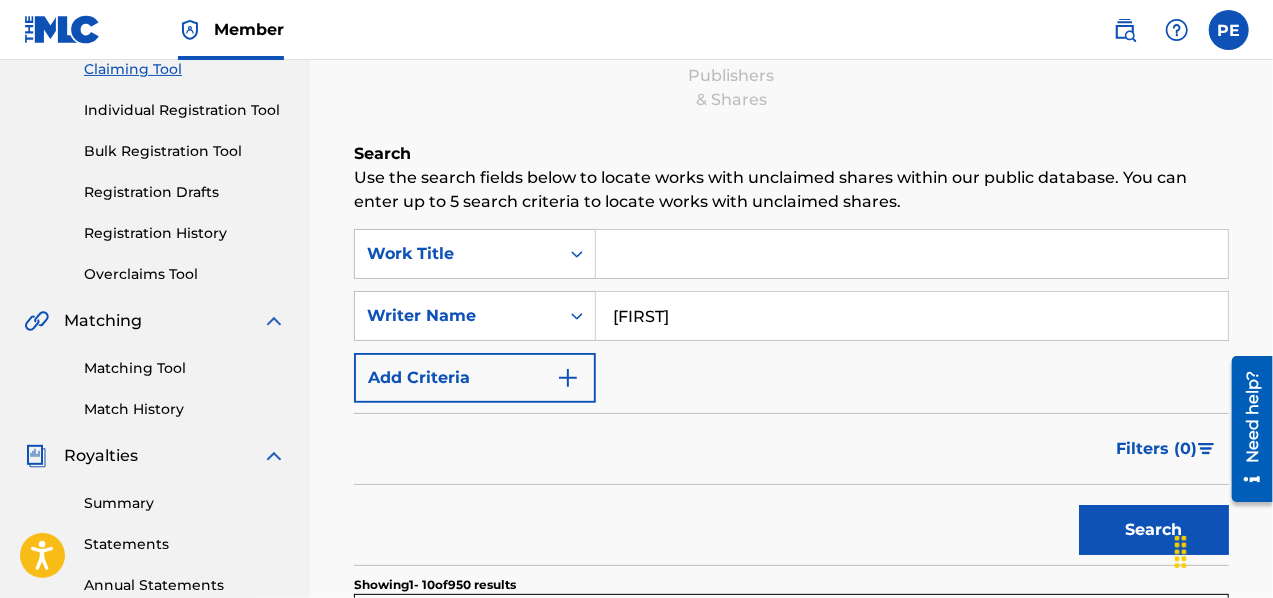 scroll, scrollTop: 169, scrollLeft: 0, axis: vertical 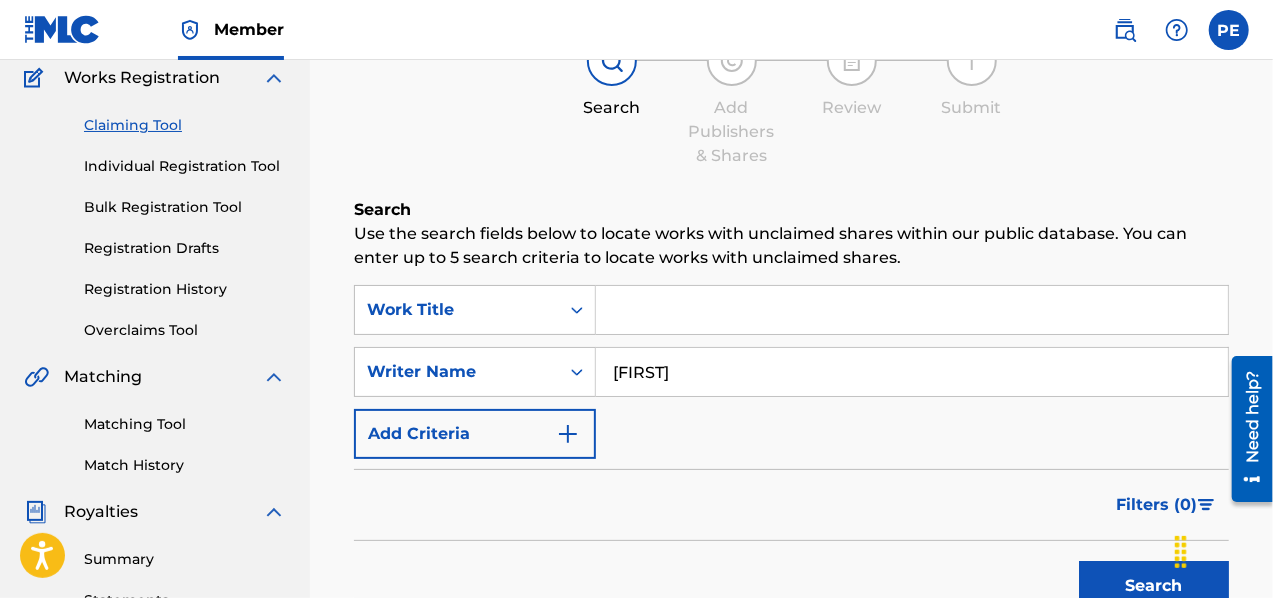 click on "[FIRST]" at bounding box center (912, 372) 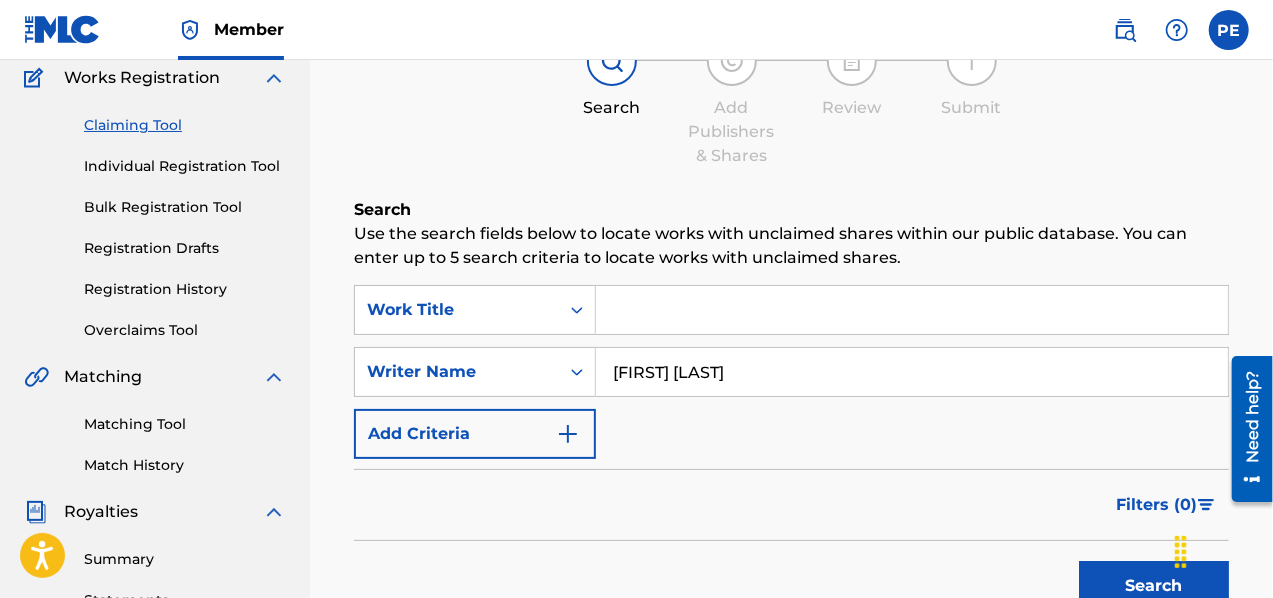 click on "Search" at bounding box center [1154, 586] 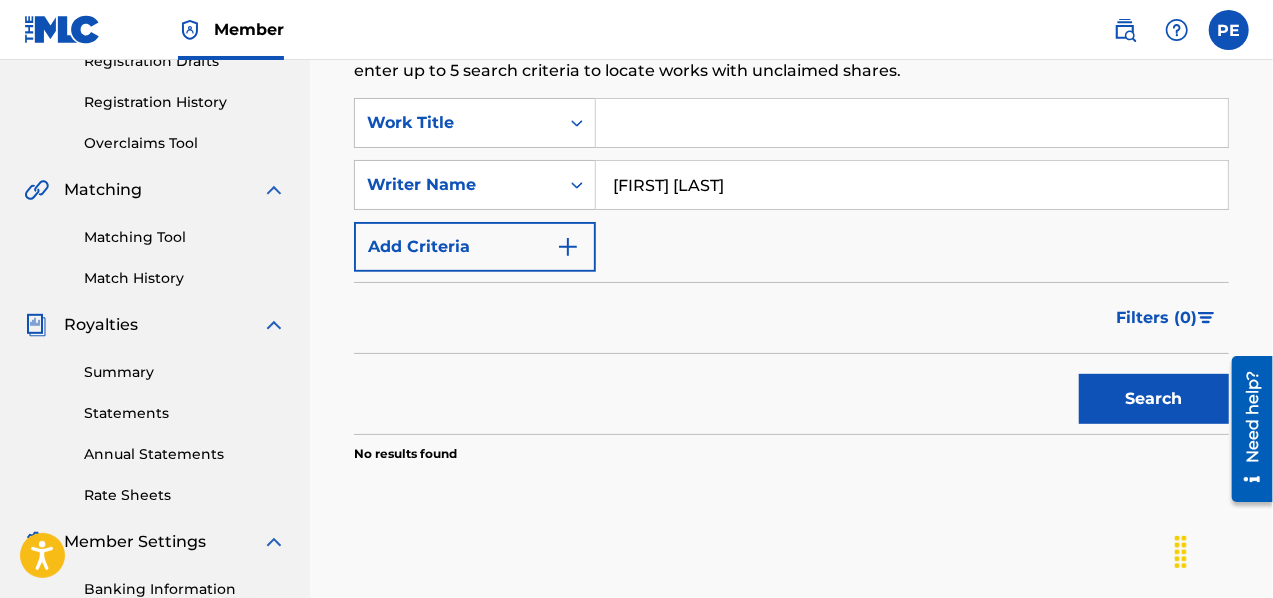 scroll, scrollTop: 469, scrollLeft: 0, axis: vertical 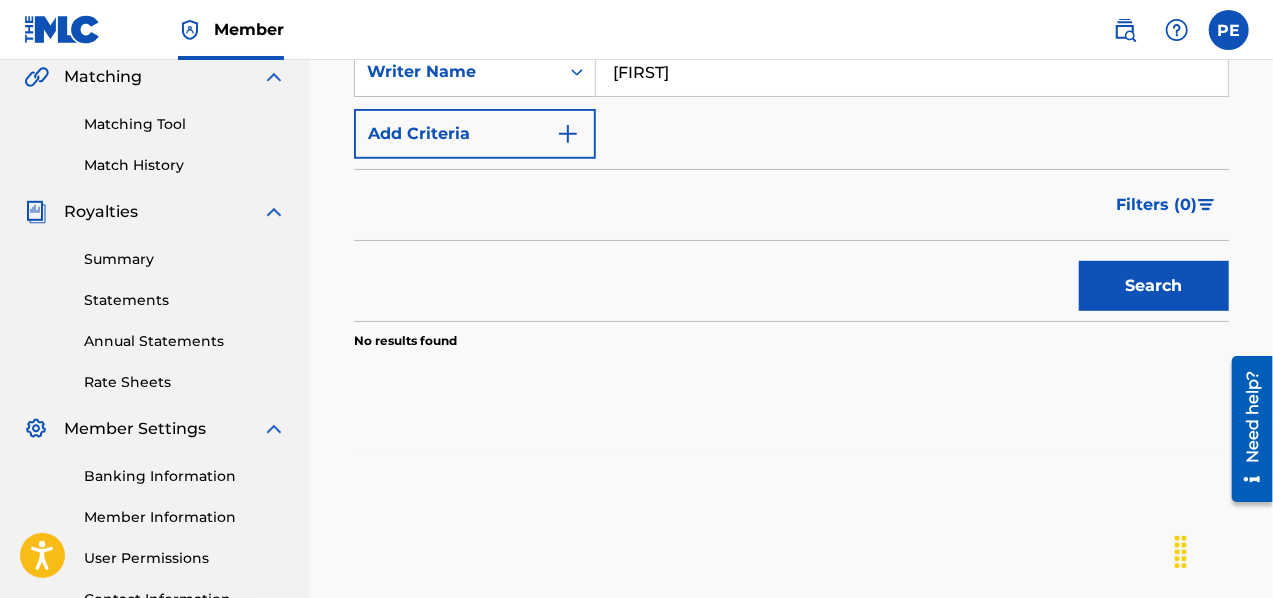 type on "[FIRST]" 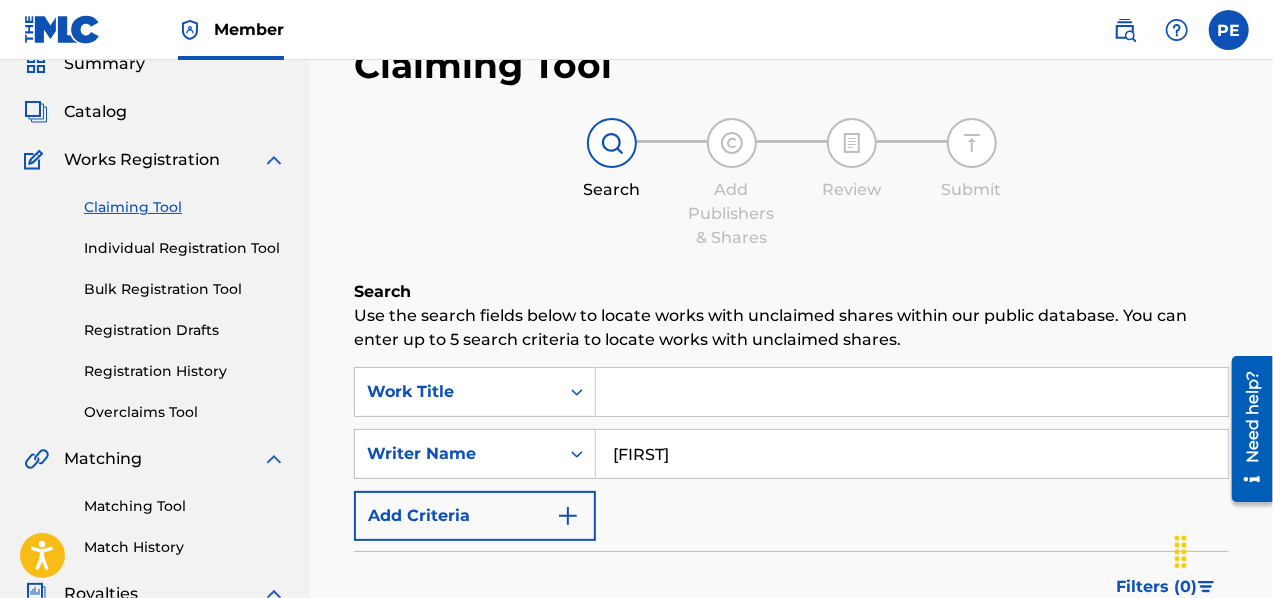 scroll, scrollTop: 69, scrollLeft: 0, axis: vertical 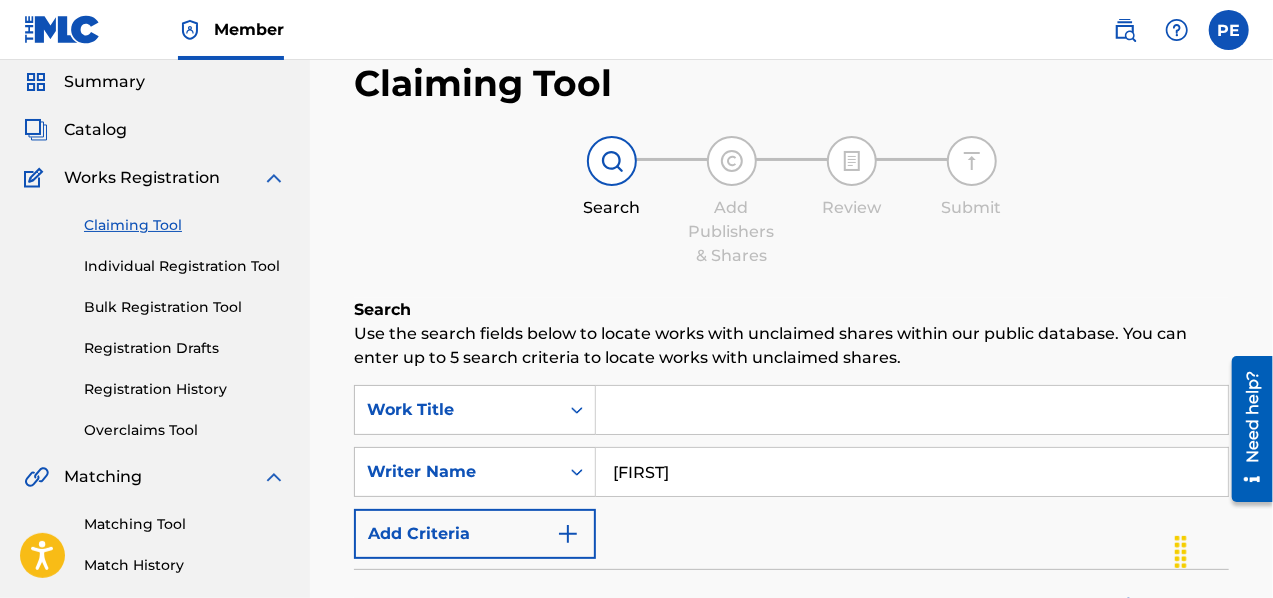 click at bounding box center [912, 410] 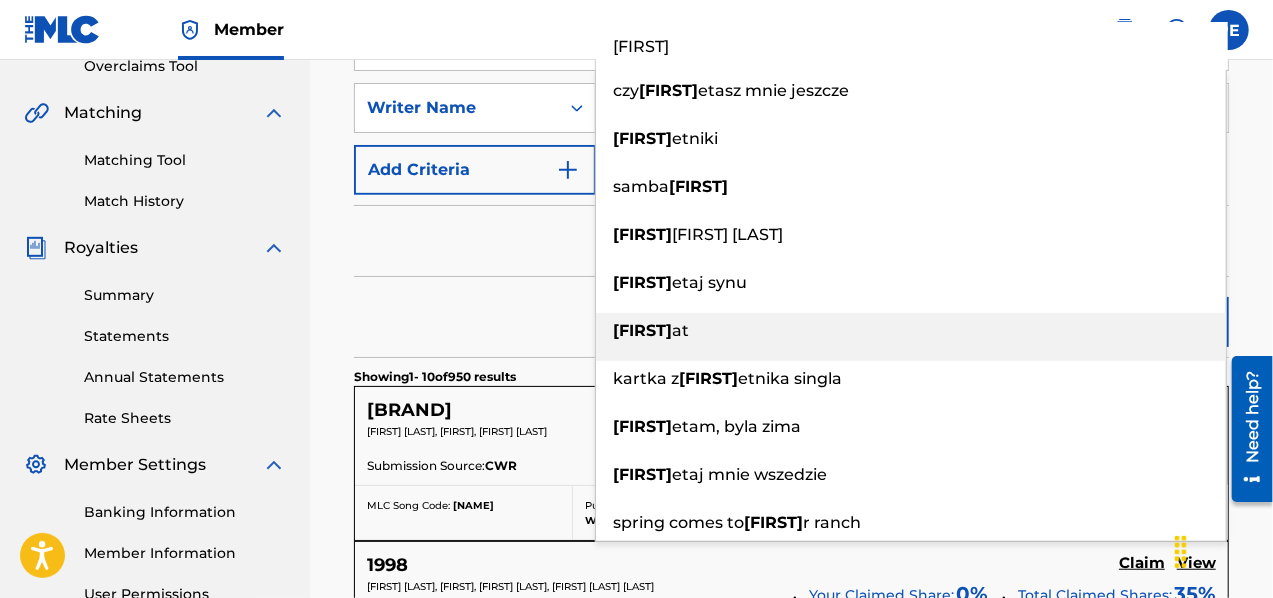 scroll, scrollTop: 469, scrollLeft: 0, axis: vertical 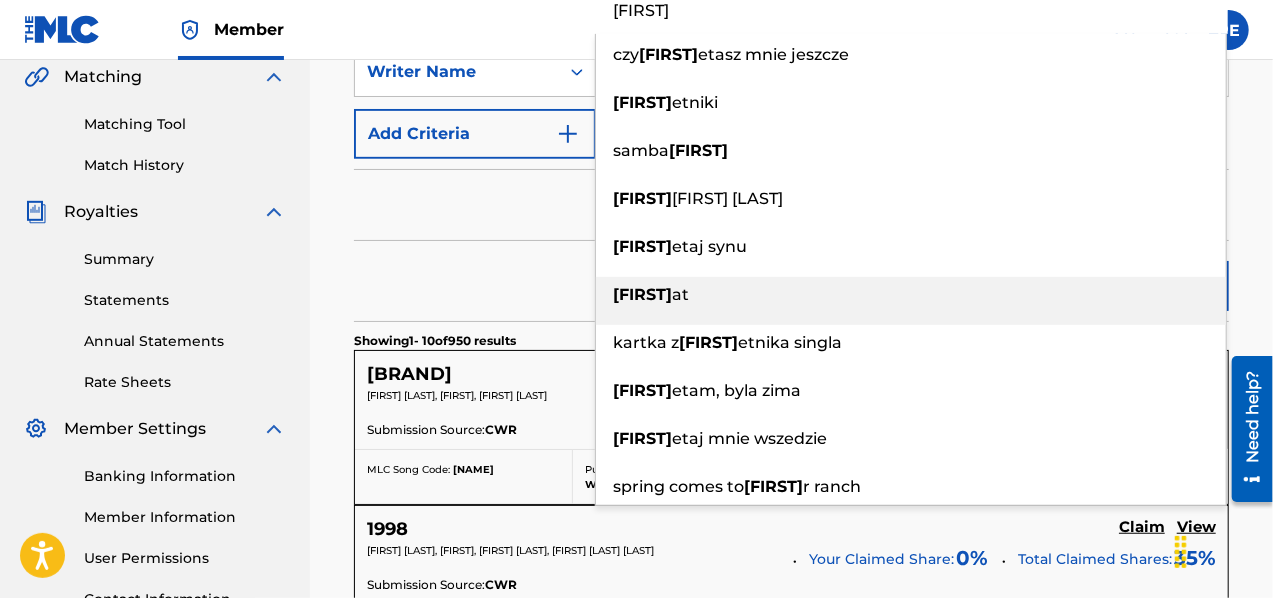 click on "pami at" at bounding box center [911, 295] 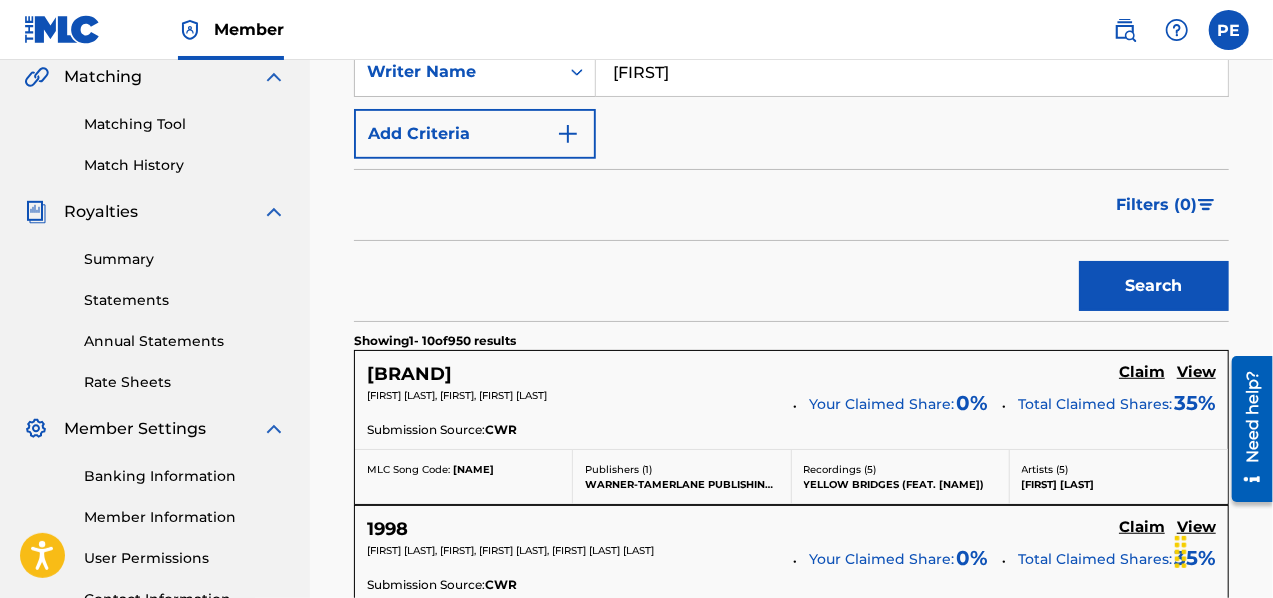 scroll, scrollTop: 454, scrollLeft: 0, axis: vertical 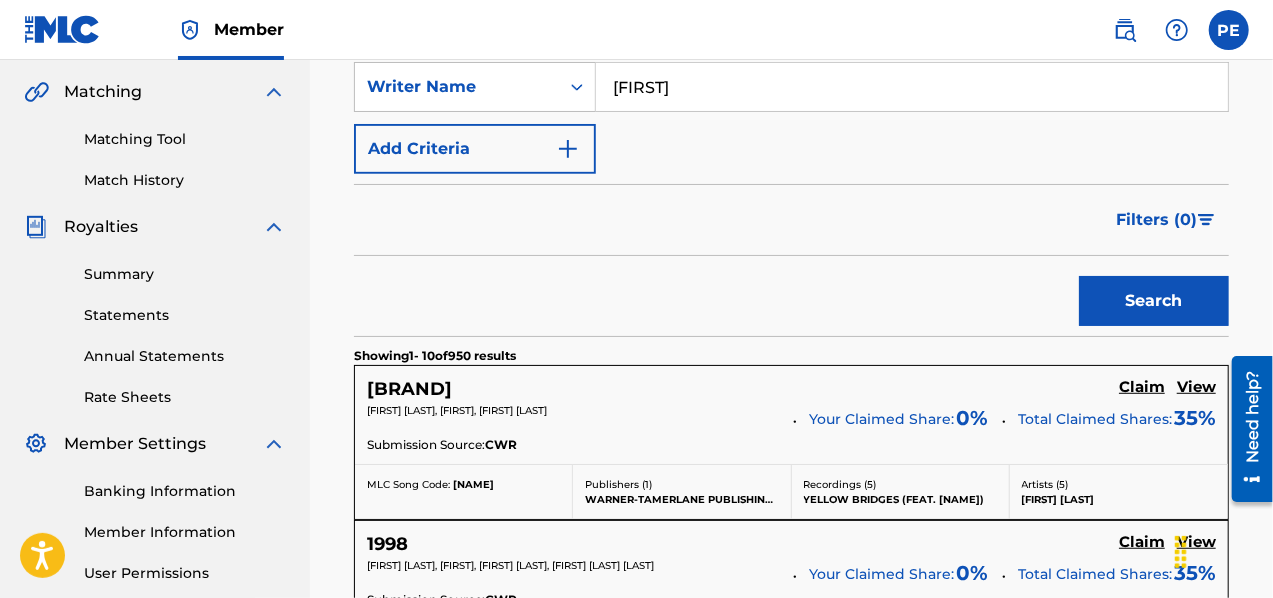 click on "Search" at bounding box center (1154, 301) 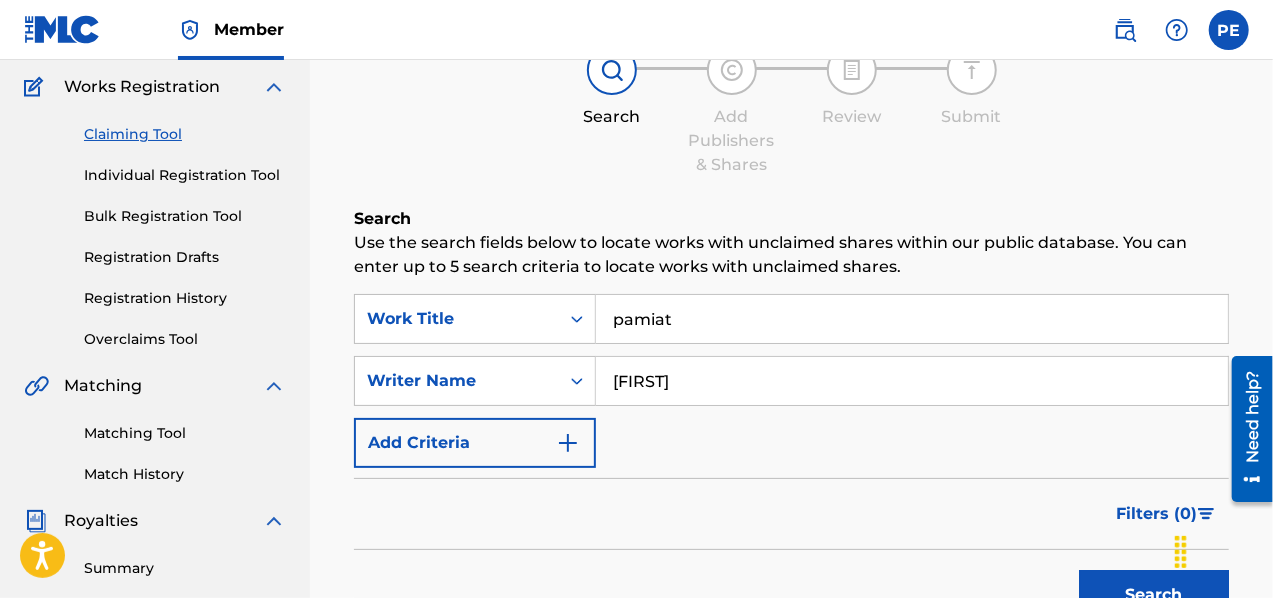scroll, scrollTop: 154, scrollLeft: 0, axis: vertical 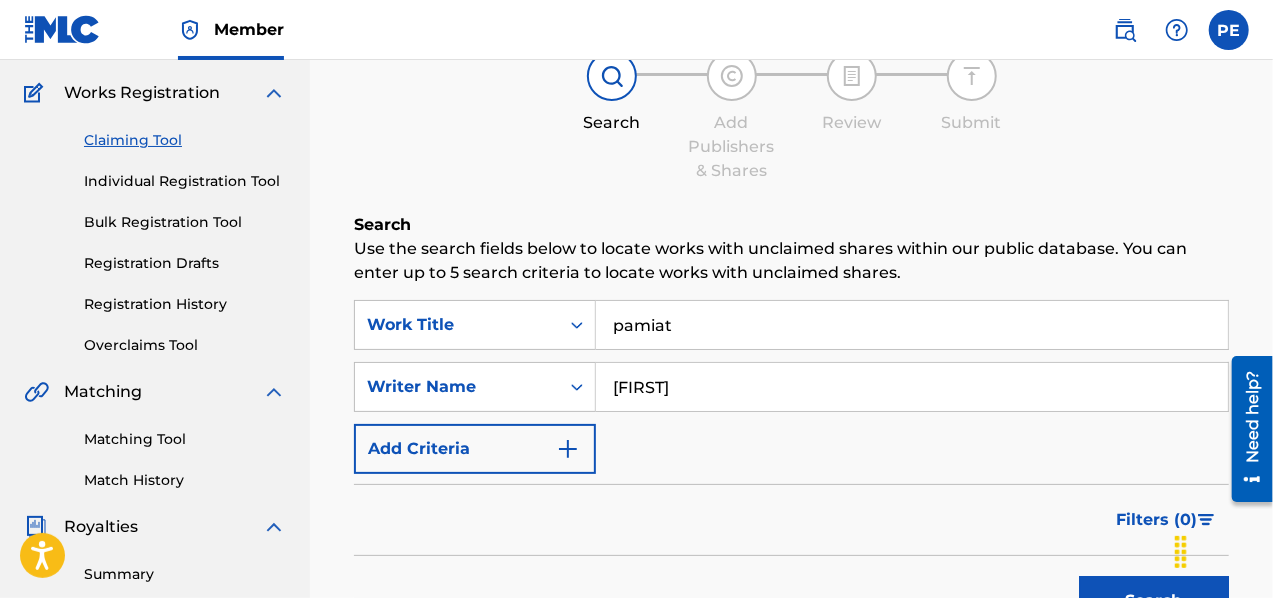 click on "pamiat" at bounding box center (912, 325) 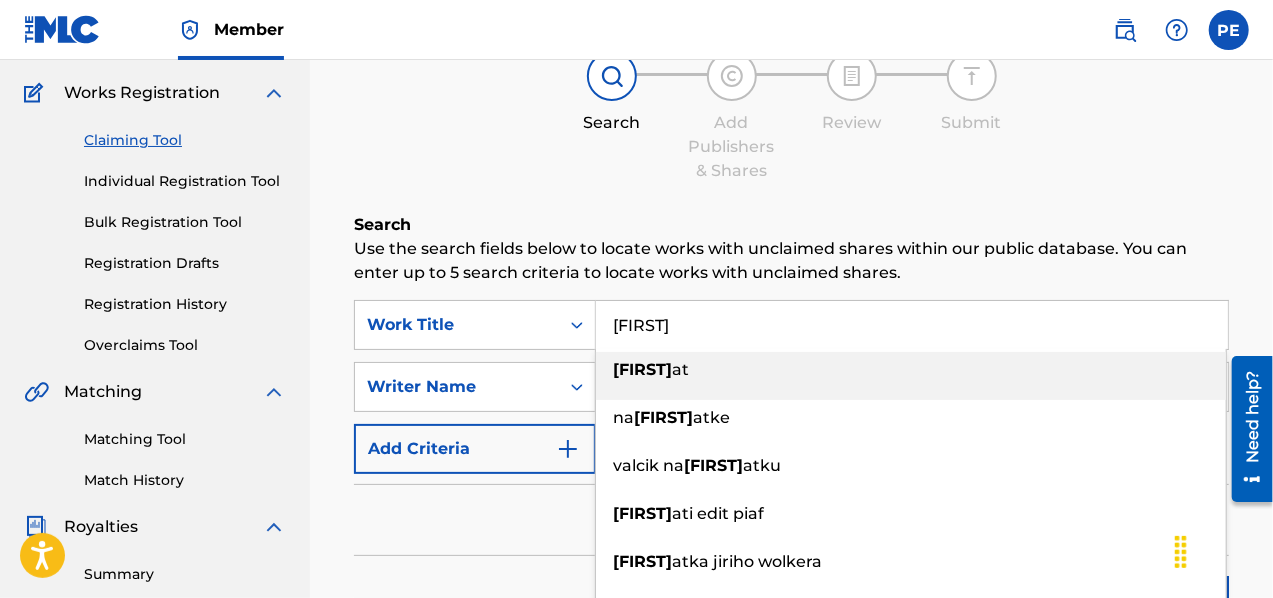 type on "czy pamietasz mnie jeszcze" 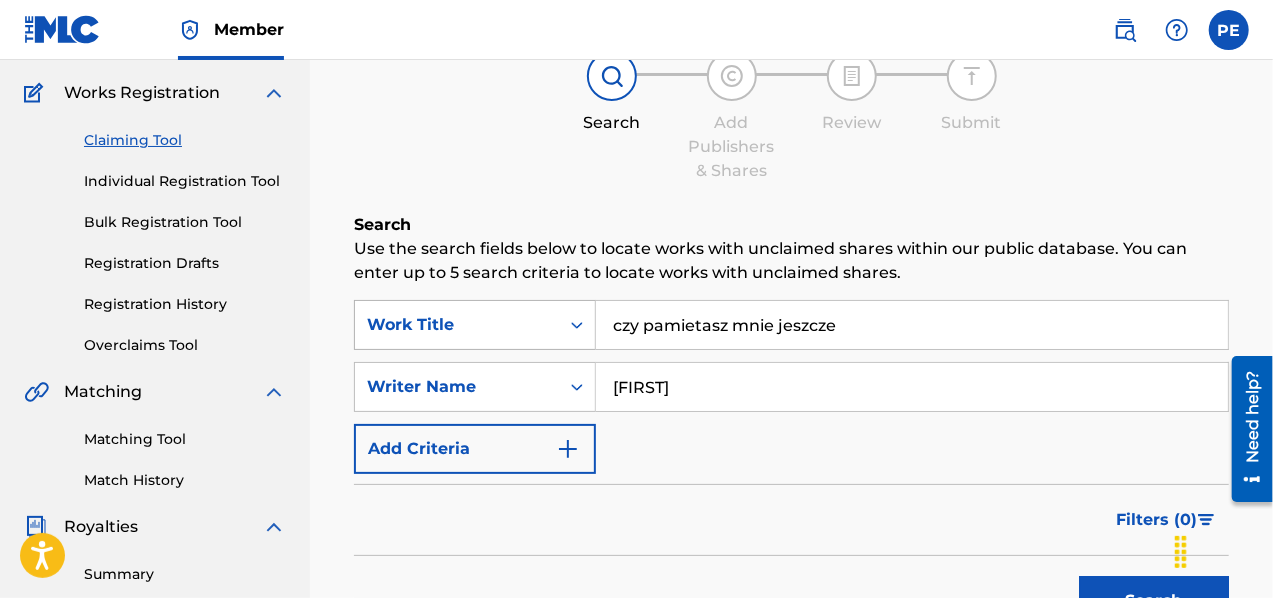 drag, startPoint x: 882, startPoint y: 315, endPoint x: 462, endPoint y: 313, distance: 420.00476 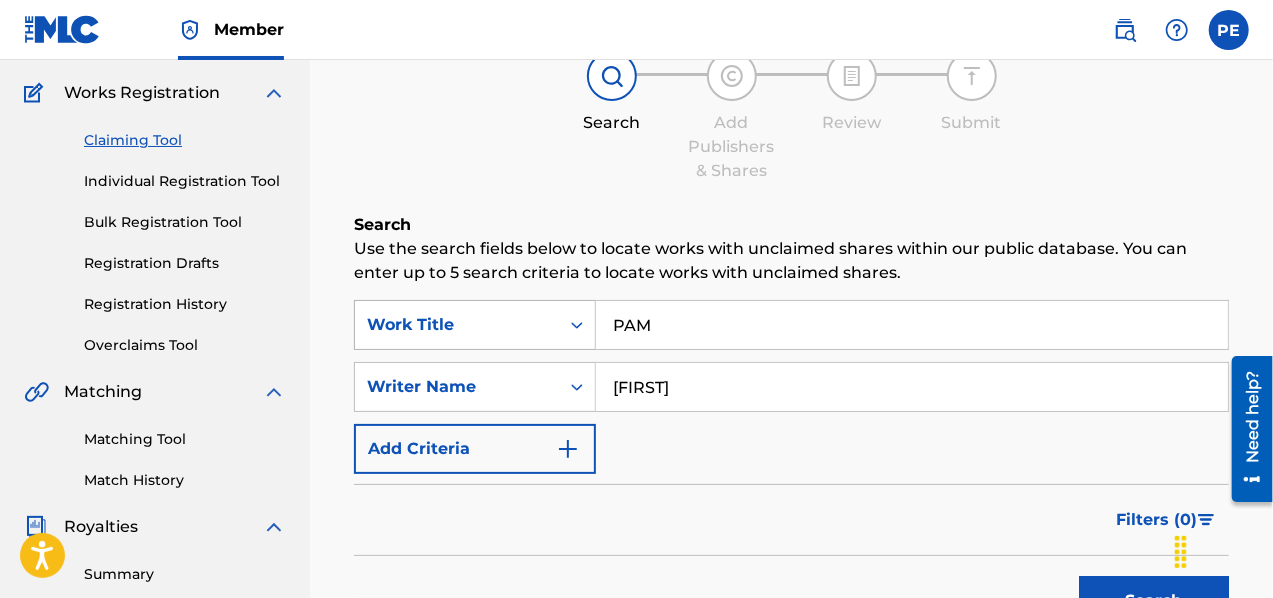 type on "[FIRST]" 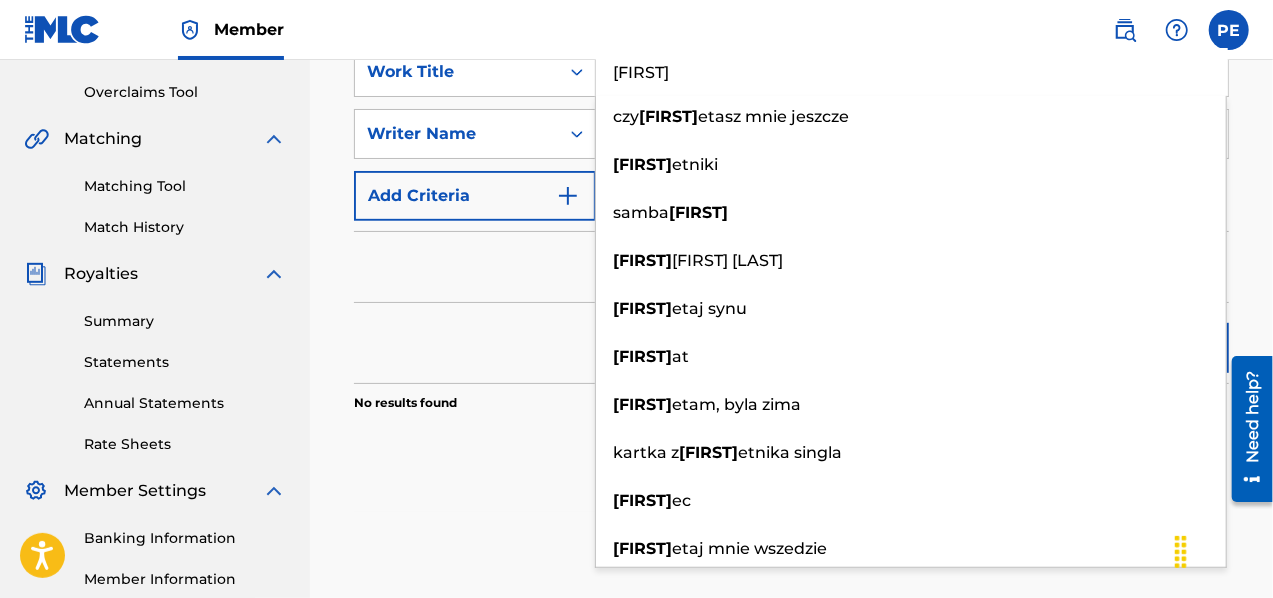 scroll, scrollTop: 254, scrollLeft: 0, axis: vertical 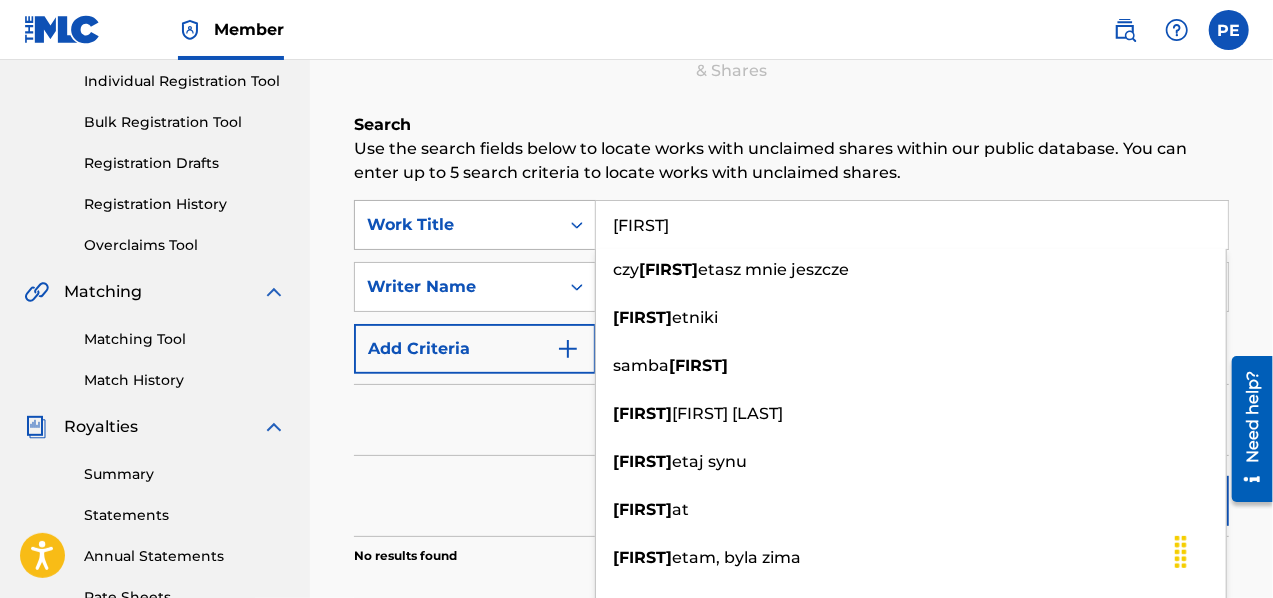 drag, startPoint x: 711, startPoint y: 231, endPoint x: 491, endPoint y: 213, distance: 220.73514 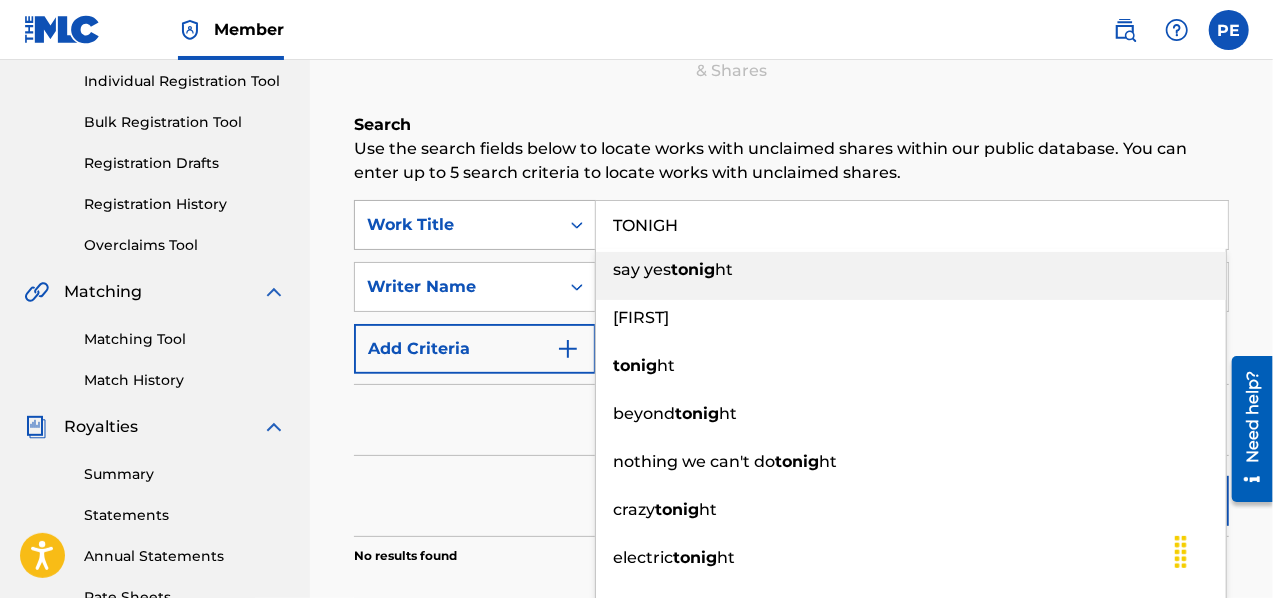 type on "TONIGHT" 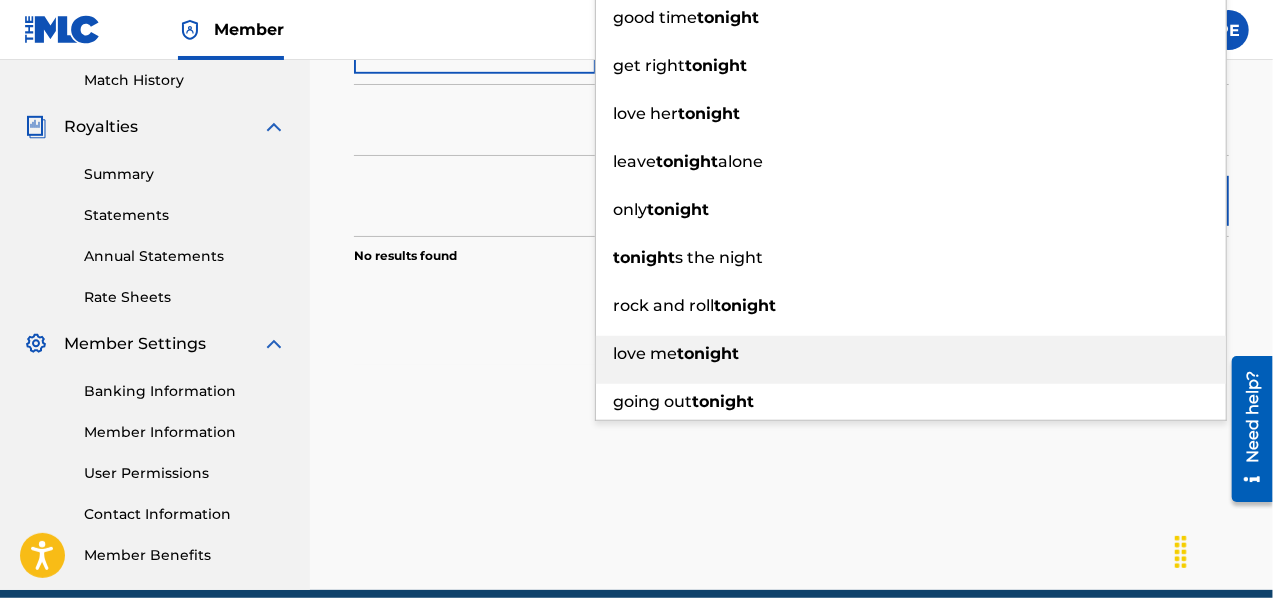 scroll, scrollTop: 254, scrollLeft: 0, axis: vertical 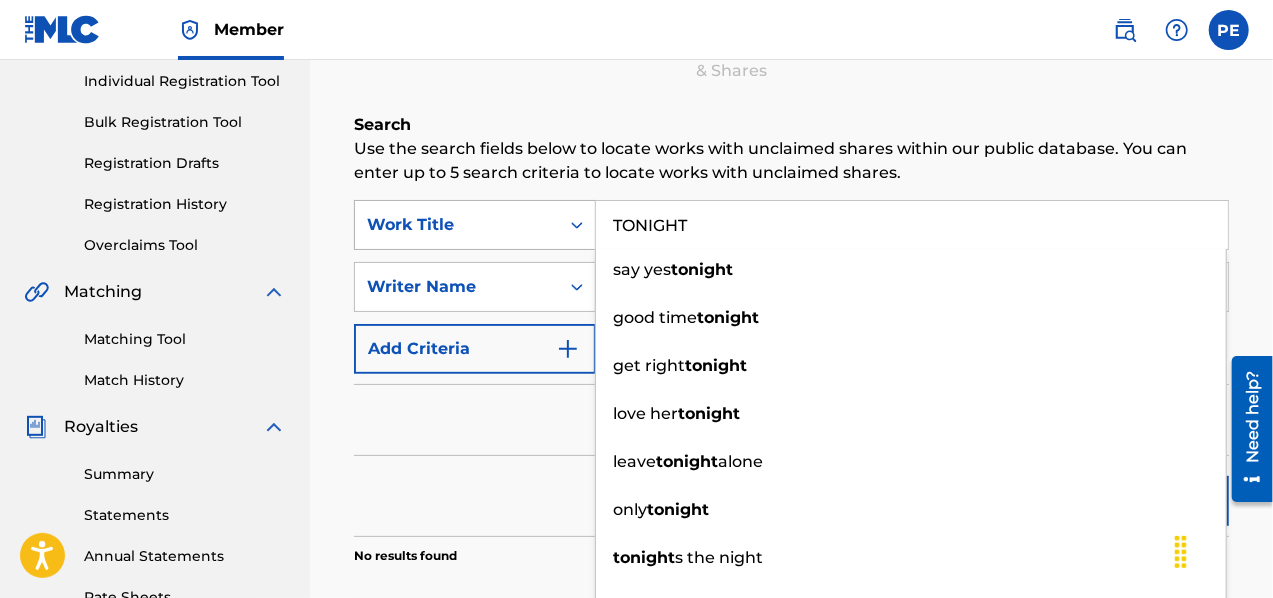 drag, startPoint x: 699, startPoint y: 216, endPoint x: 477, endPoint y: 216, distance: 222 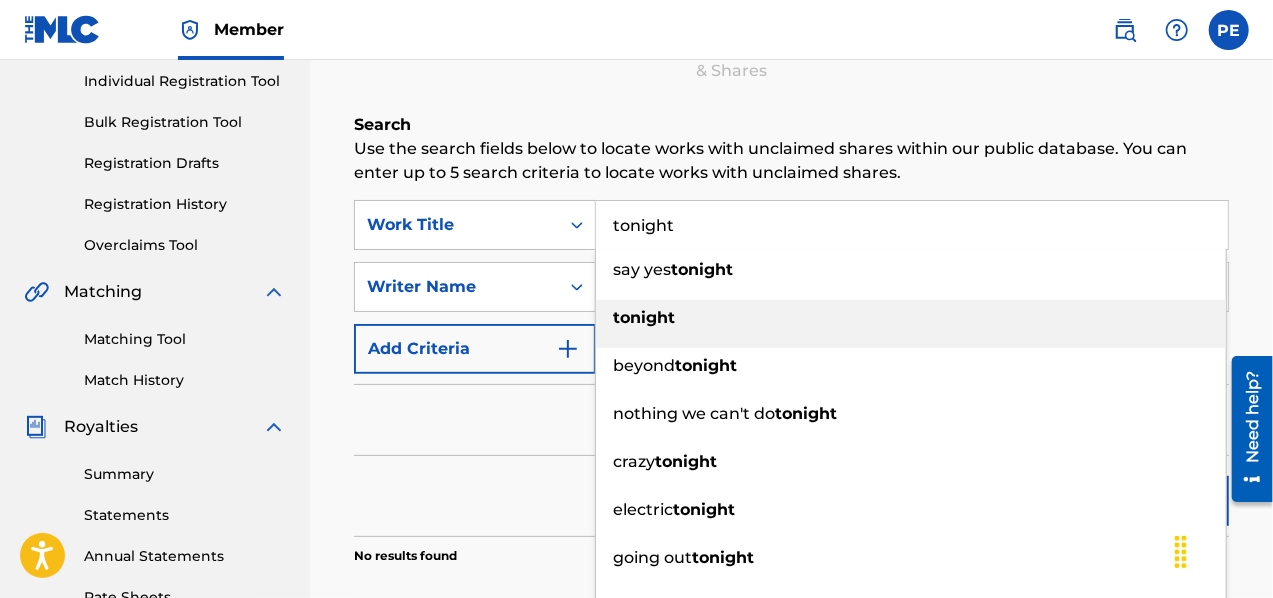 type on "tonight" 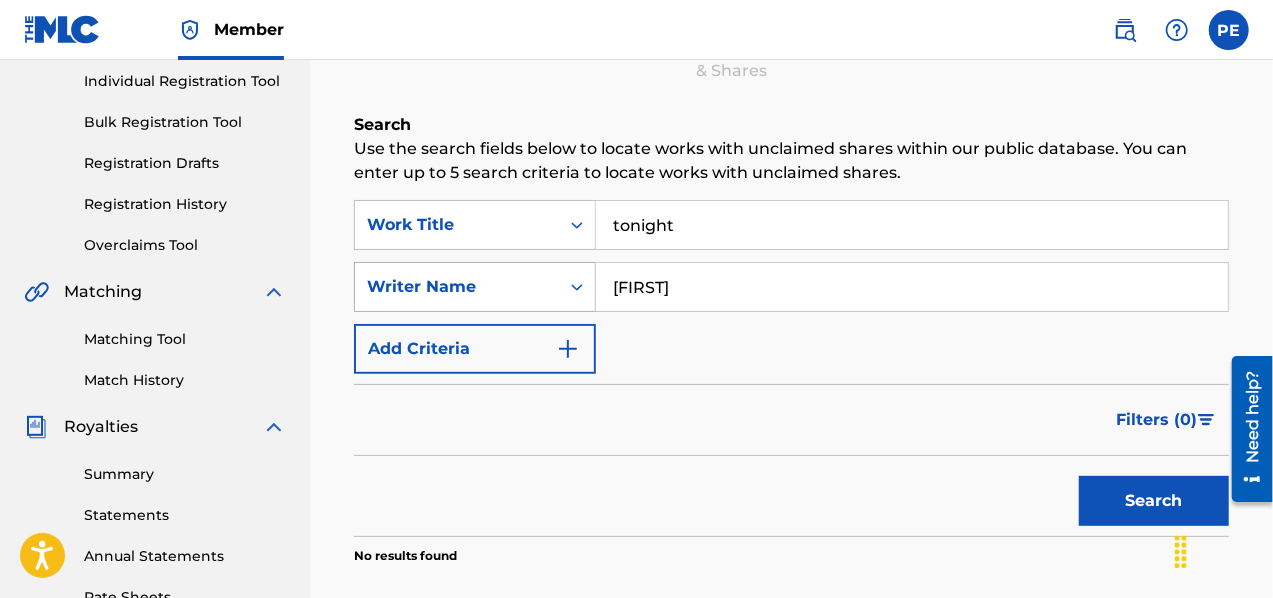 drag, startPoint x: 688, startPoint y: 279, endPoint x: 458, endPoint y: 283, distance: 230.03477 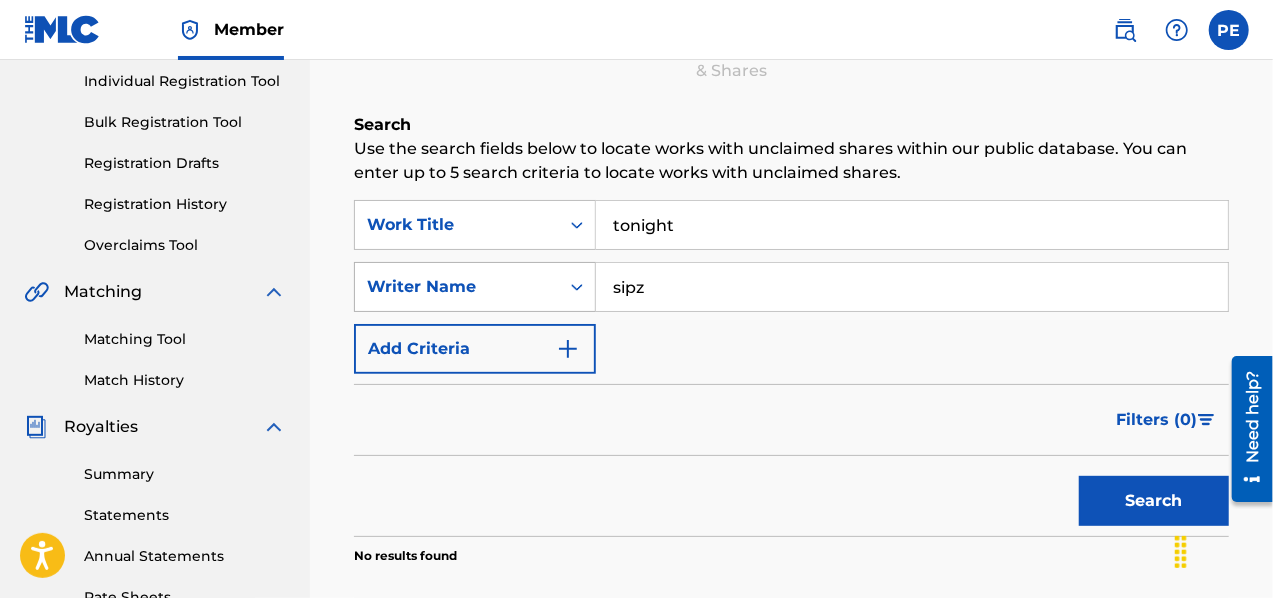 click on "Search" at bounding box center [1154, 501] 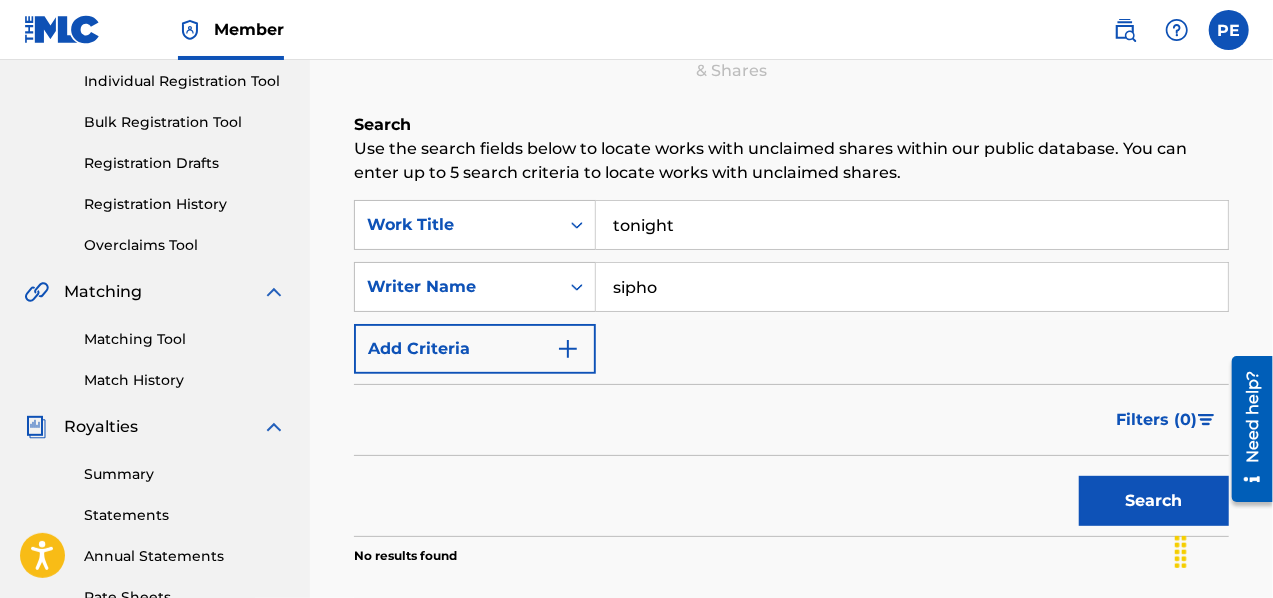 type on "sipho" 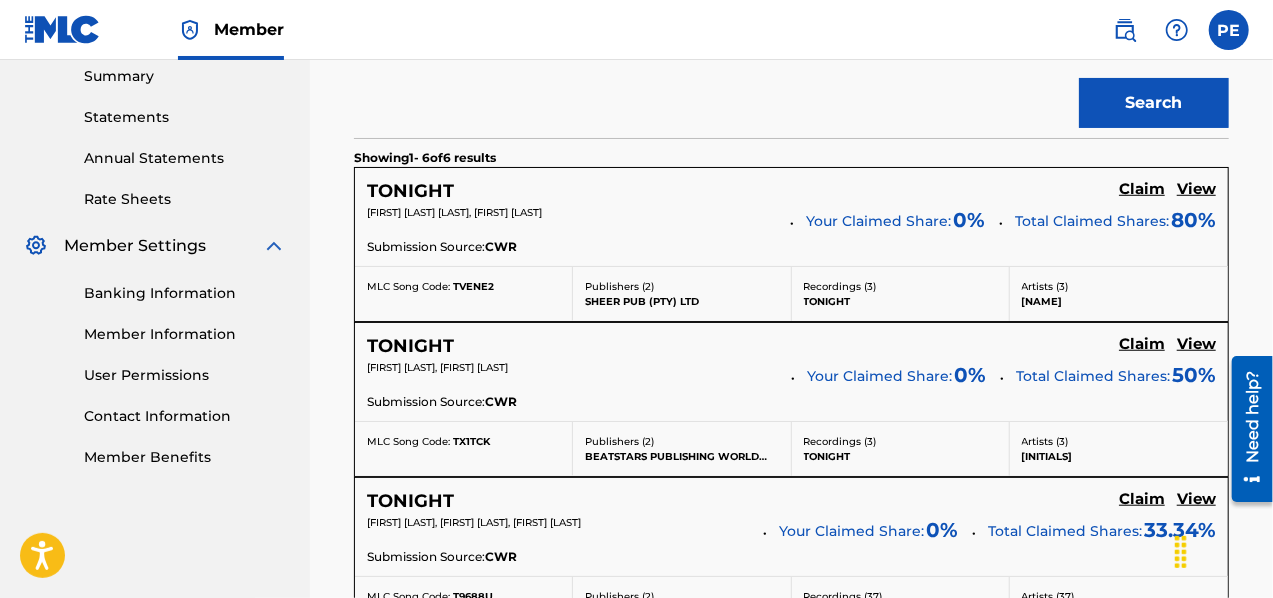 scroll, scrollTop: 654, scrollLeft: 0, axis: vertical 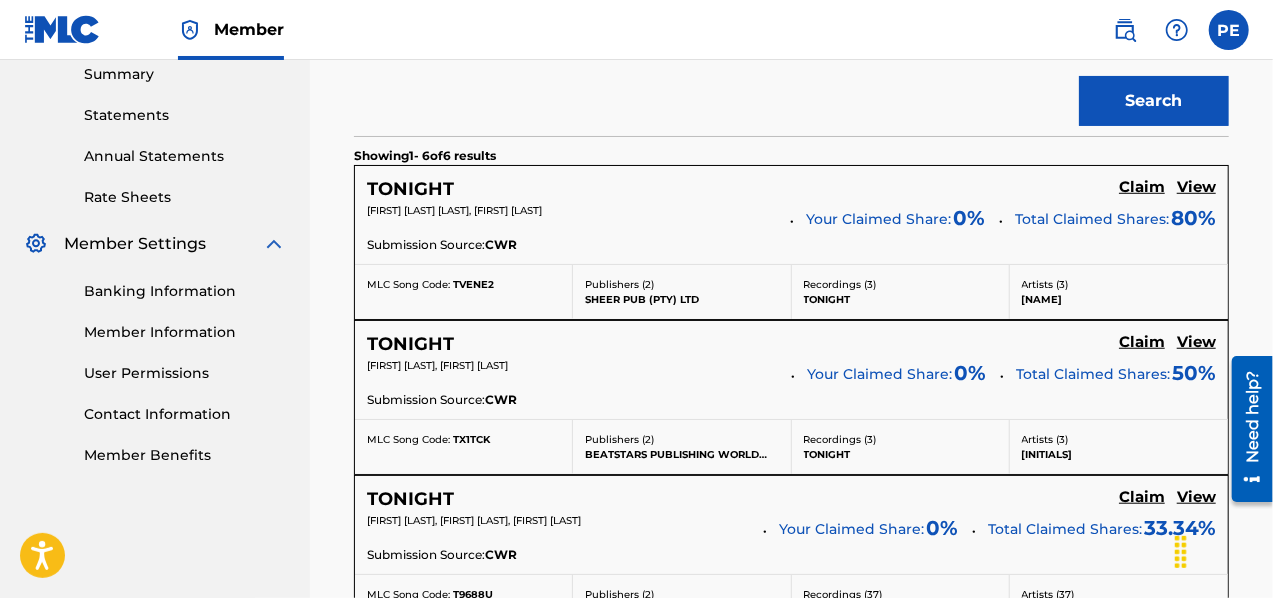 click on "Claim" at bounding box center (1142, 187) 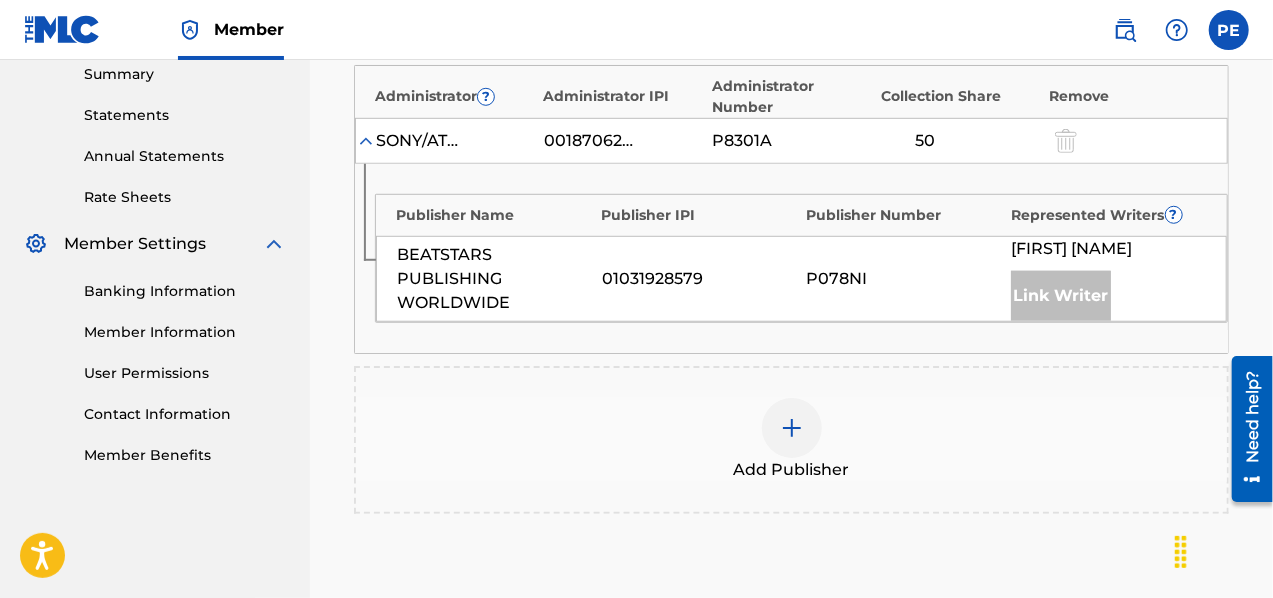 click at bounding box center [792, 428] 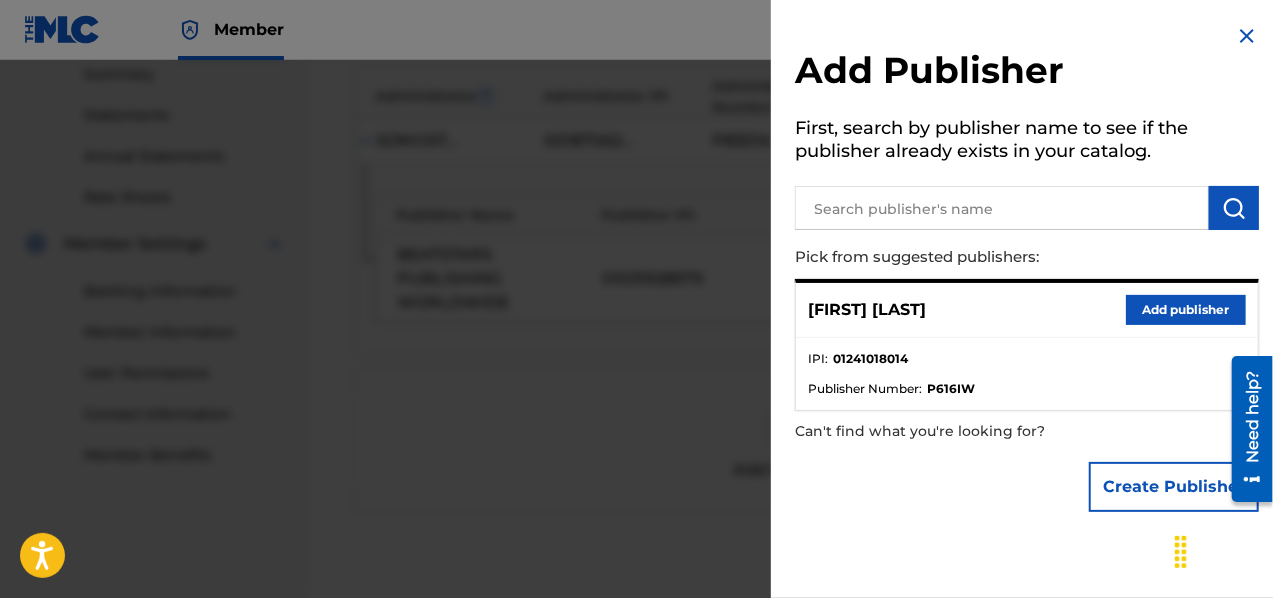 click on "Add publisher" at bounding box center [1186, 310] 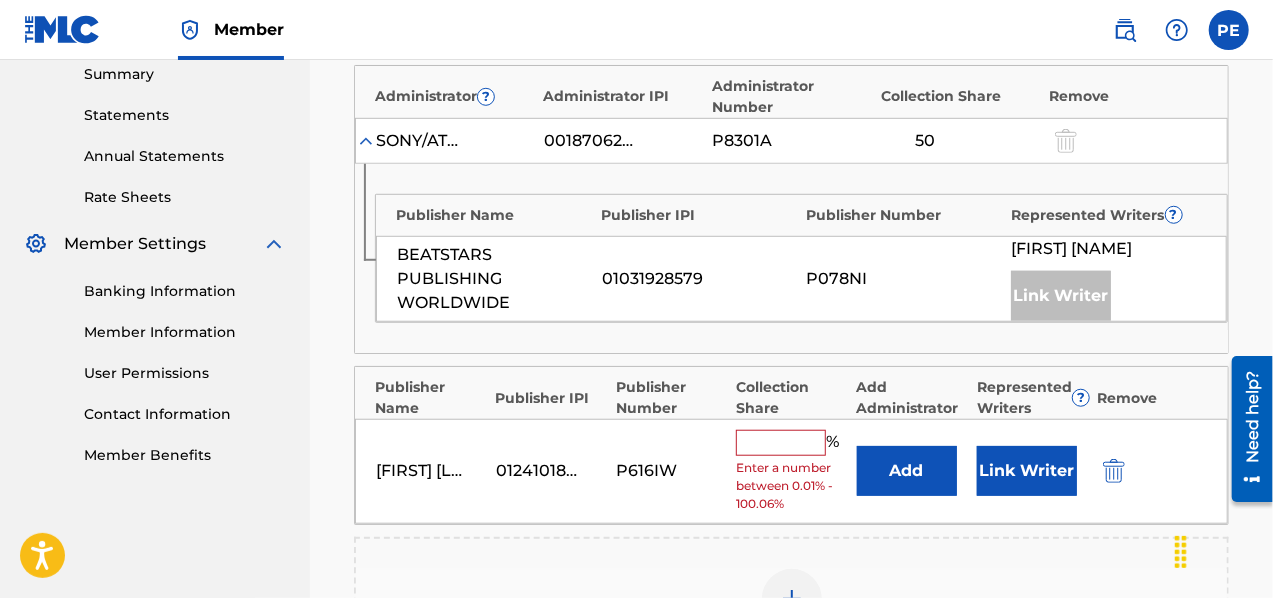 click at bounding box center (781, 443) 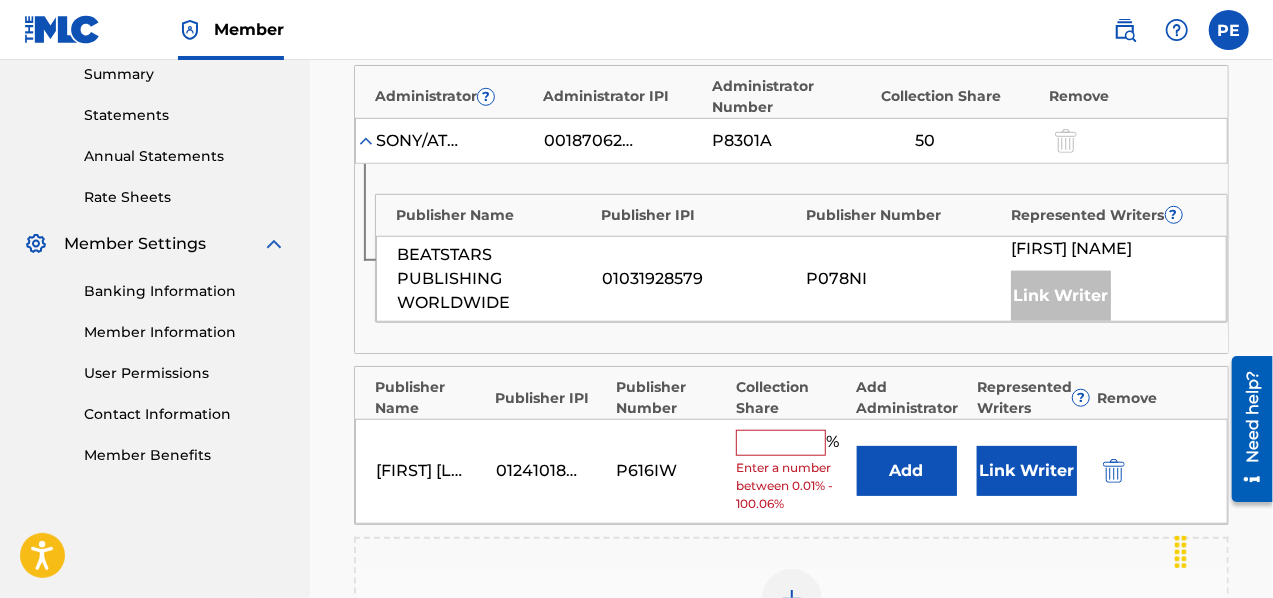 type on "50" 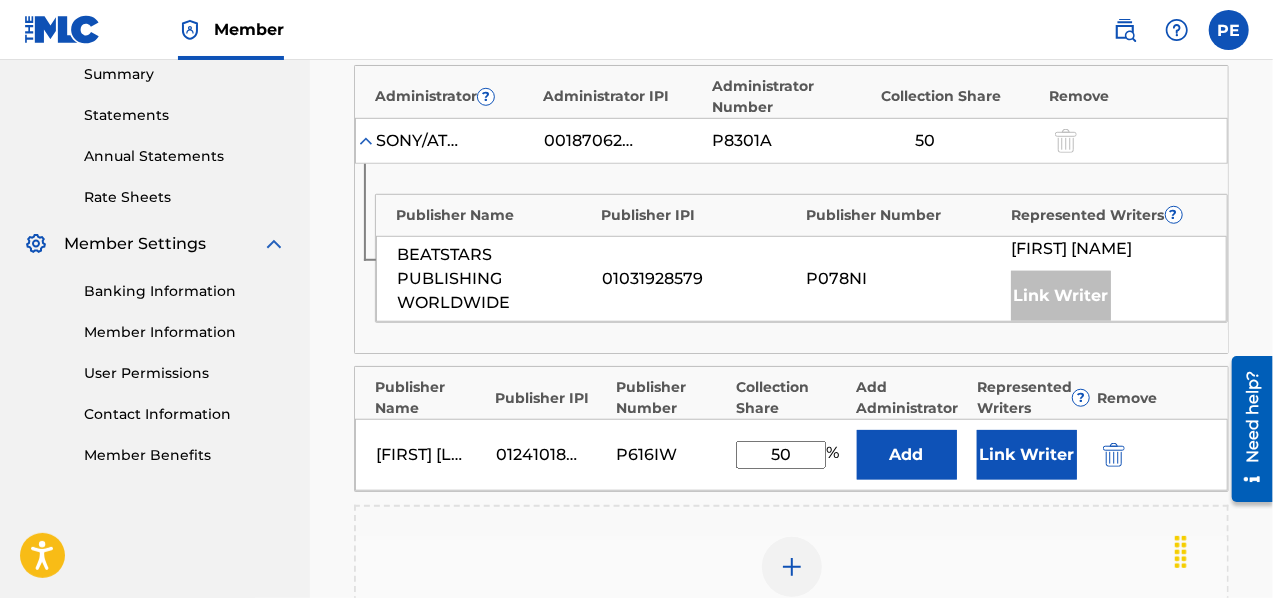 click on "Link Writer" at bounding box center [1027, 455] 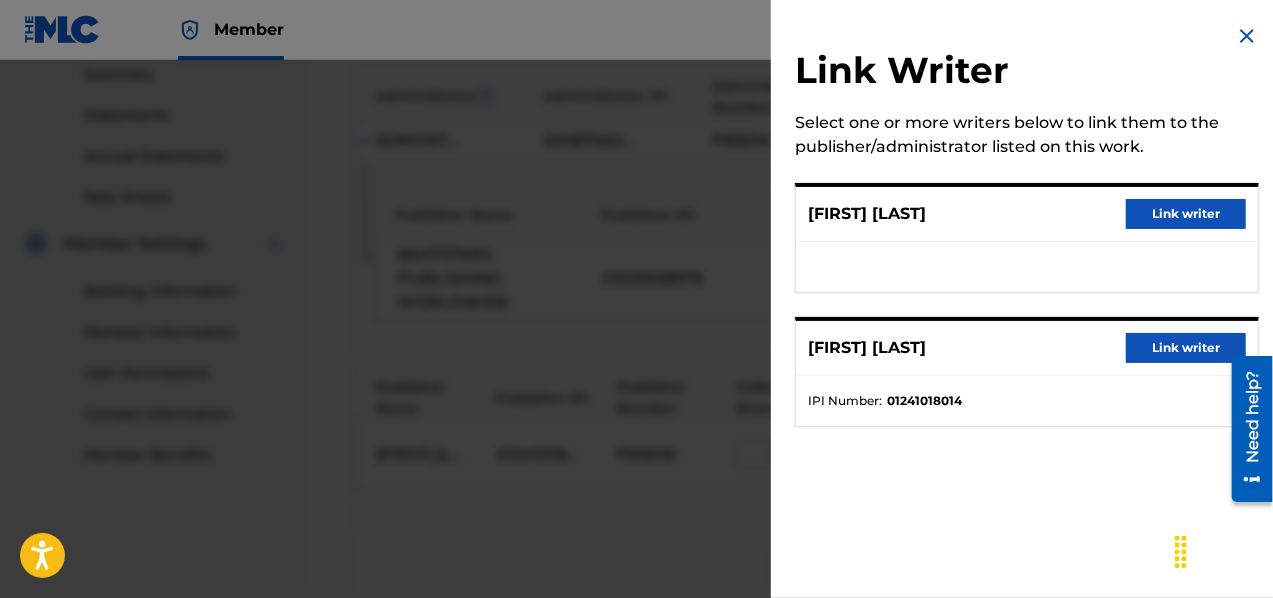 click on "Link writer" at bounding box center (1186, 348) 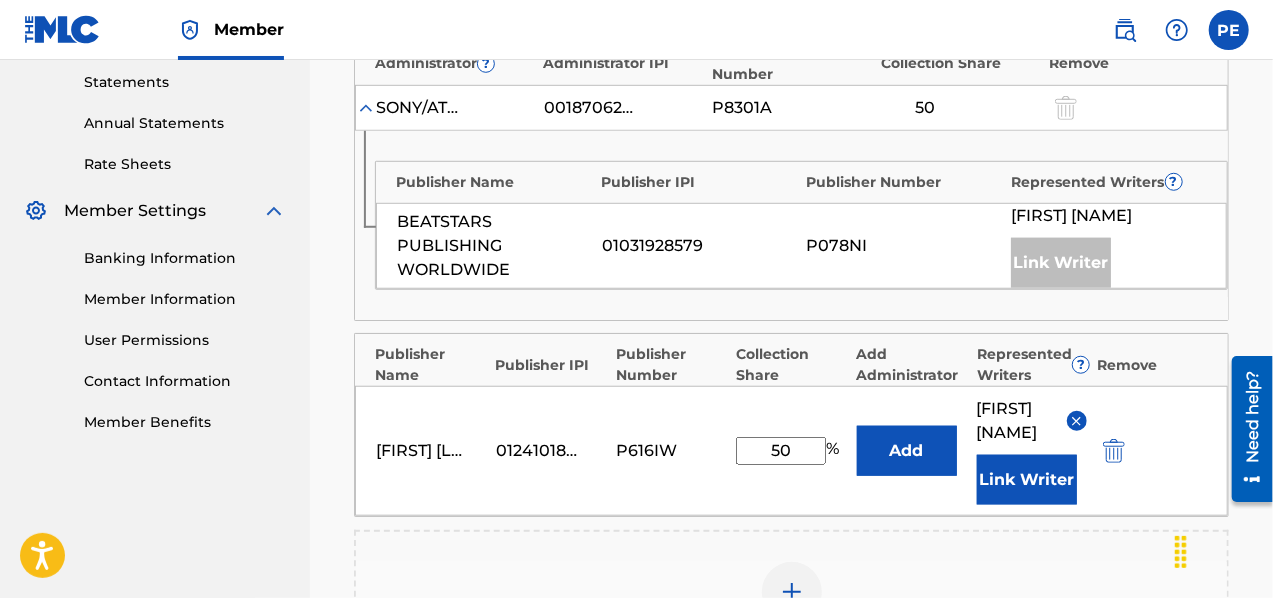 scroll, scrollTop: 628, scrollLeft: 0, axis: vertical 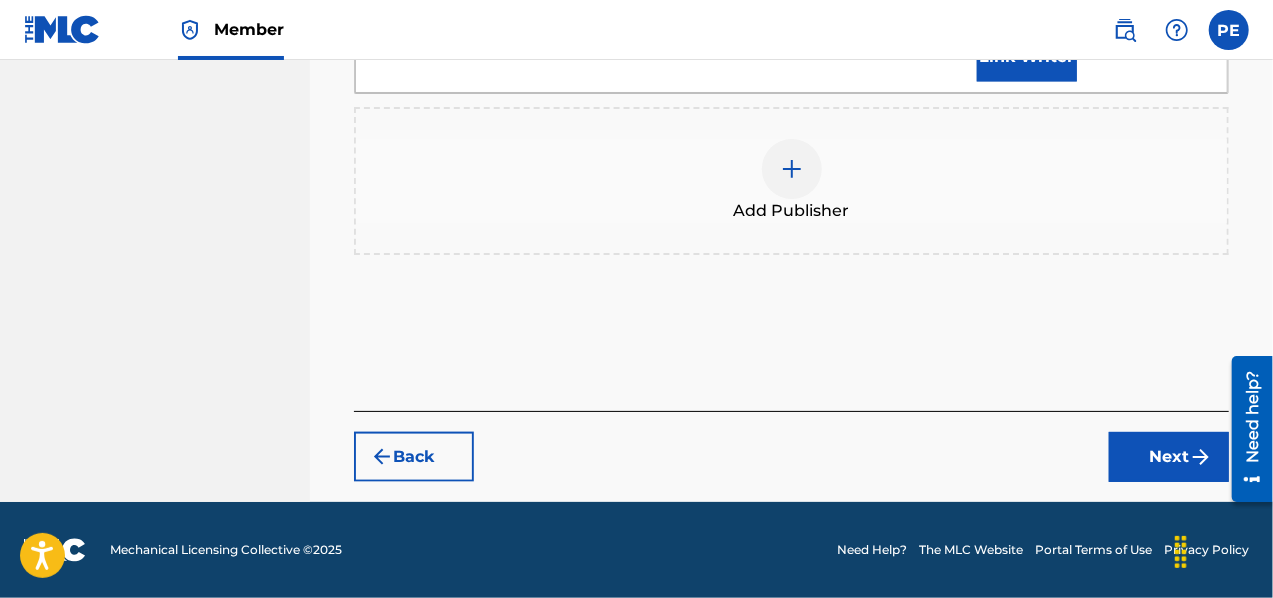 click on "Next" at bounding box center (1169, 457) 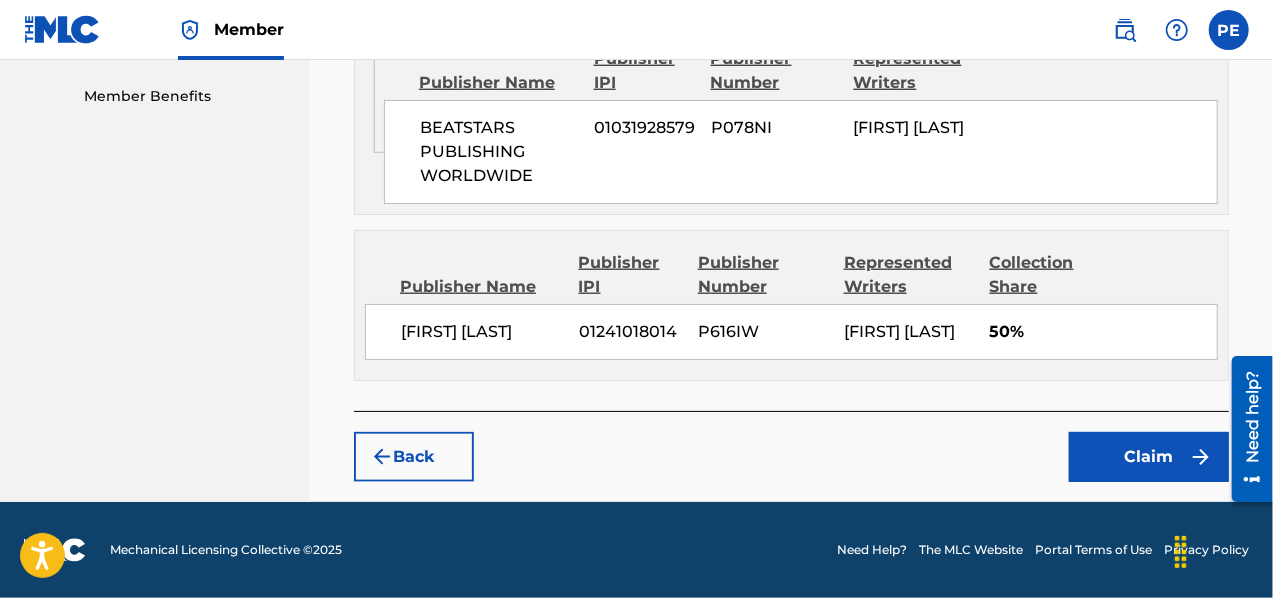 scroll, scrollTop: 1032, scrollLeft: 0, axis: vertical 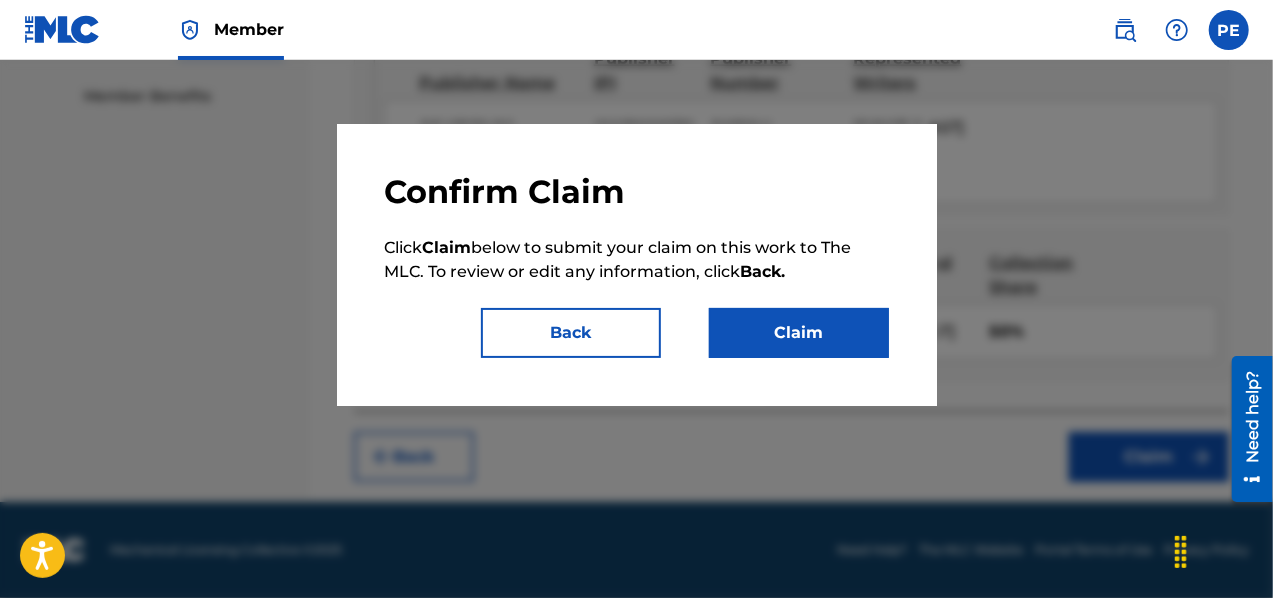 click on "Claim" at bounding box center [799, 333] 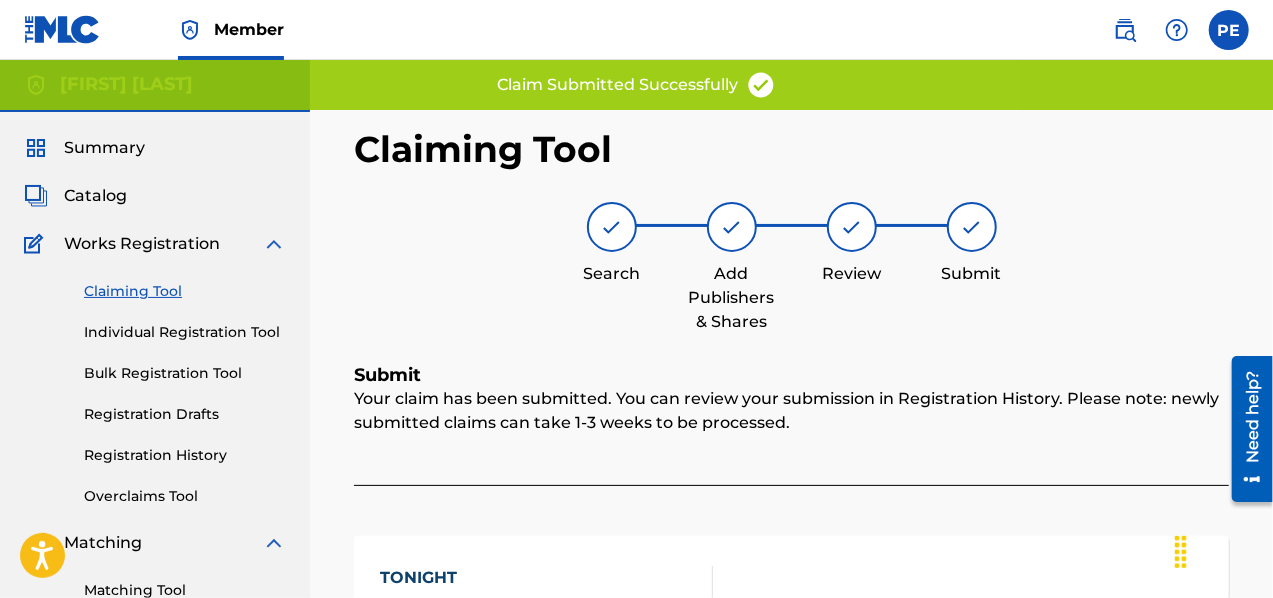 scroll, scrollTop: 0, scrollLeft: 0, axis: both 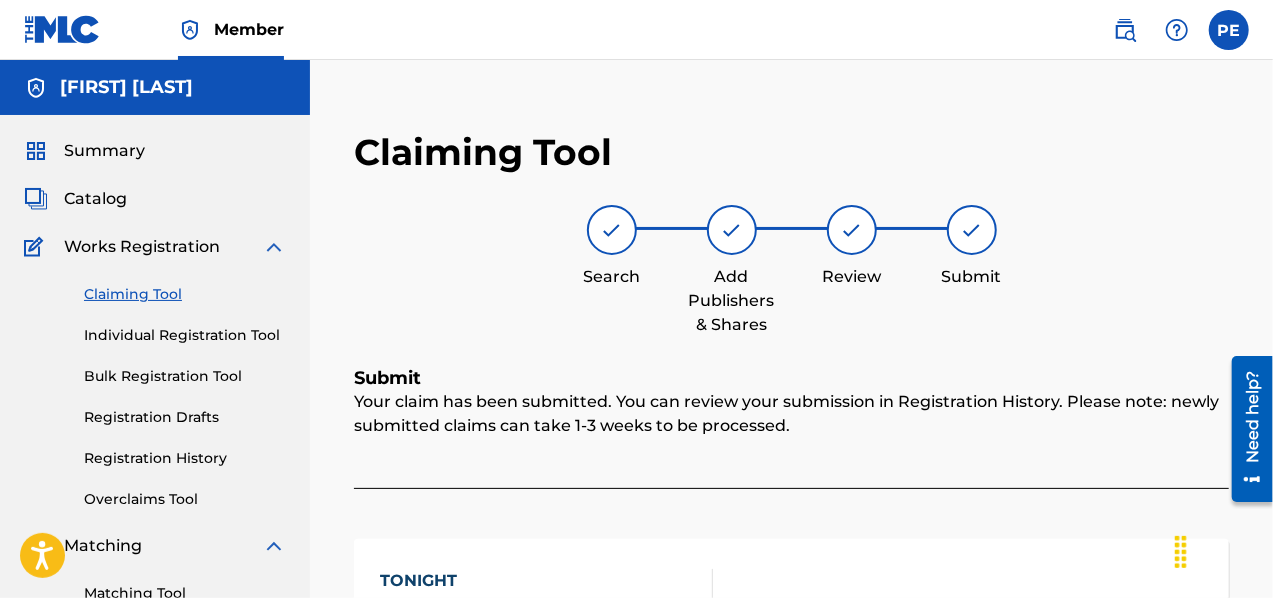 click on "Claiming Tool" at bounding box center (185, 294) 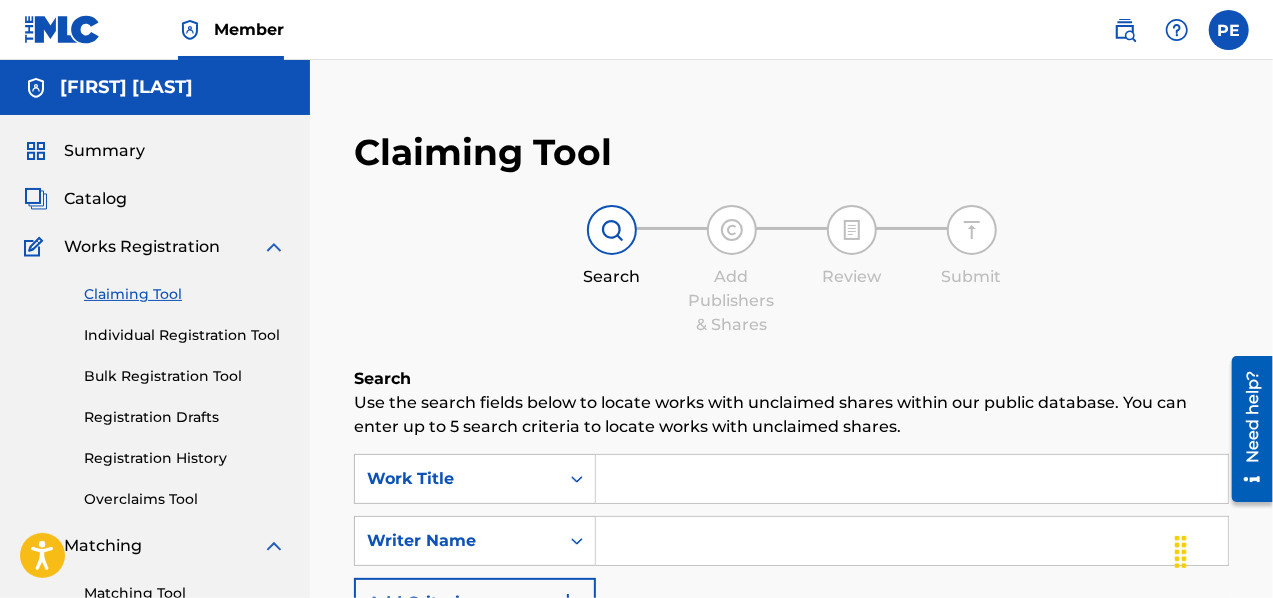 click at bounding box center (912, 479) 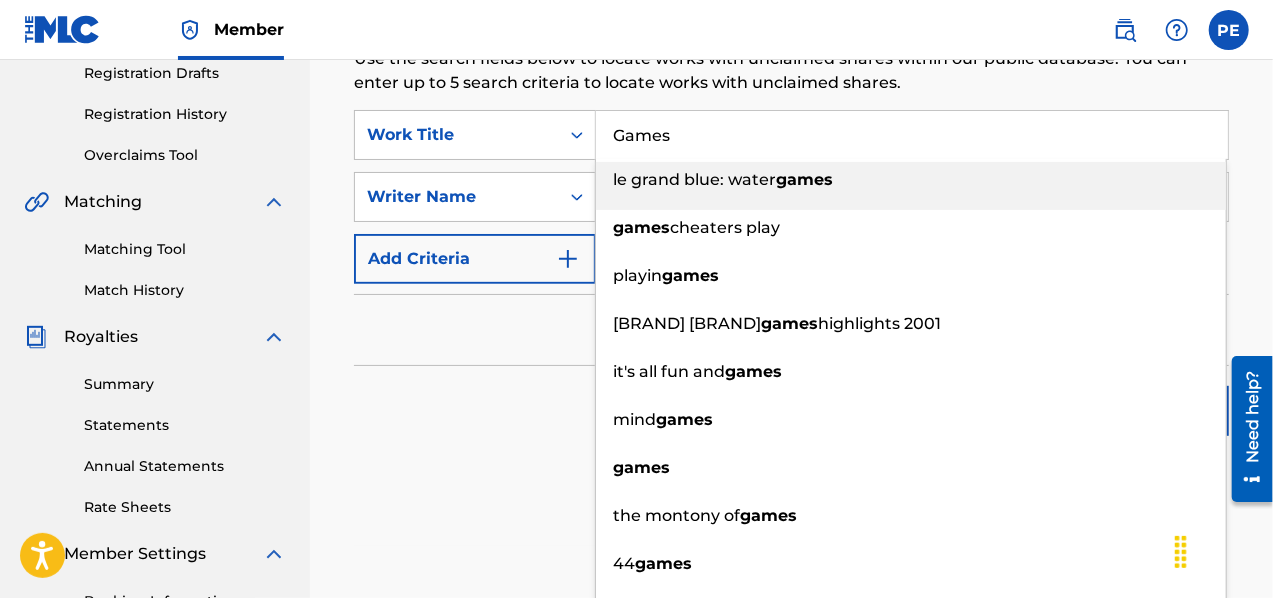 scroll, scrollTop: 400, scrollLeft: 0, axis: vertical 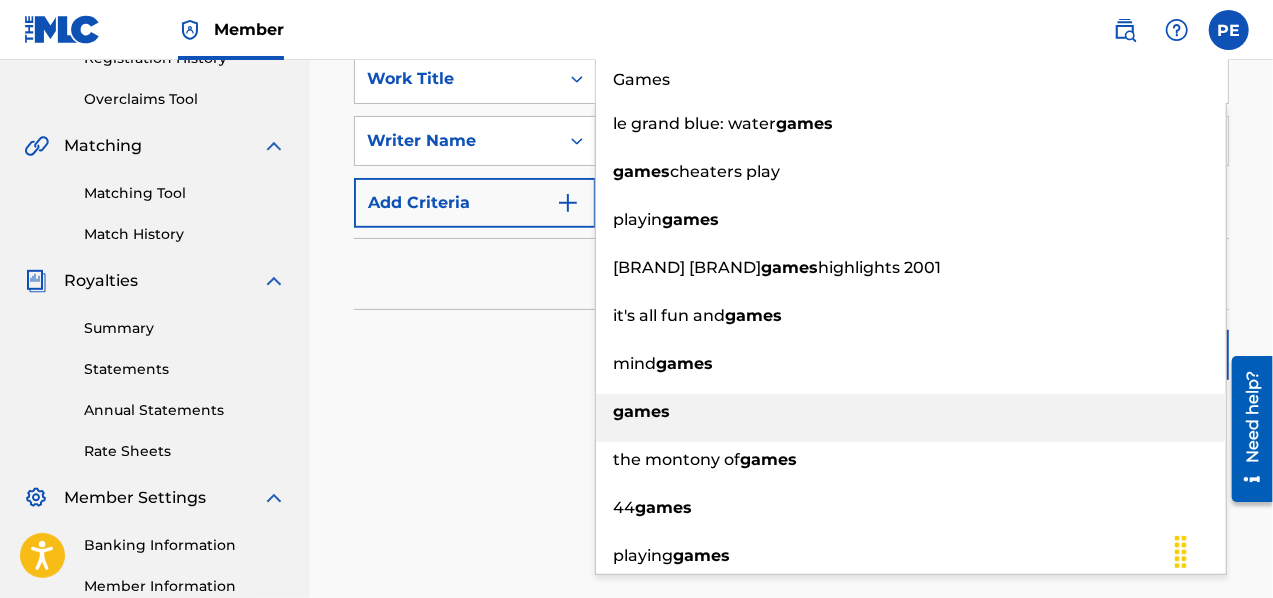 click on "games" at bounding box center (911, 412) 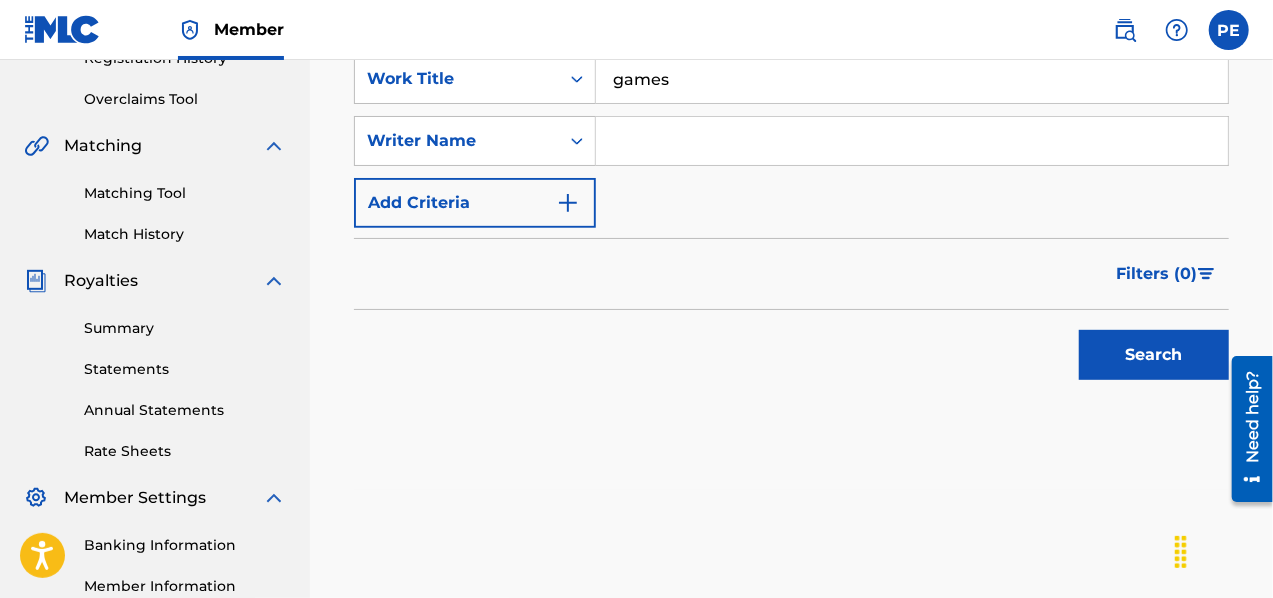 click at bounding box center (912, 141) 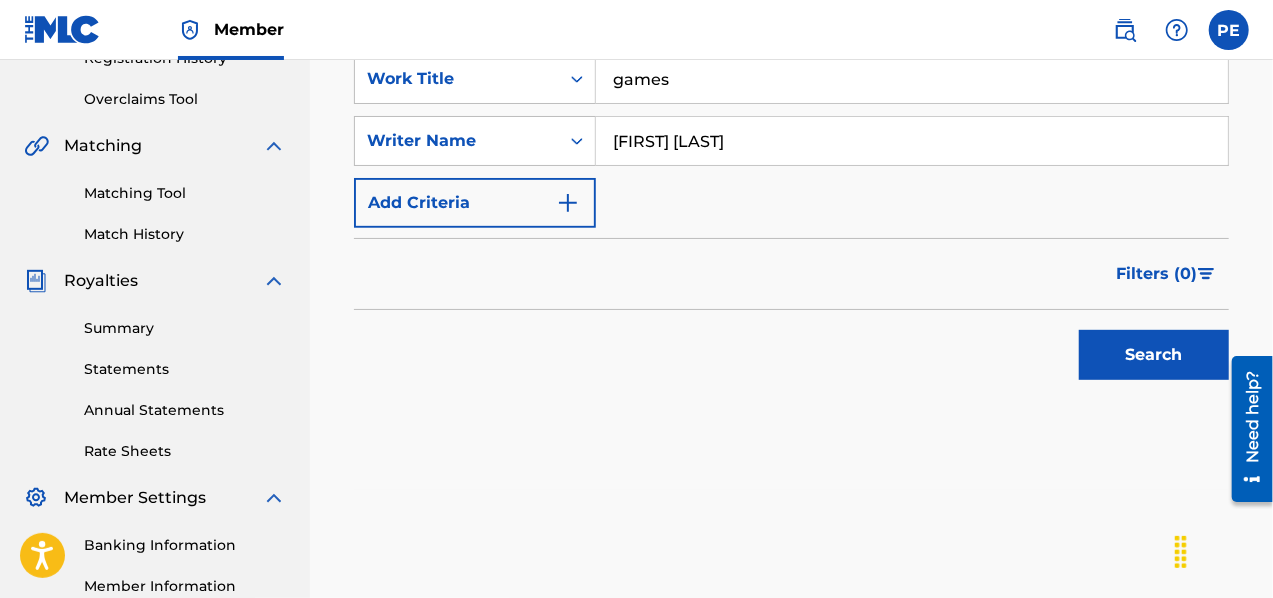 type on "[FIRST] [LAST]" 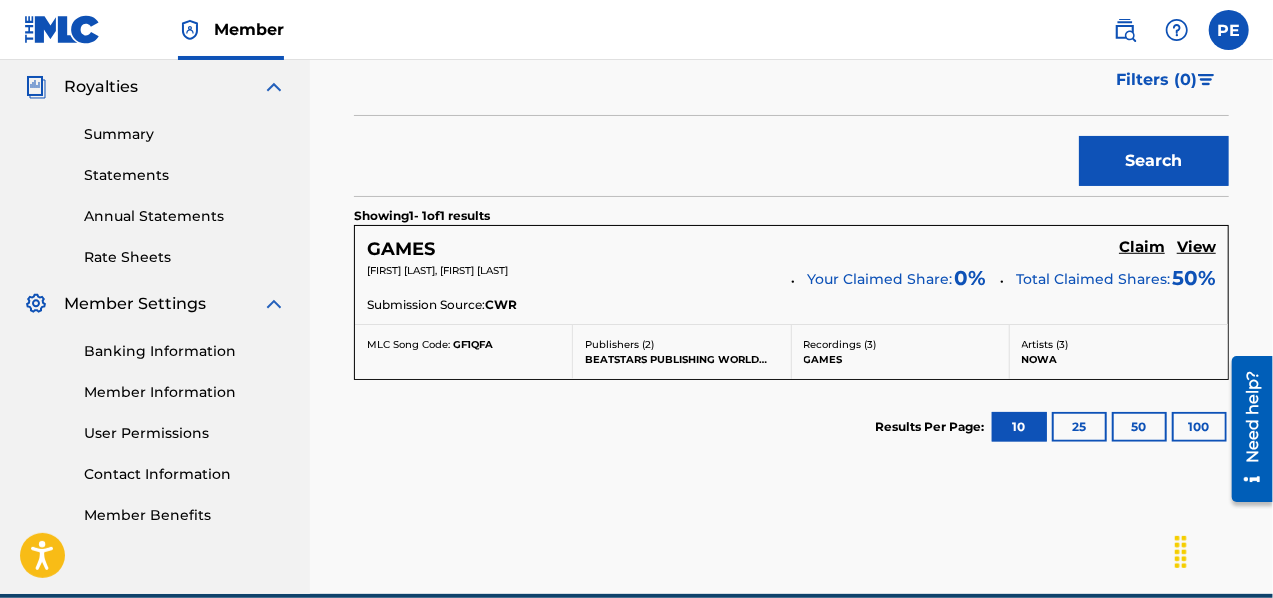 scroll, scrollTop: 600, scrollLeft: 0, axis: vertical 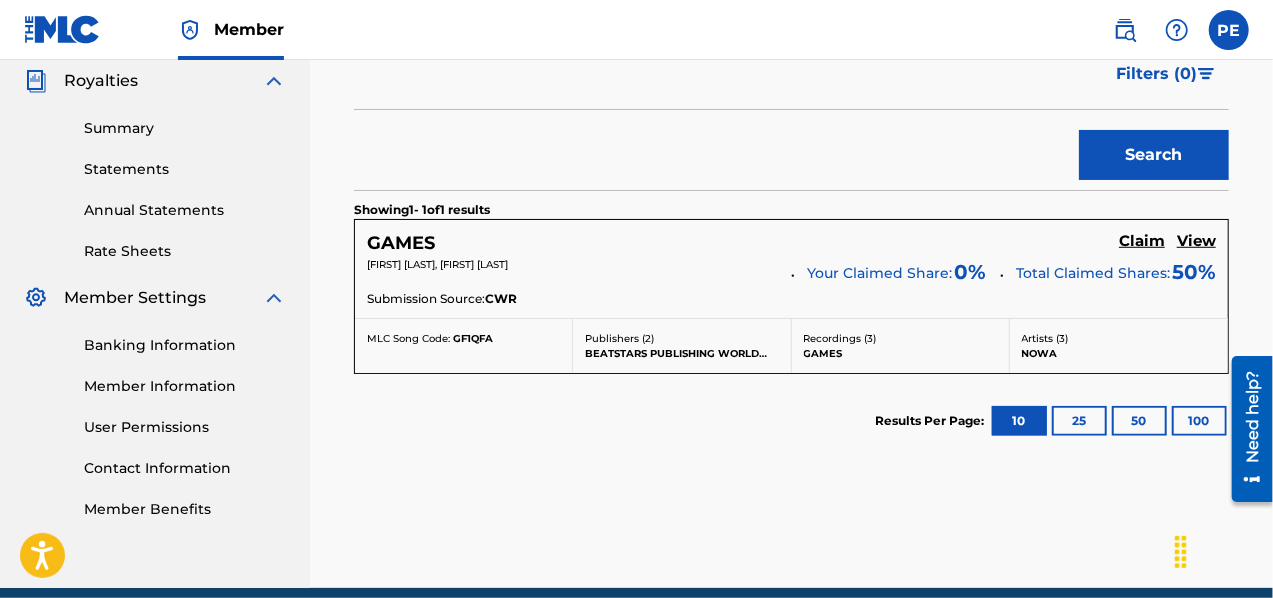 click on "Claim" at bounding box center (1142, 241) 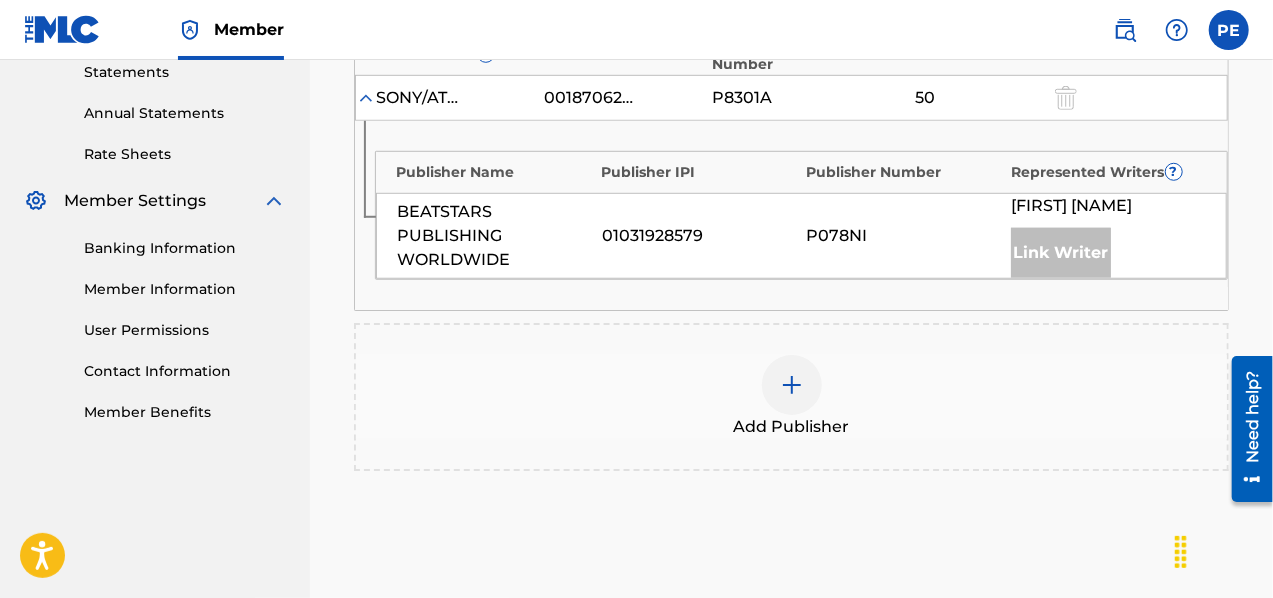 scroll, scrollTop: 700, scrollLeft: 0, axis: vertical 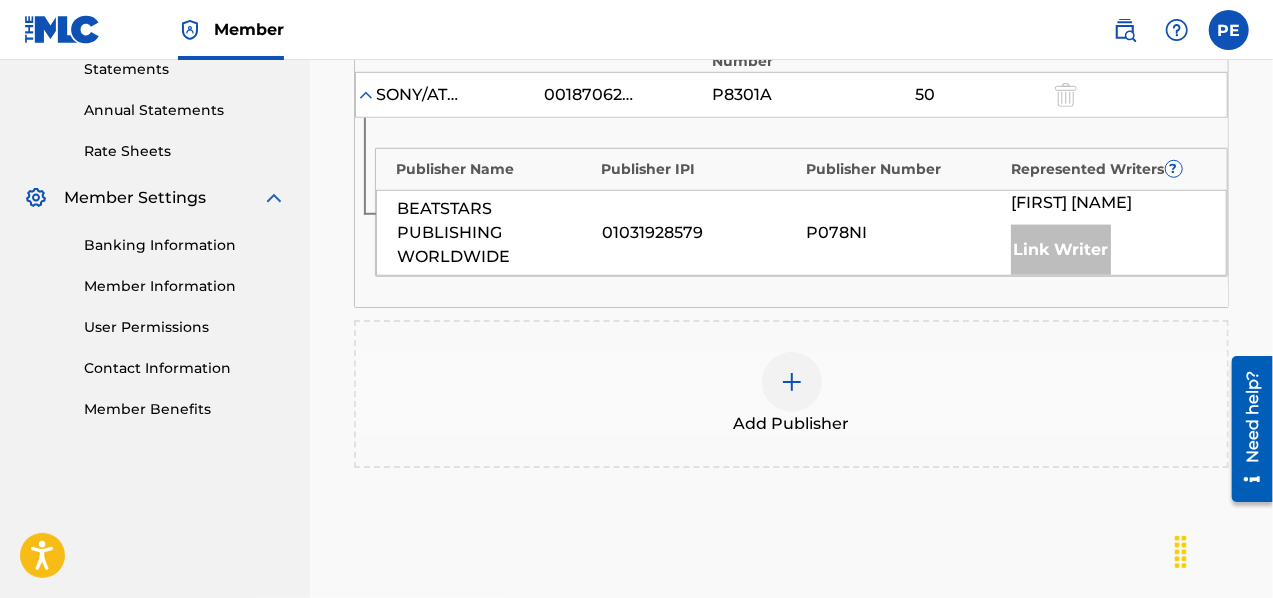 click at bounding box center [792, 382] 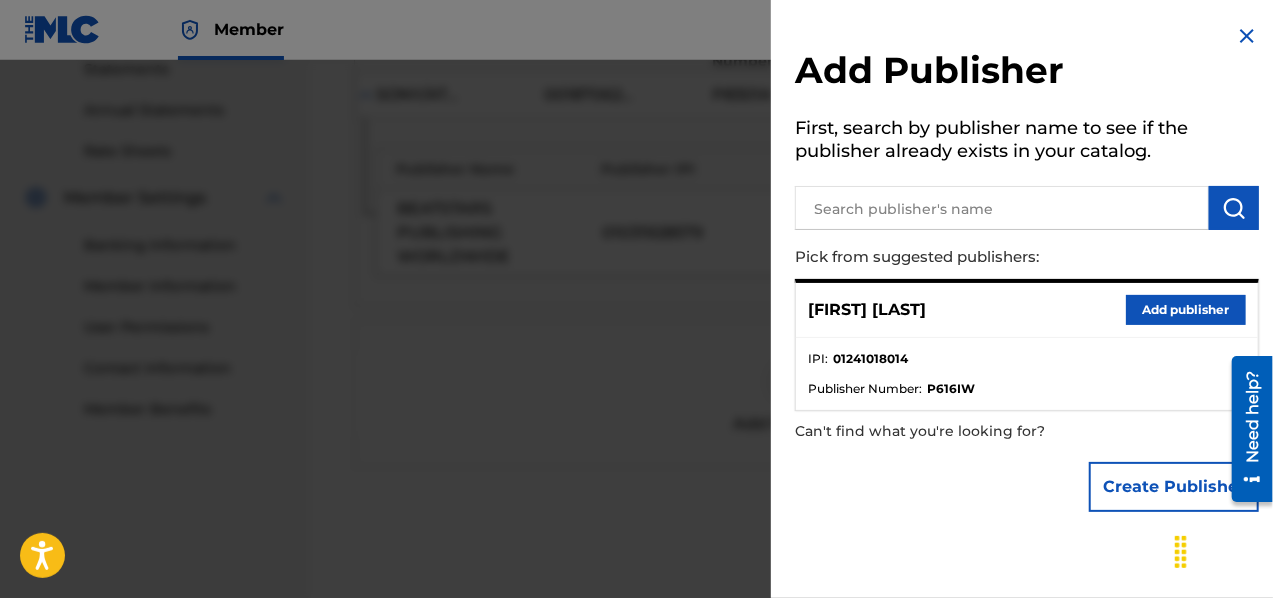 click on "Add publisher" at bounding box center [1186, 310] 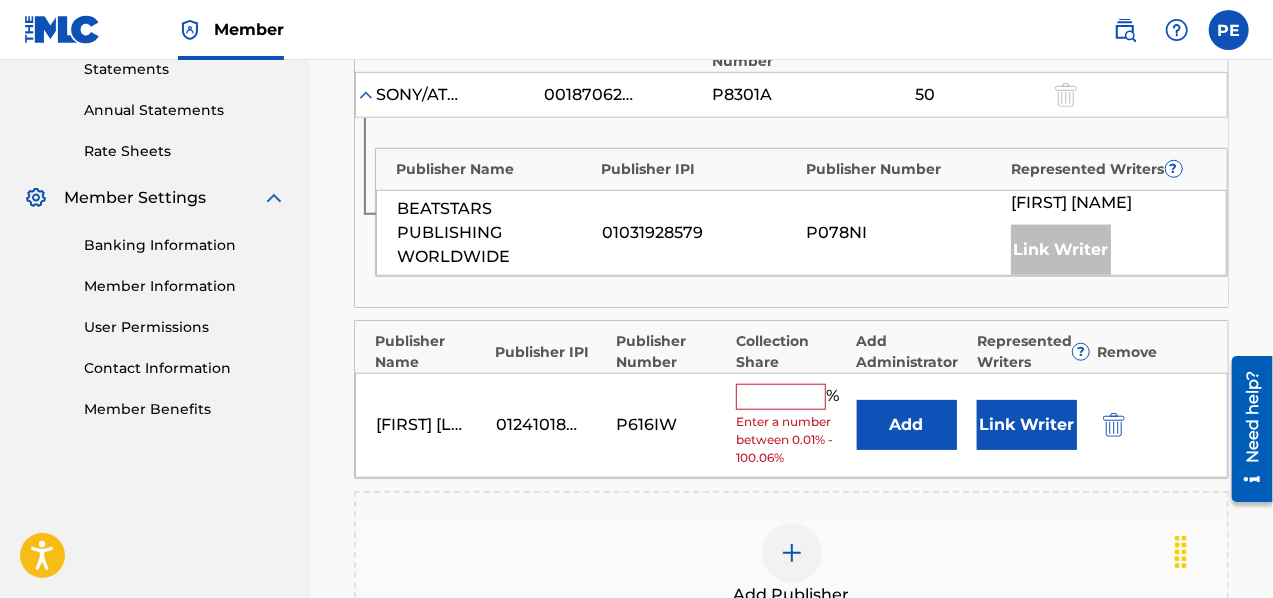 click at bounding box center [781, 397] 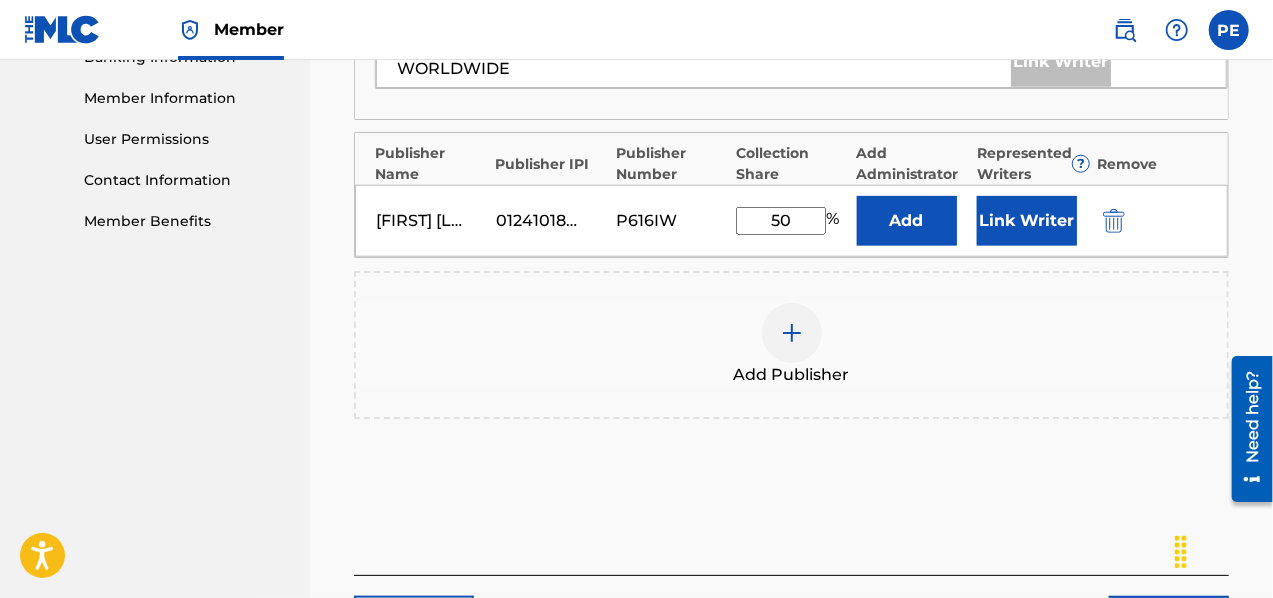 scroll, scrollTop: 900, scrollLeft: 0, axis: vertical 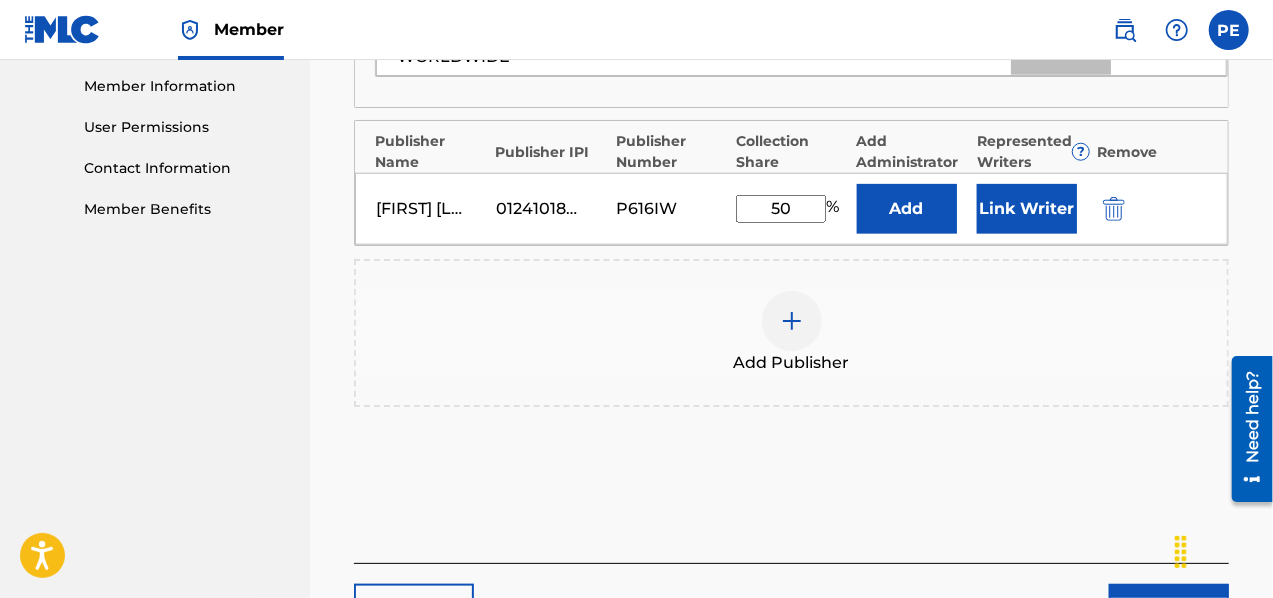 click on "Link Writer" at bounding box center [1027, 209] 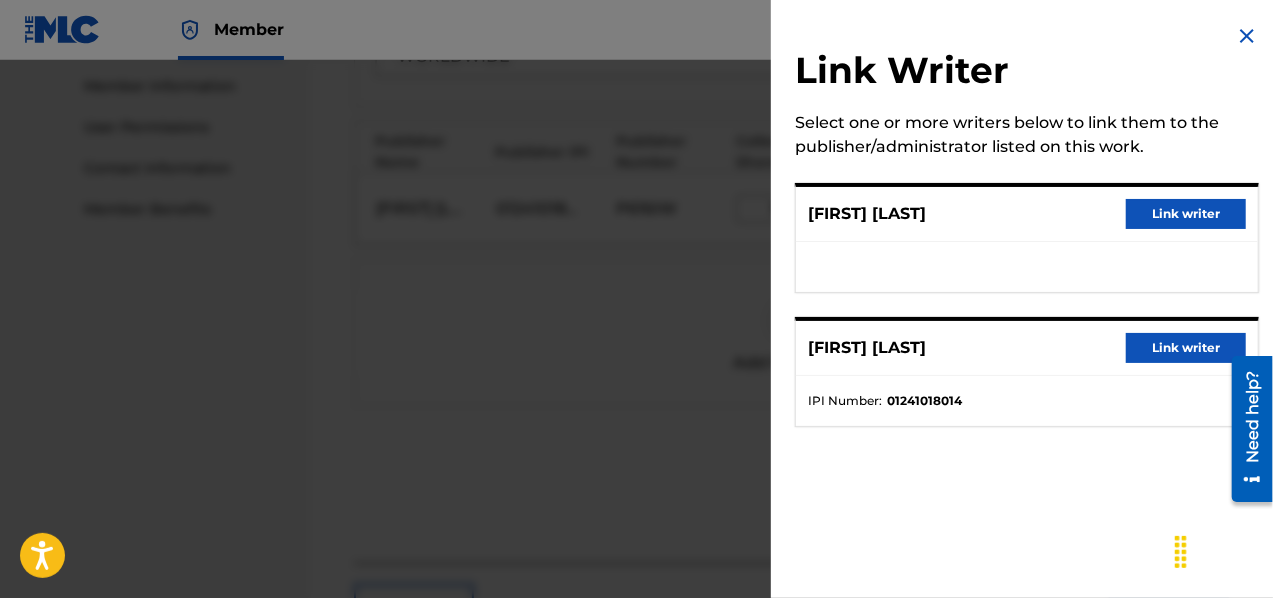 click on "Link writer" at bounding box center [1186, 348] 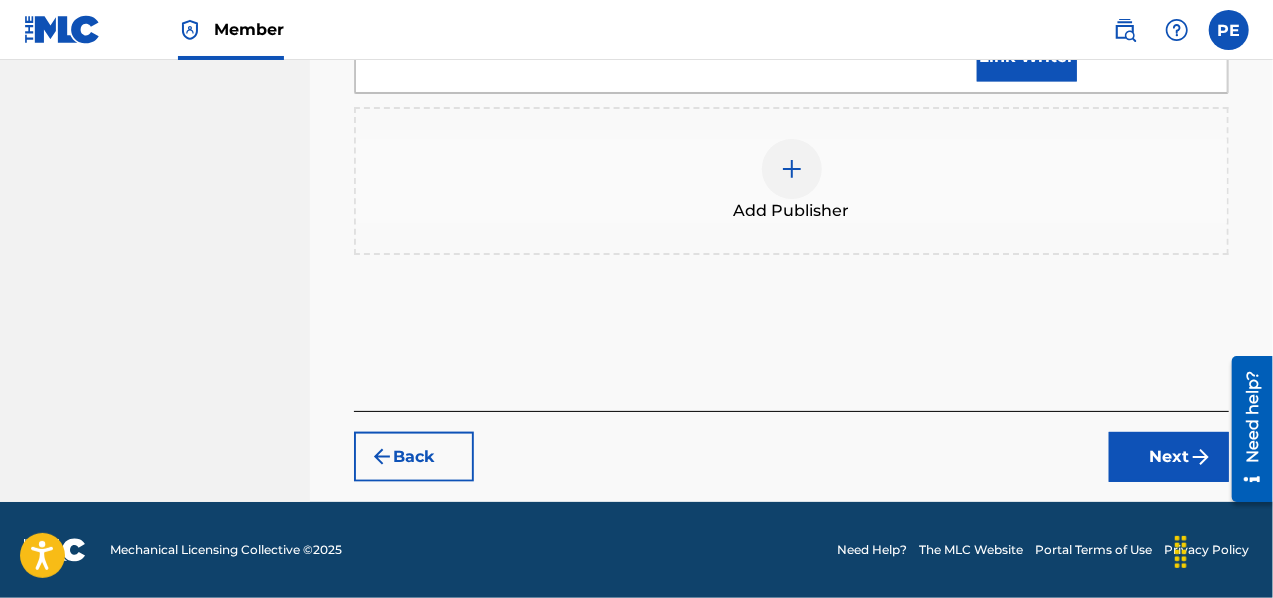click on "Next" at bounding box center [1169, 457] 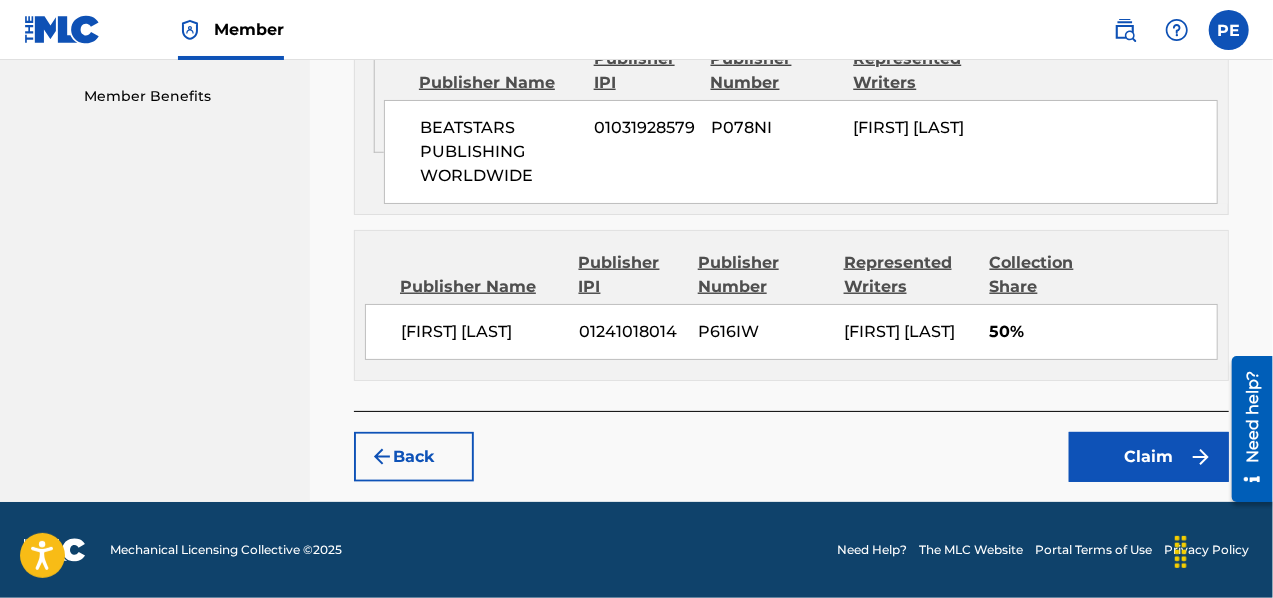 scroll, scrollTop: 1032, scrollLeft: 0, axis: vertical 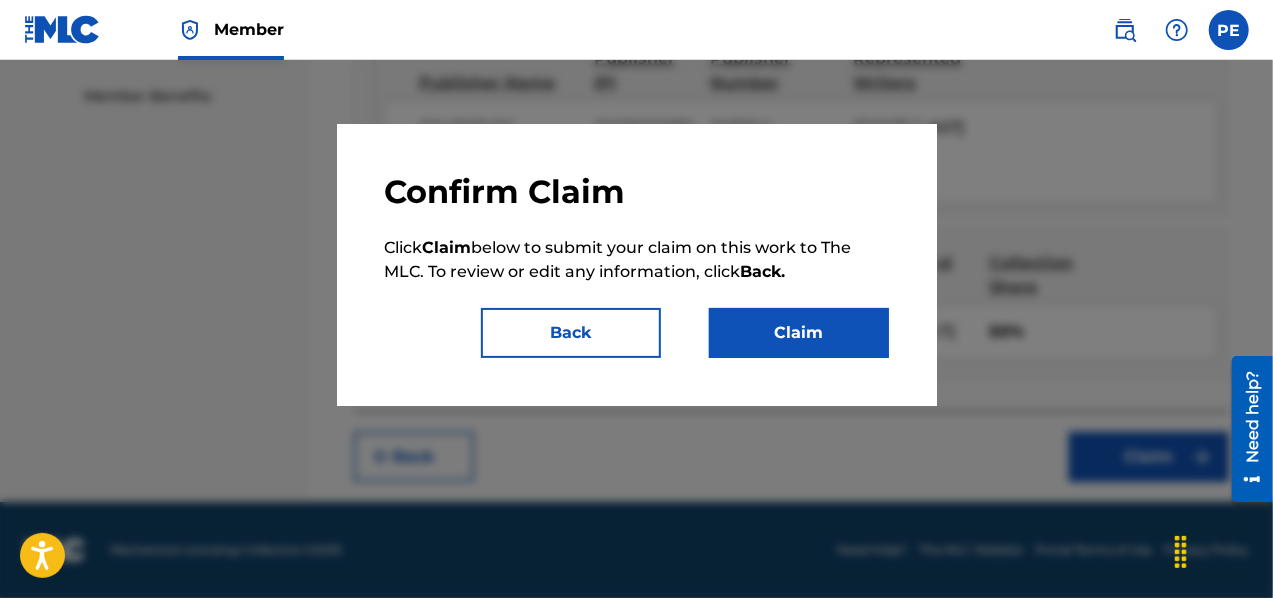 click on "Claim" at bounding box center [799, 333] 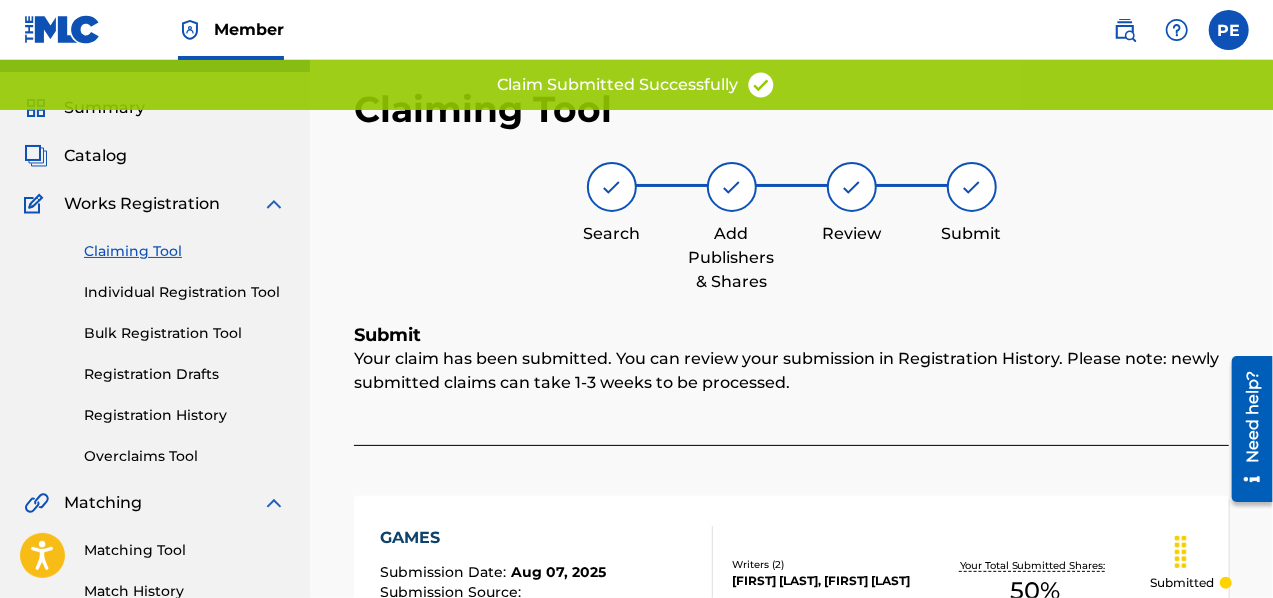 scroll, scrollTop: 42, scrollLeft: 0, axis: vertical 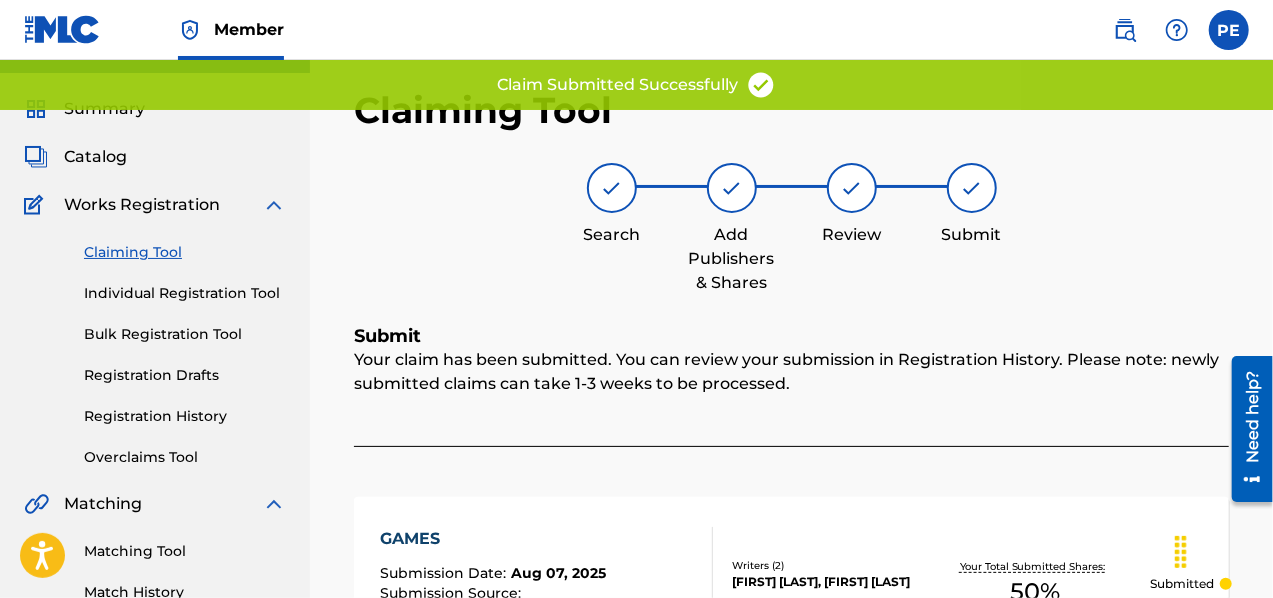 click on "Claiming Tool" at bounding box center [185, 252] 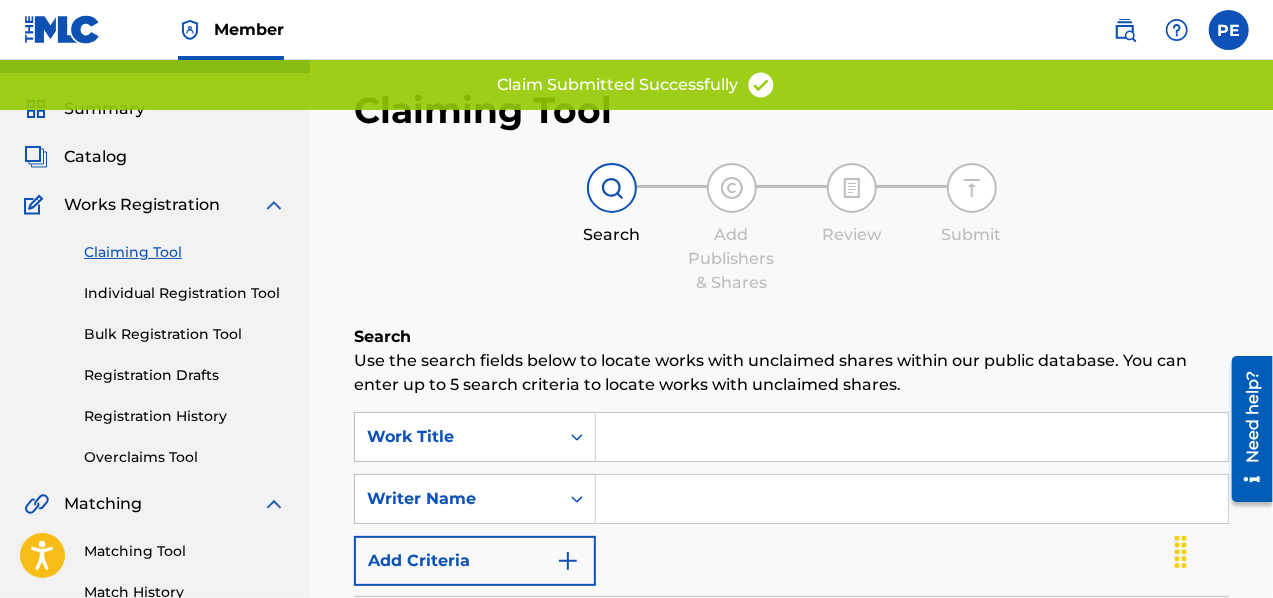 scroll, scrollTop: 0, scrollLeft: 0, axis: both 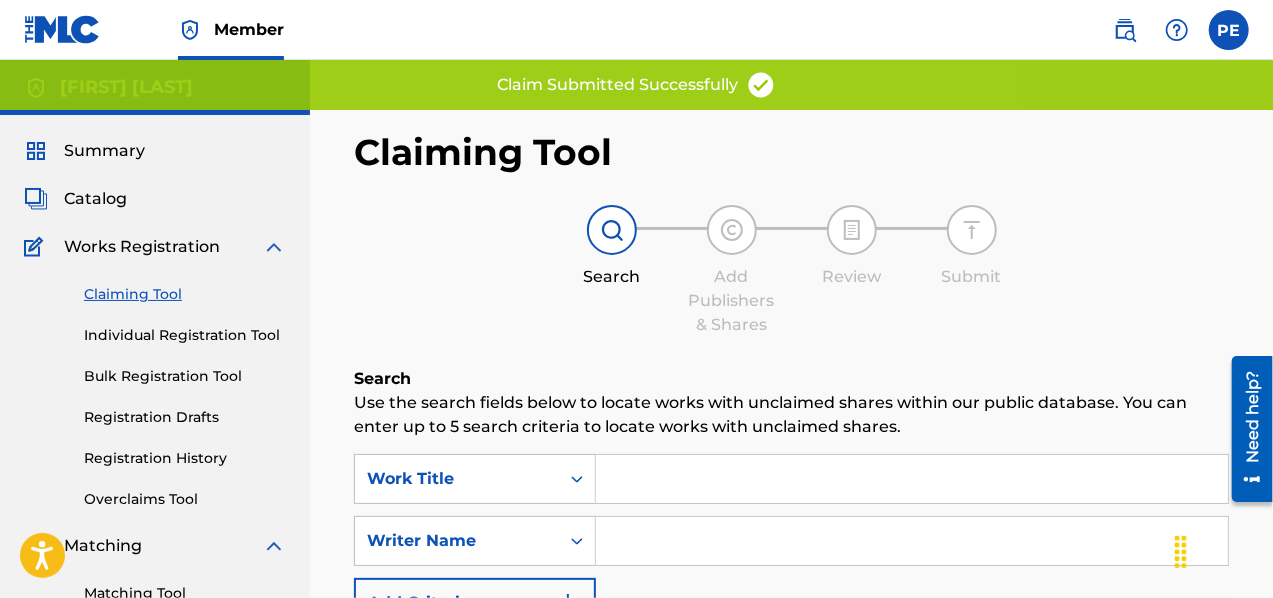 click at bounding box center (912, 479) 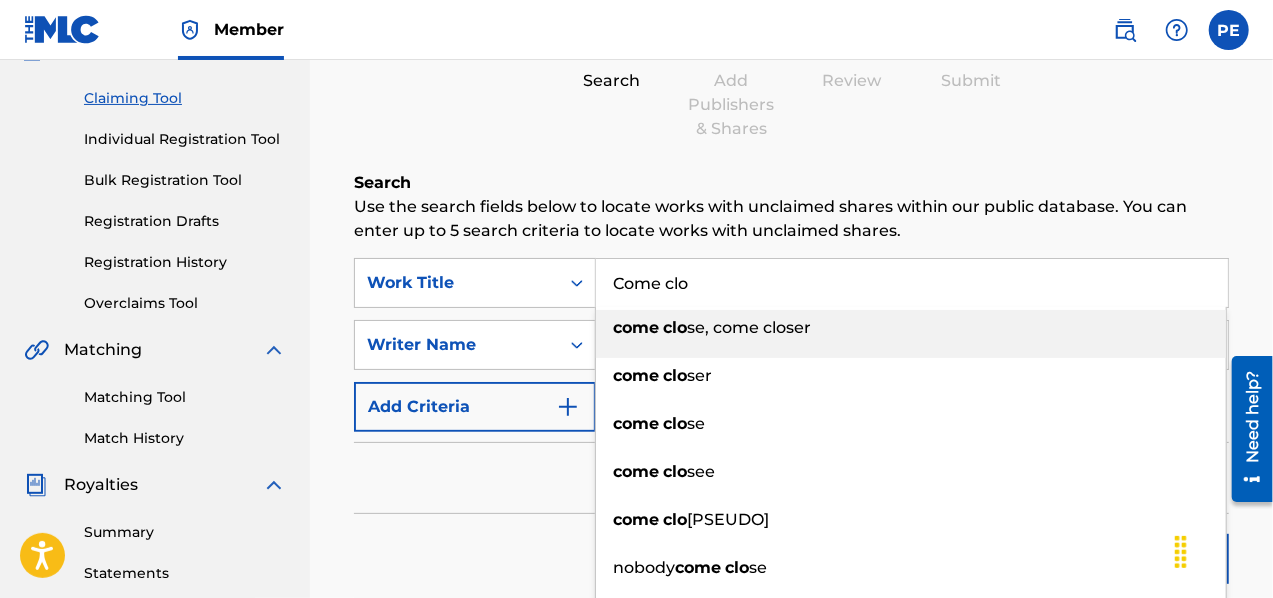 scroll, scrollTop: 200, scrollLeft: 0, axis: vertical 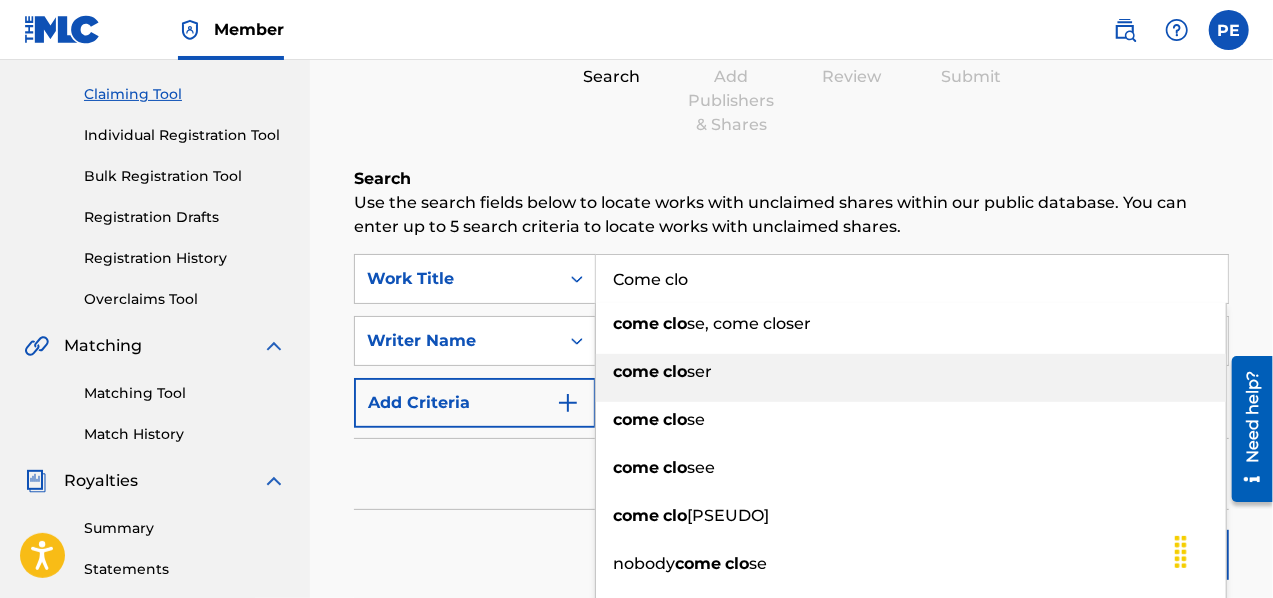 click on "come   clo ser" at bounding box center [911, 372] 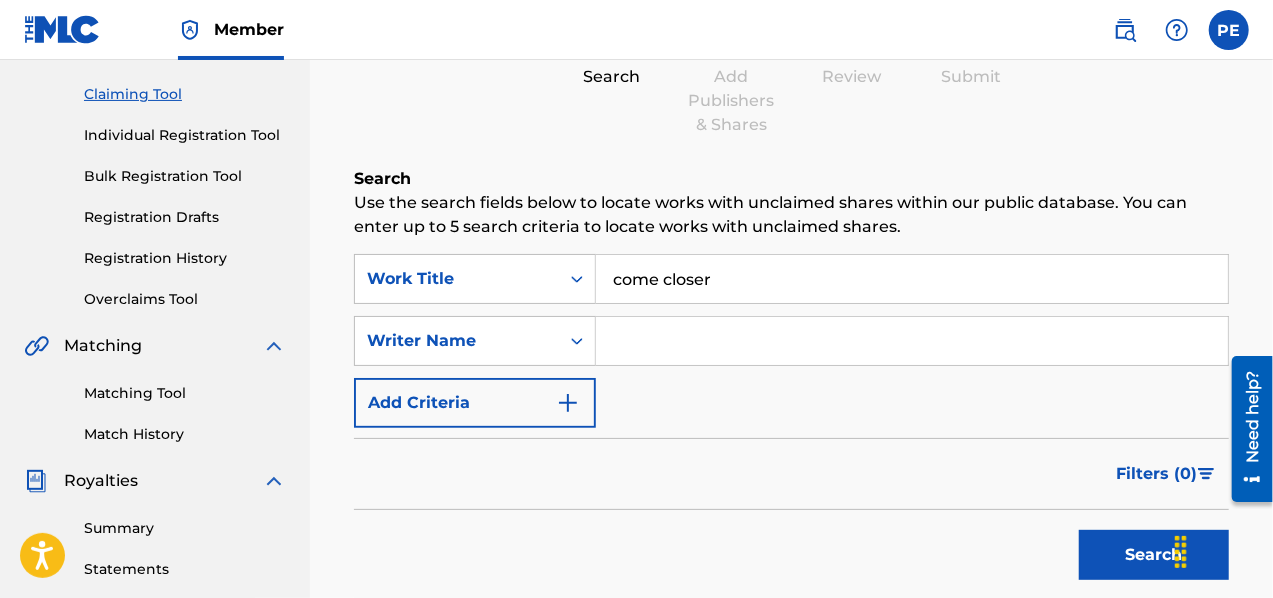 click at bounding box center (912, 341) 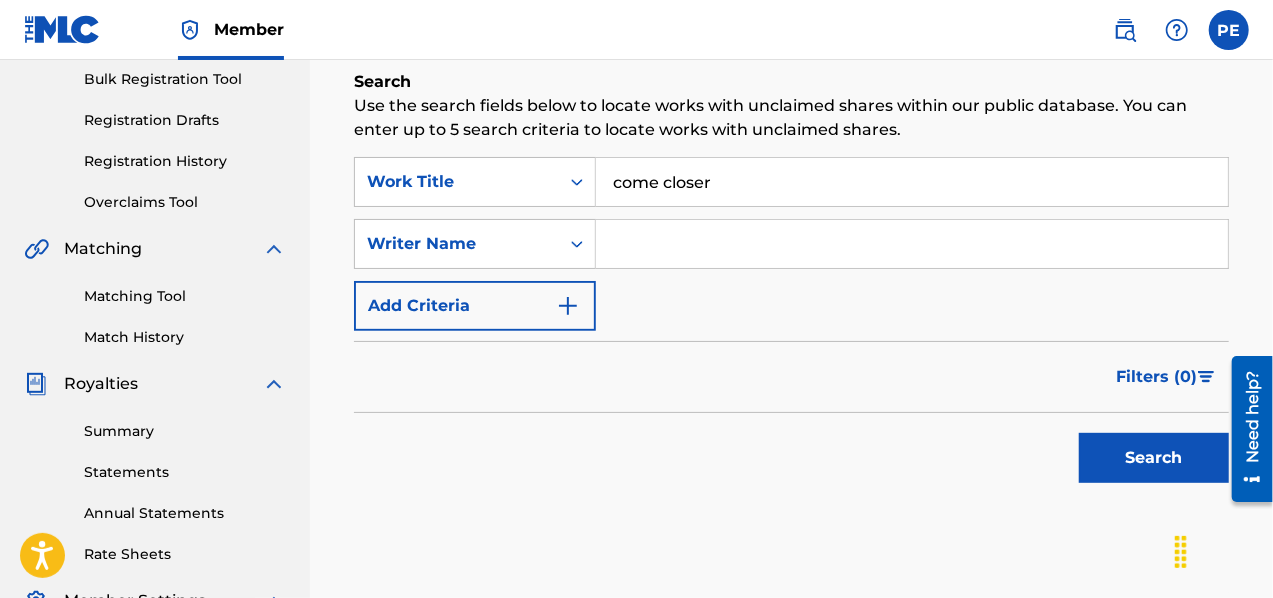 scroll, scrollTop: 300, scrollLeft: 0, axis: vertical 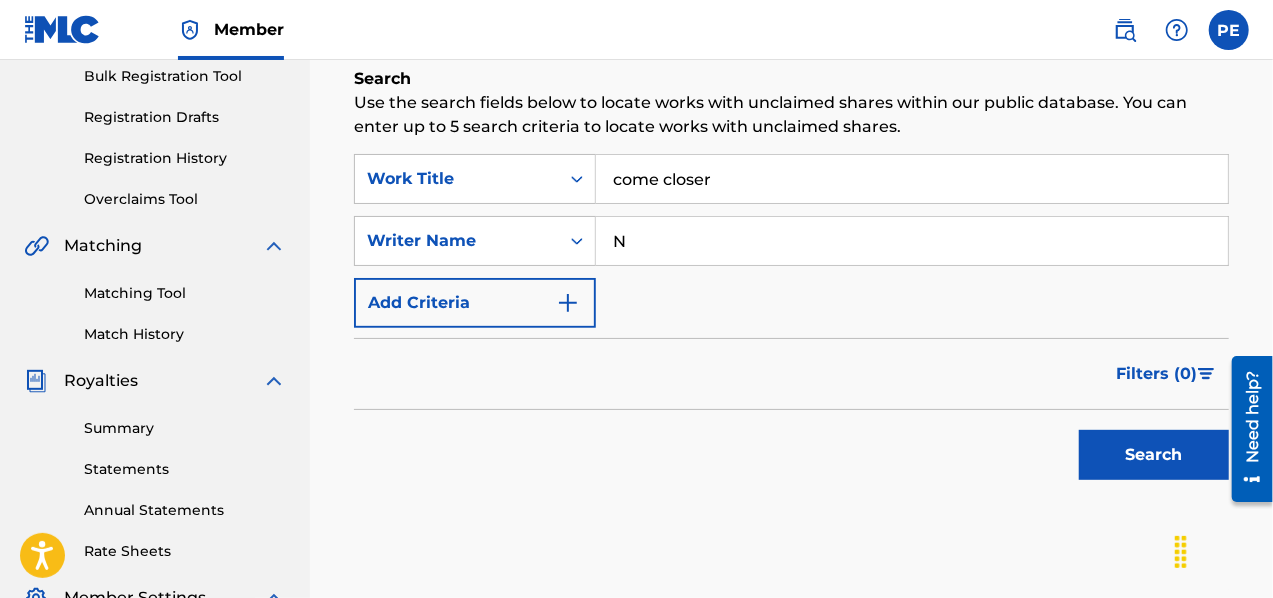 type on "[FIRST] [LAST]" 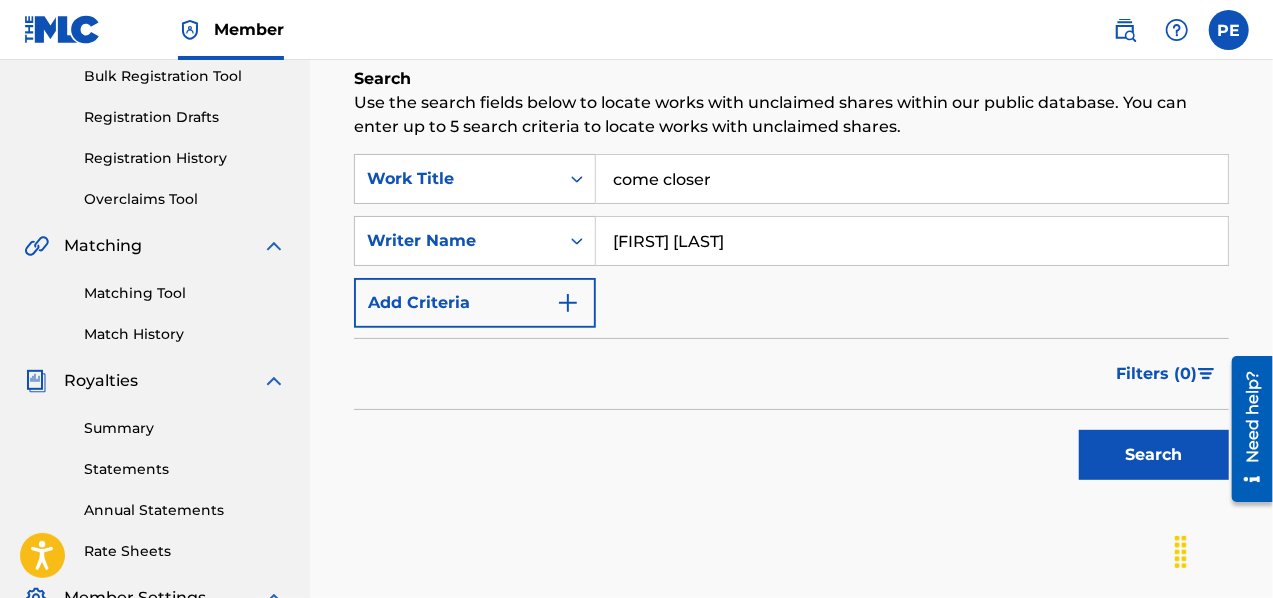 click on "Search" at bounding box center [1154, 455] 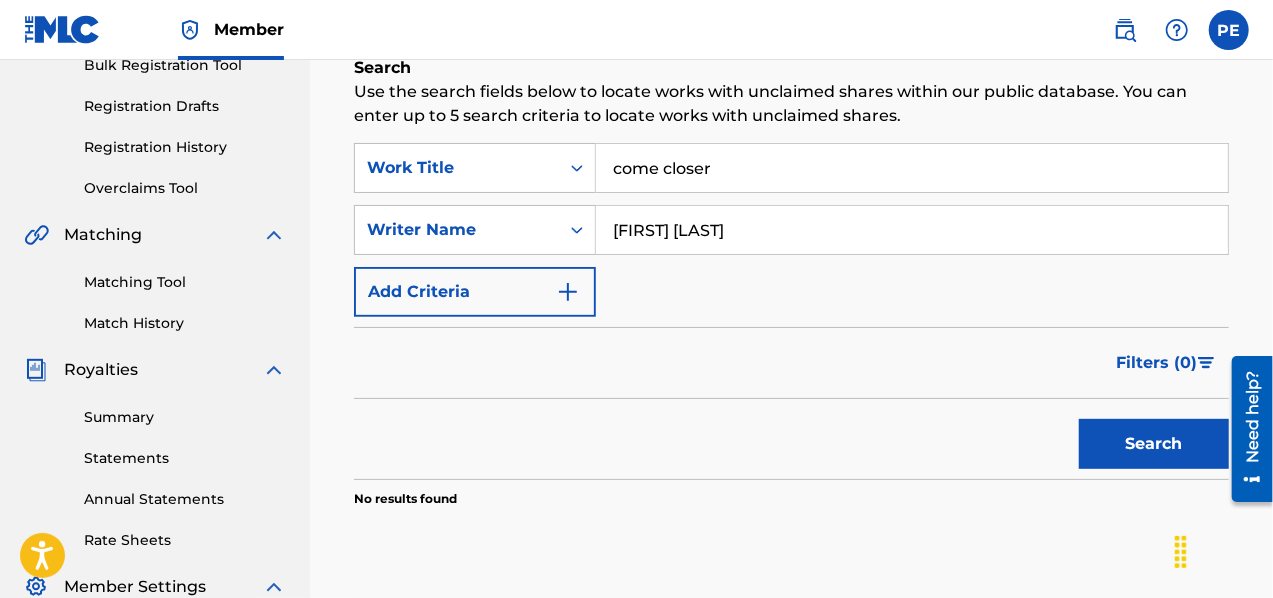 scroll, scrollTop: 300, scrollLeft: 0, axis: vertical 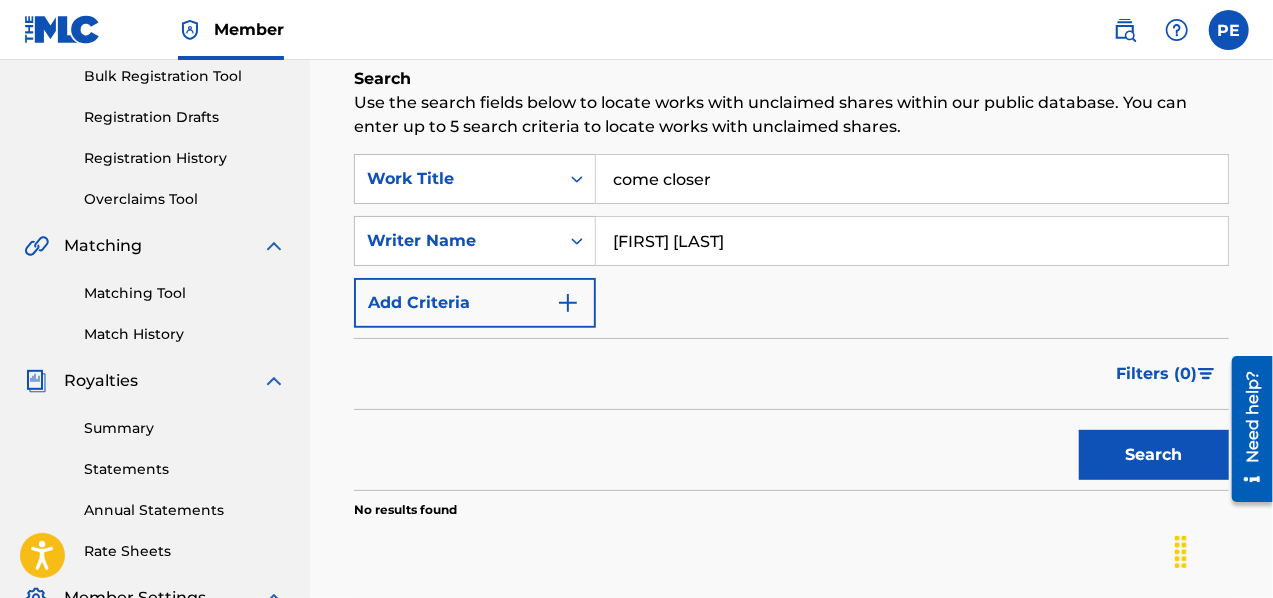 click on "[FIRST] [LAST]" at bounding box center (912, 241) 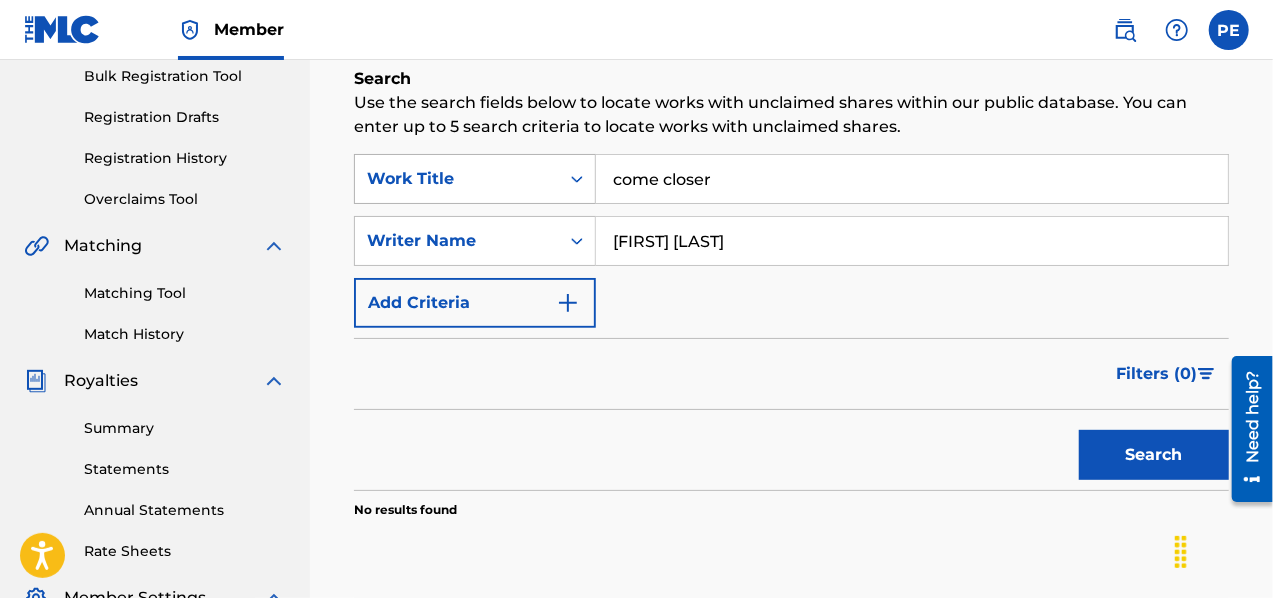drag, startPoint x: 734, startPoint y: 171, endPoint x: 564, endPoint y: 169, distance: 170.01176 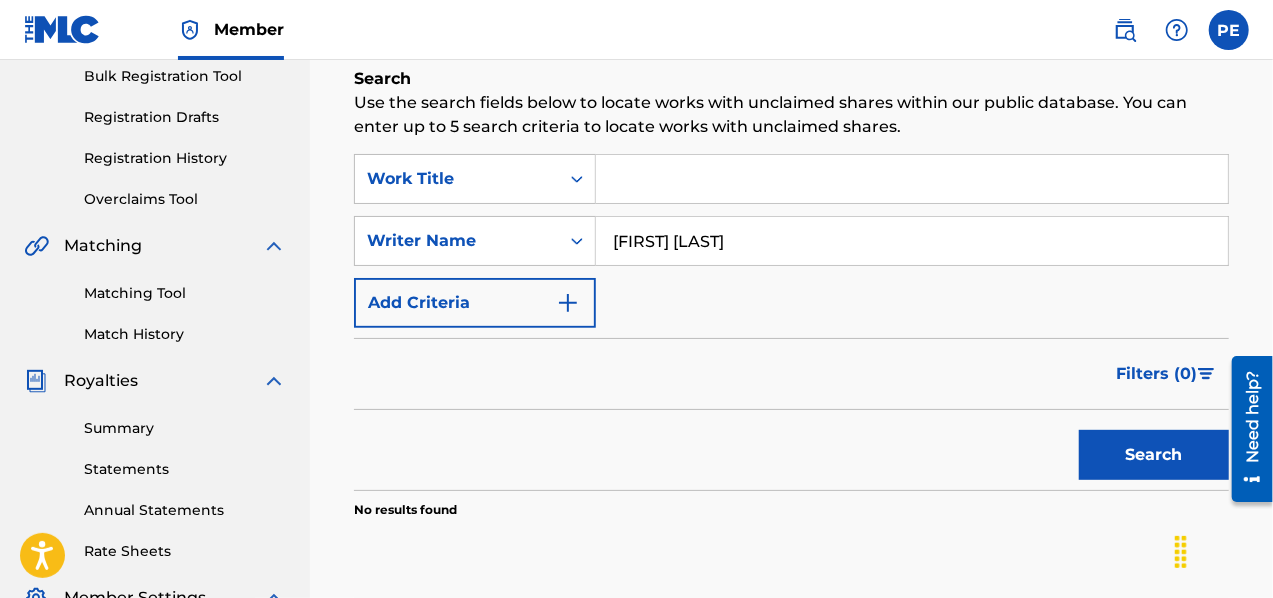 type 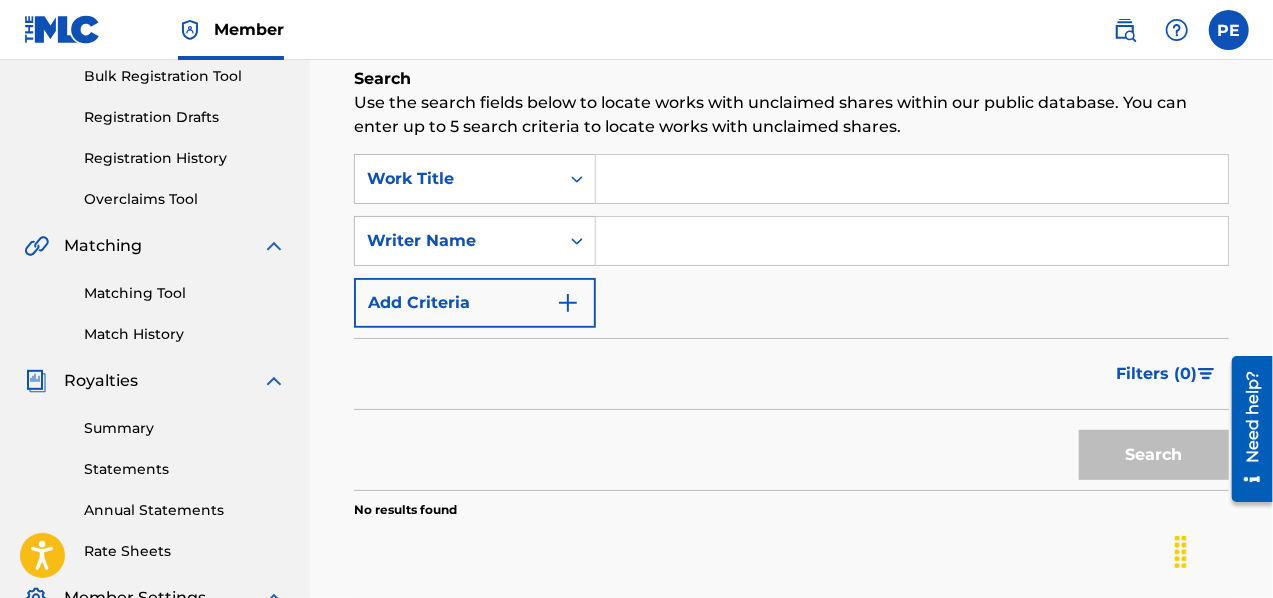 type 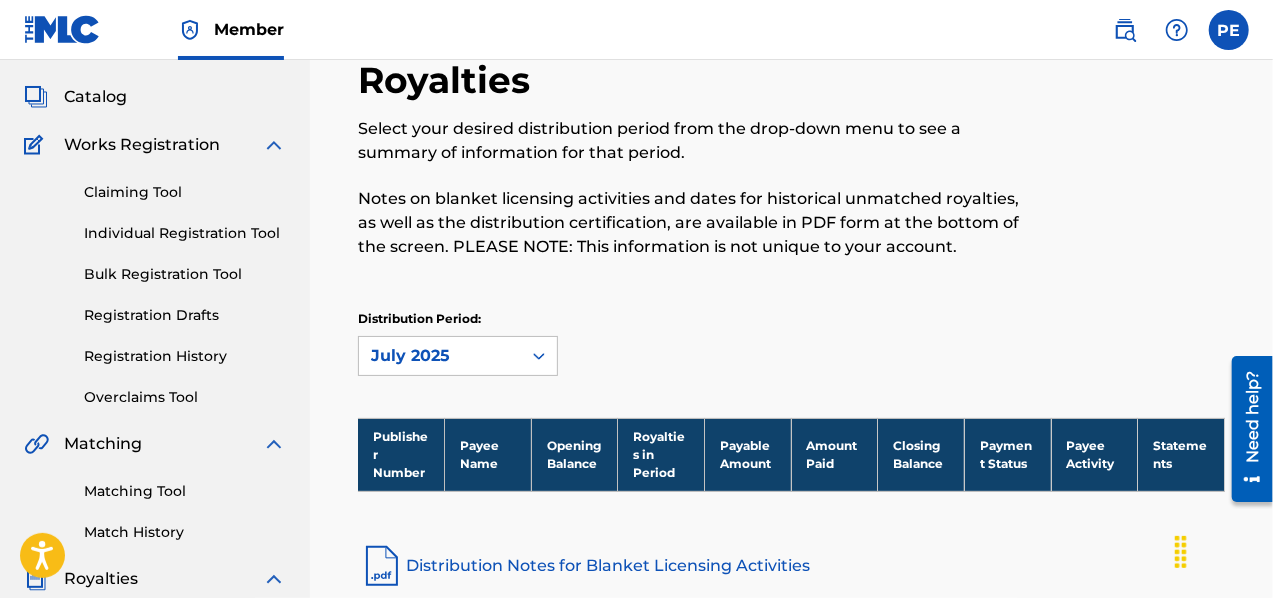scroll, scrollTop: 0, scrollLeft: 0, axis: both 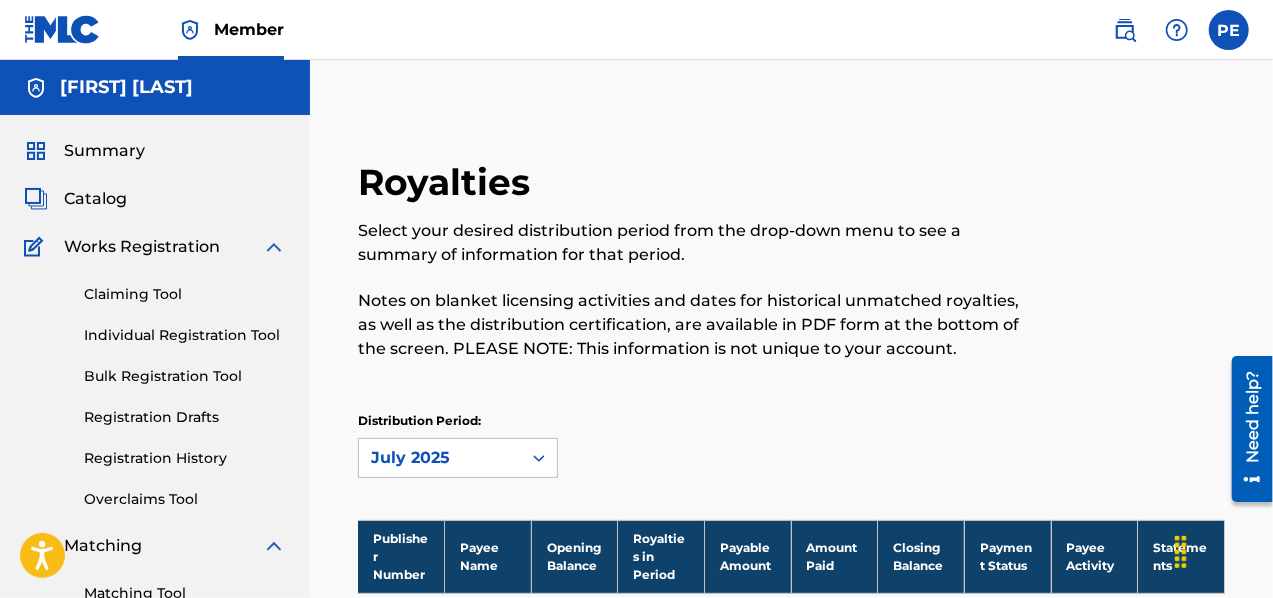 click on "Registration History" at bounding box center [185, 458] 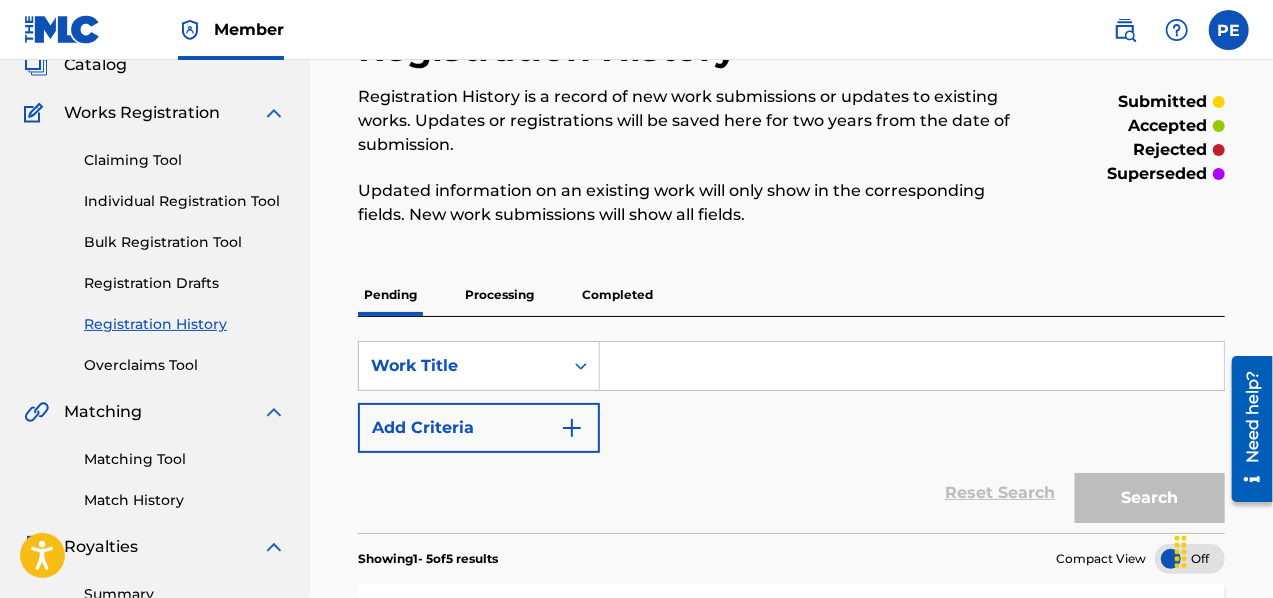 scroll, scrollTop: 0, scrollLeft: 0, axis: both 